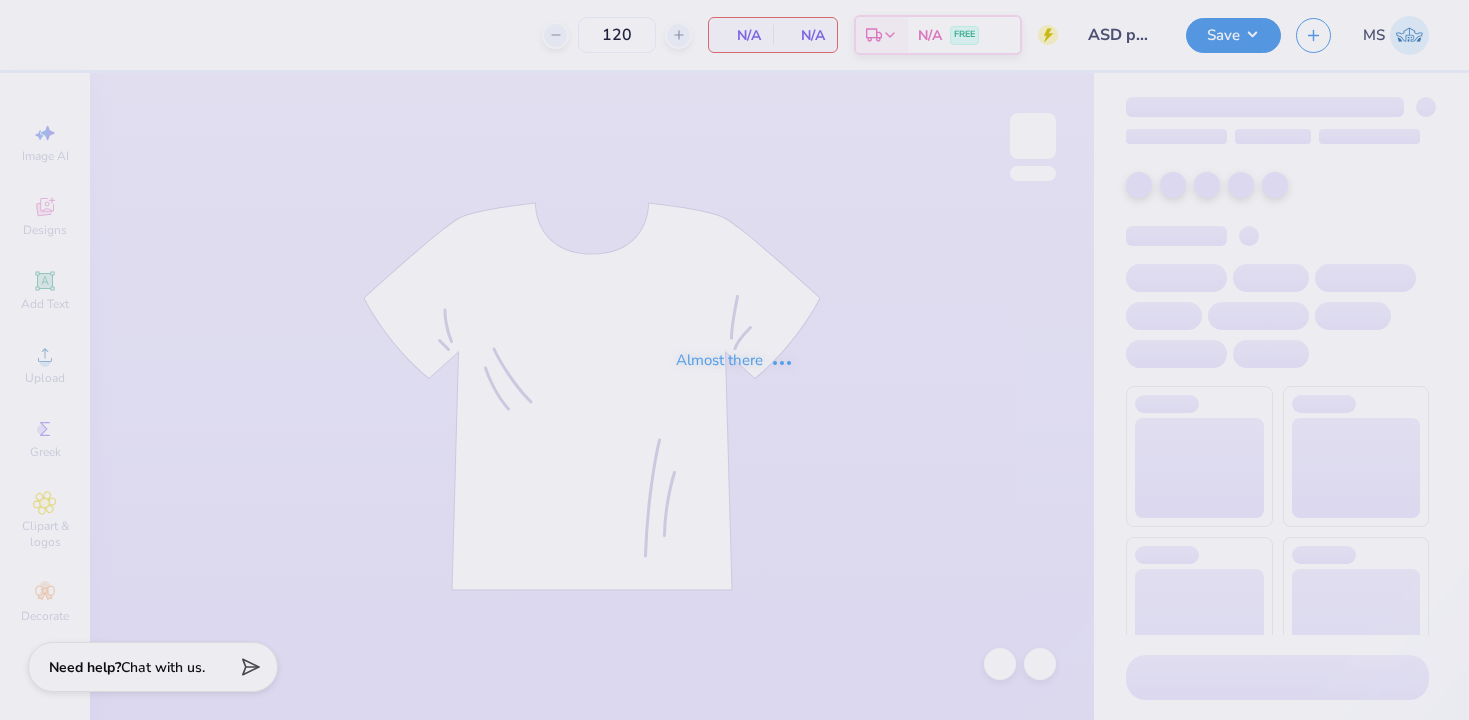scroll, scrollTop: 0, scrollLeft: 0, axis: both 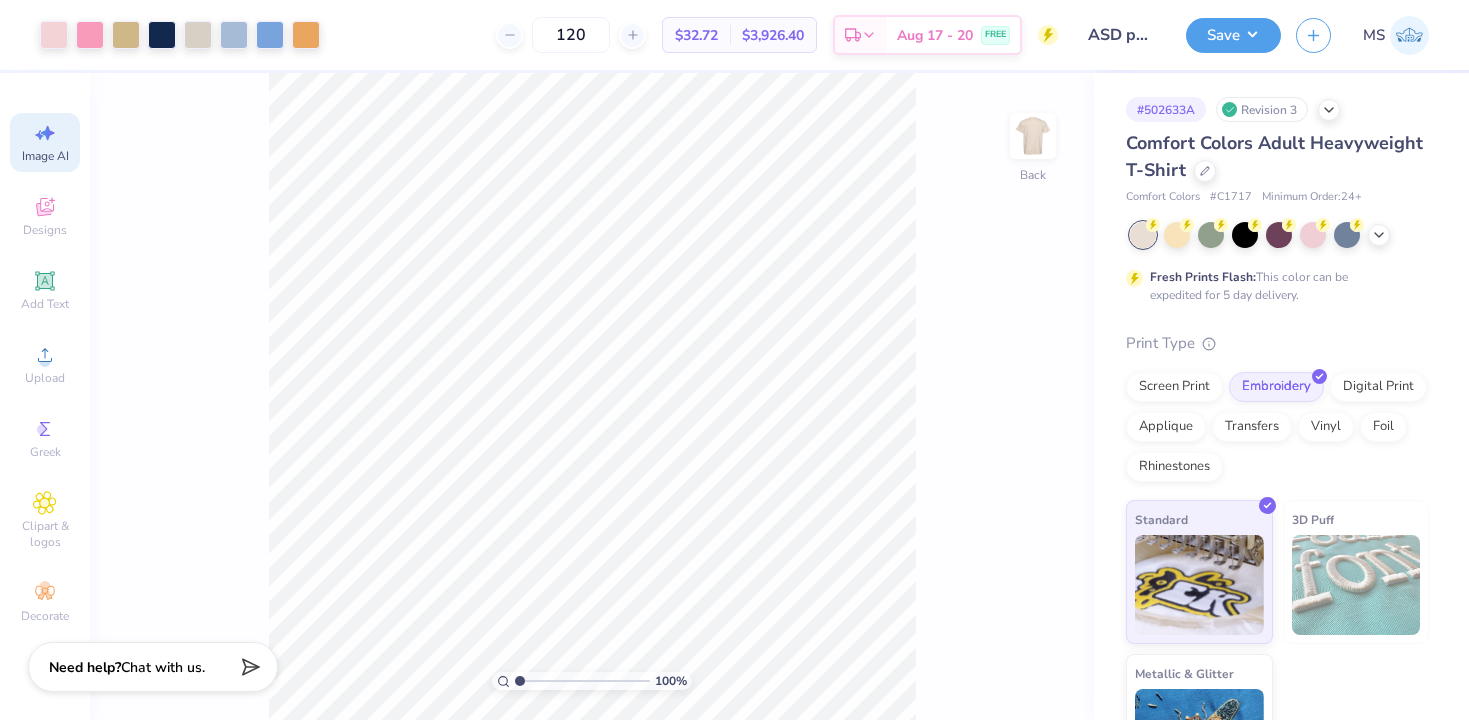 click 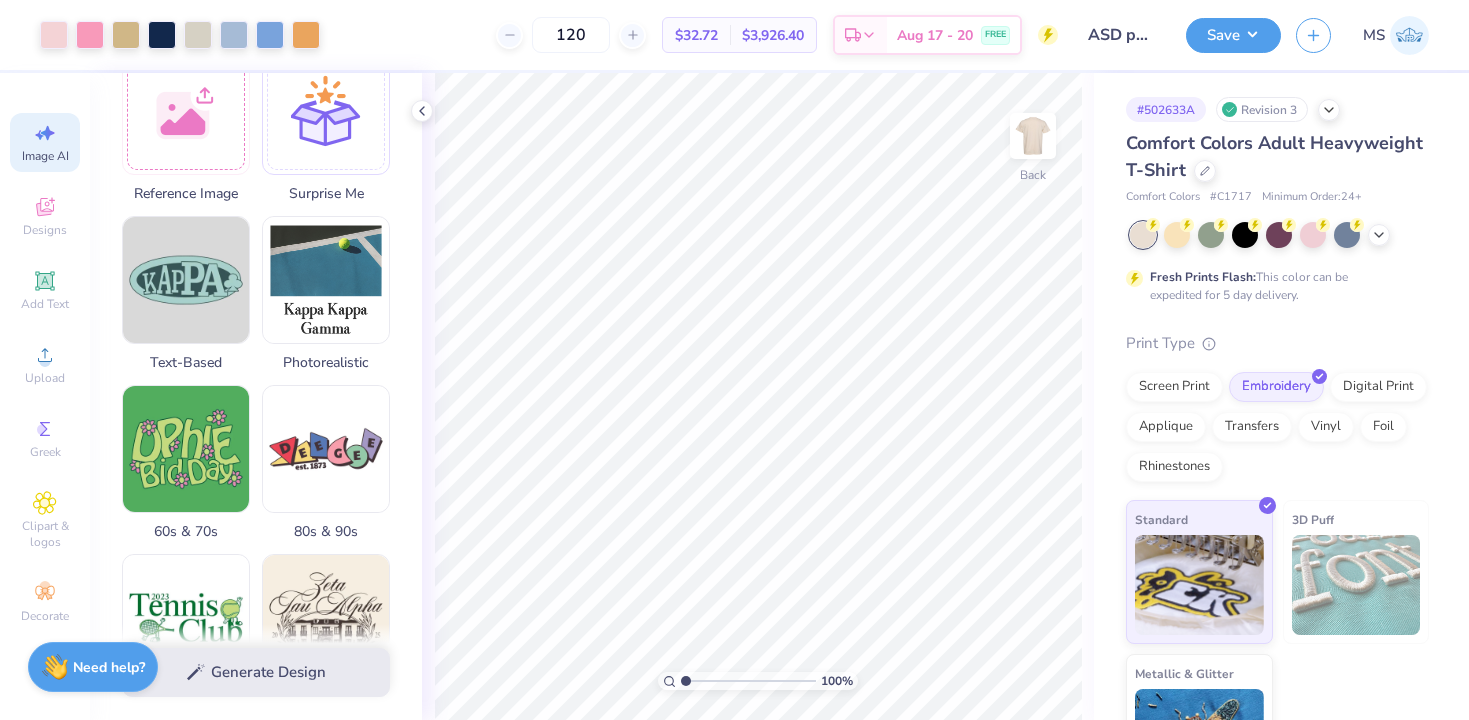 scroll, scrollTop: 318, scrollLeft: 0, axis: vertical 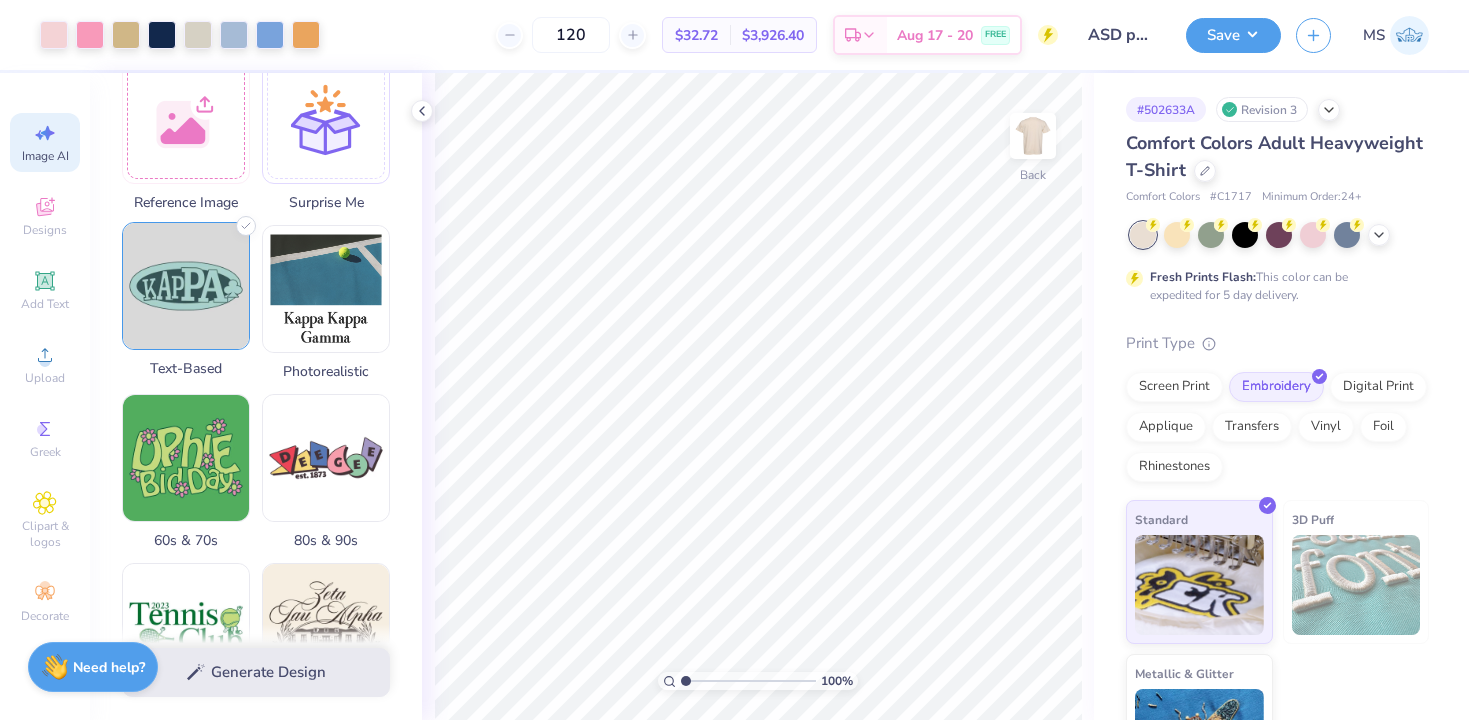 click at bounding box center [186, 286] 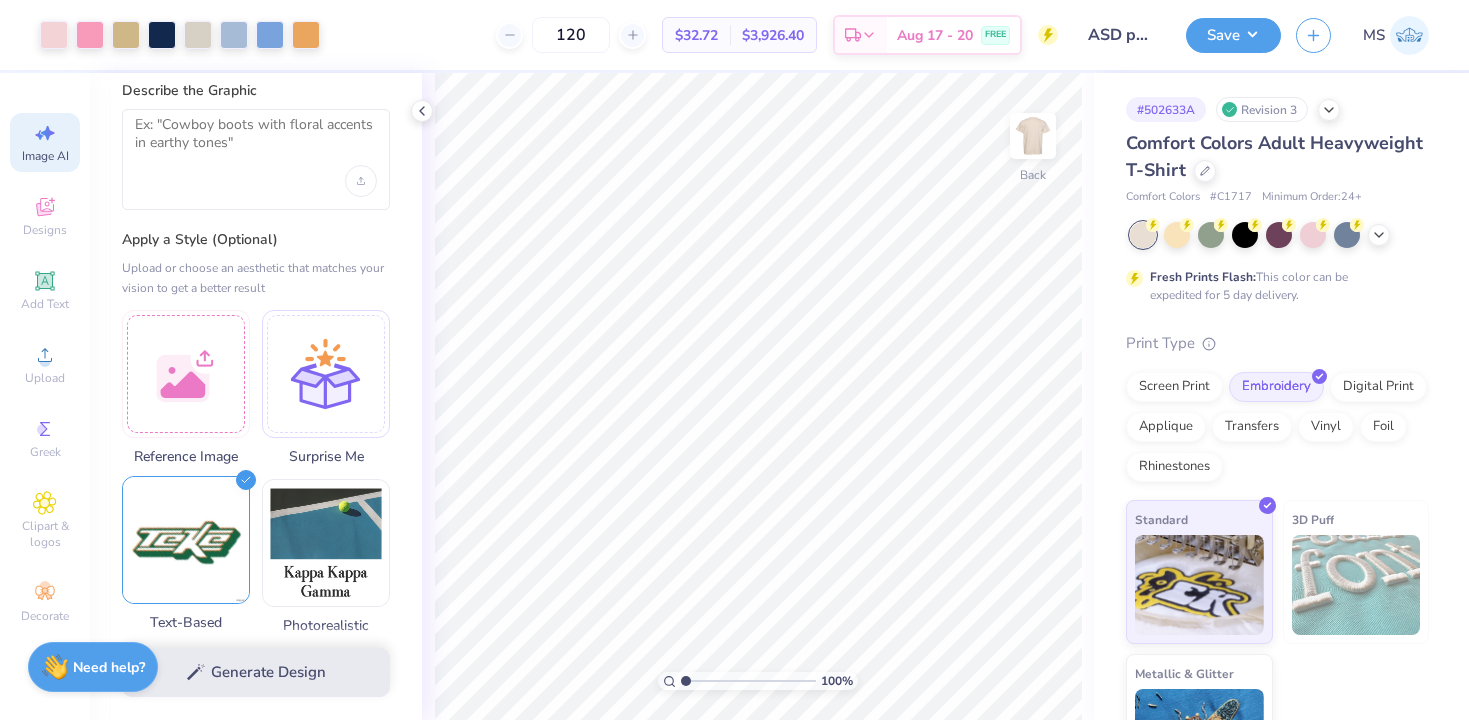 scroll, scrollTop: 0, scrollLeft: 0, axis: both 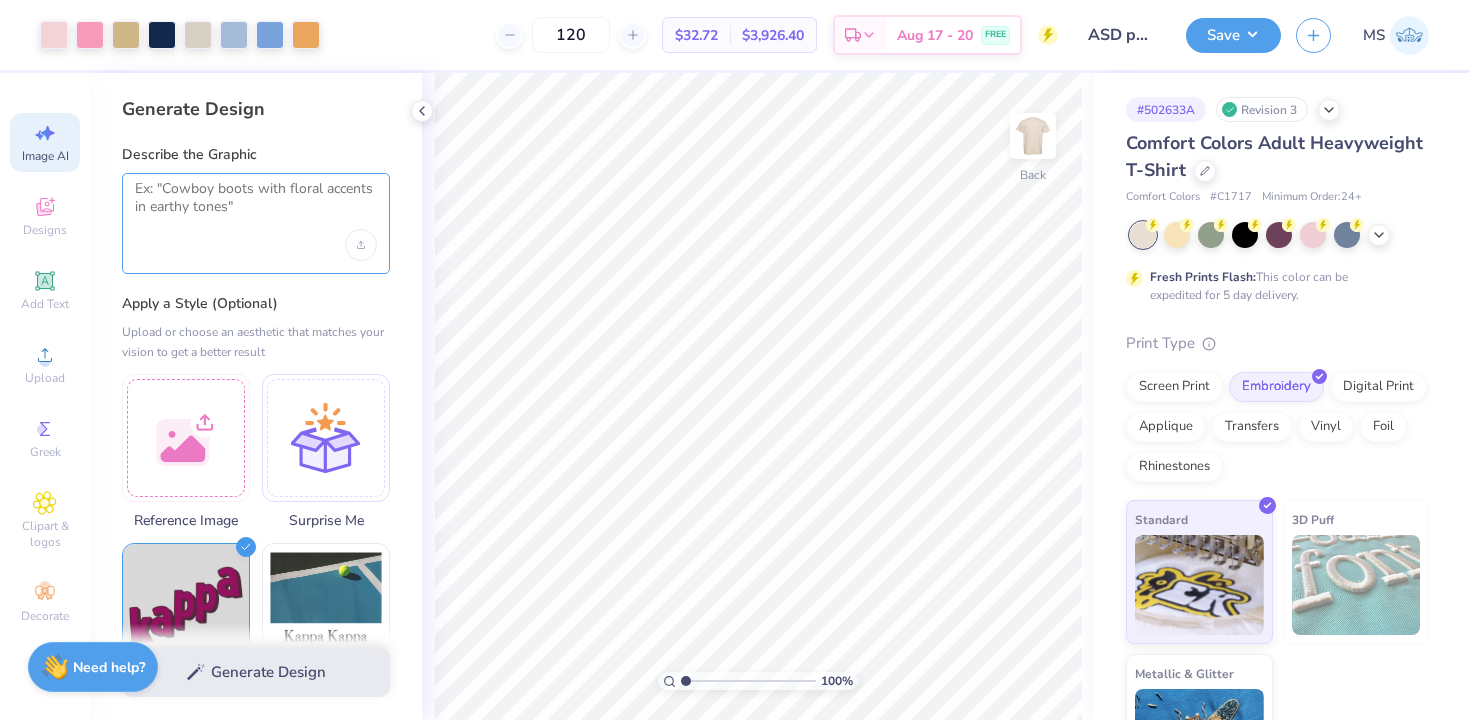 click at bounding box center (256, 205) 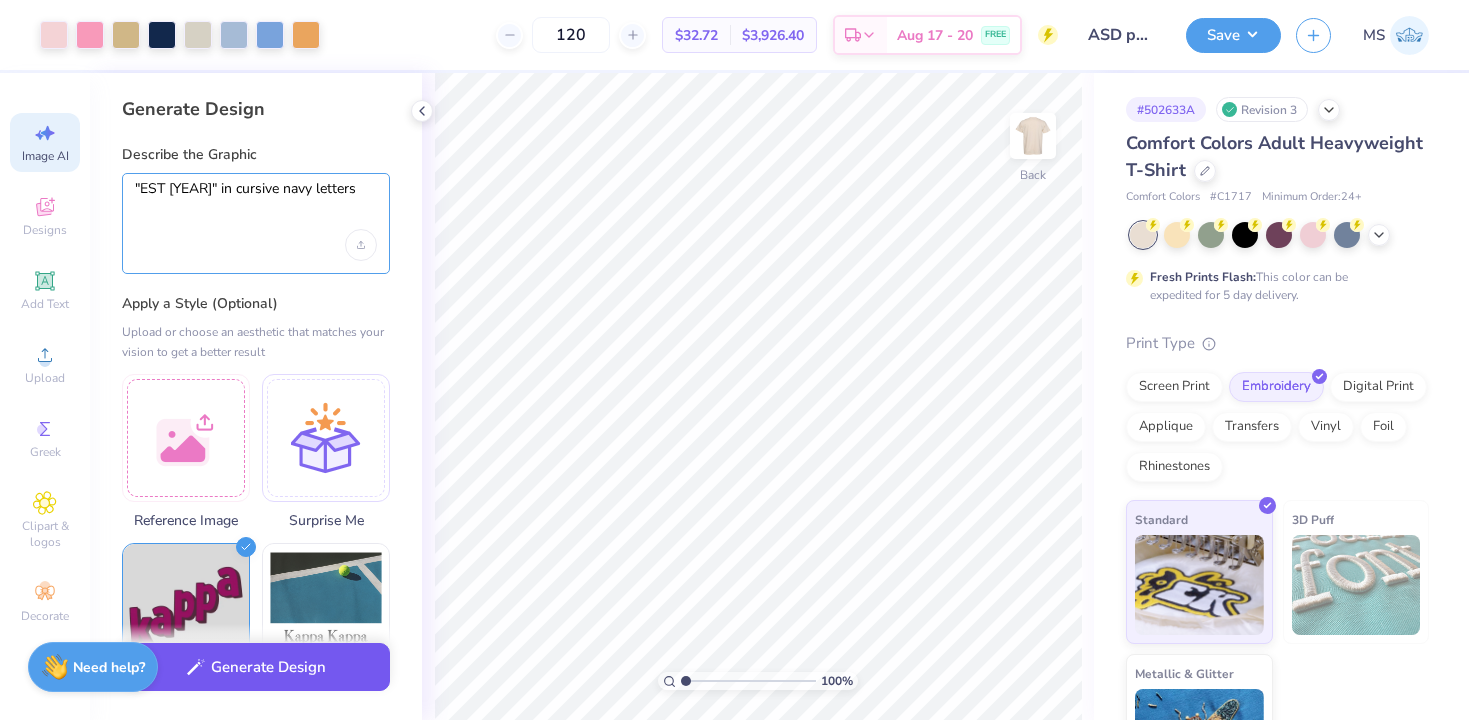 type on ""EST [YEAR]" in cursive navy letters" 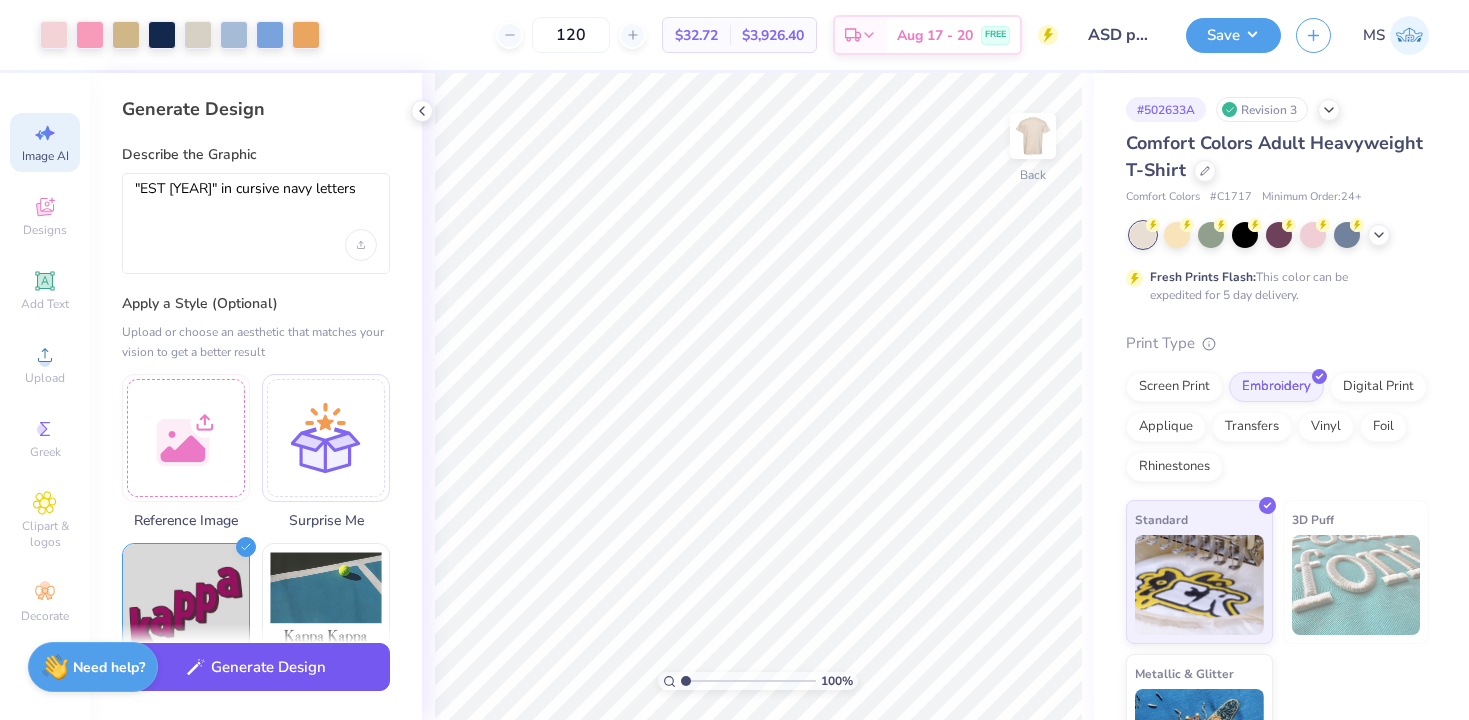 click on "Generate Design" at bounding box center [256, 667] 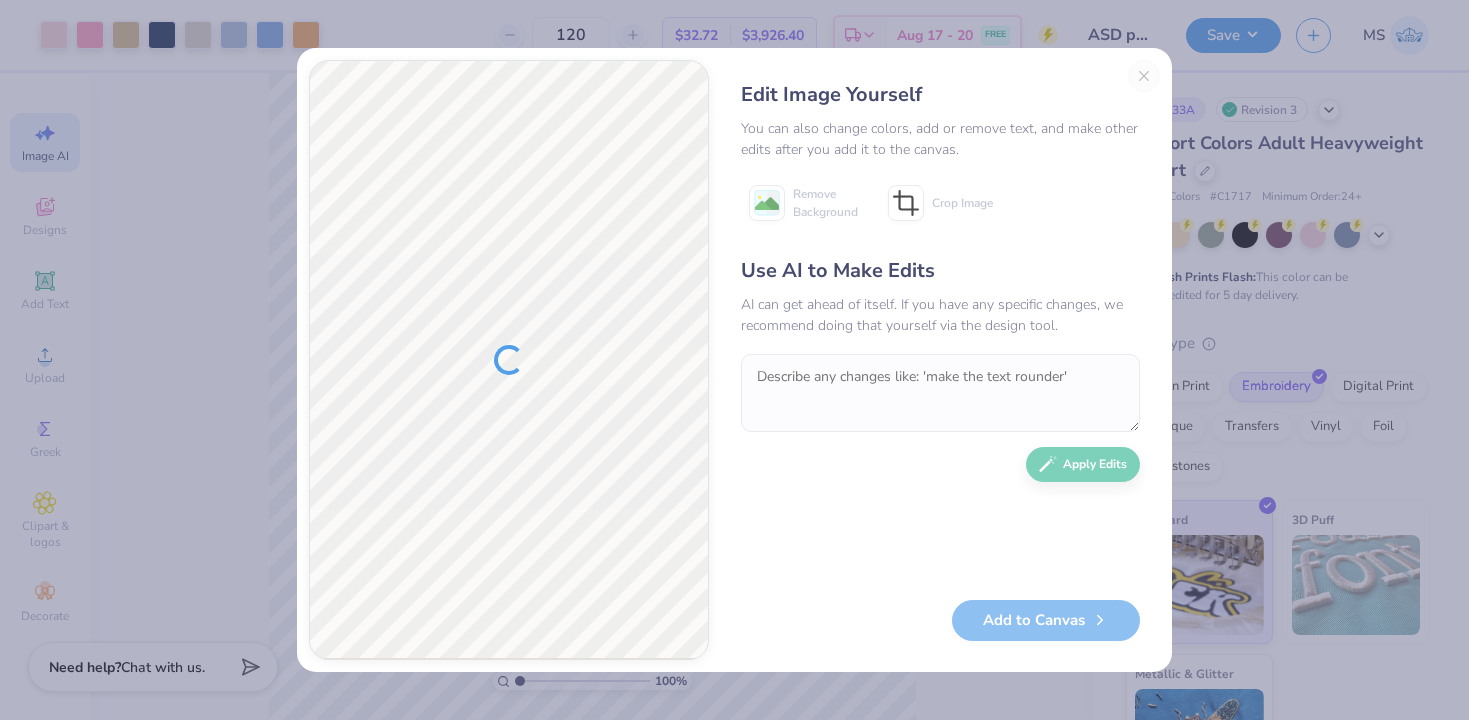 click on "Edit Image Yourself" at bounding box center [940, 95] 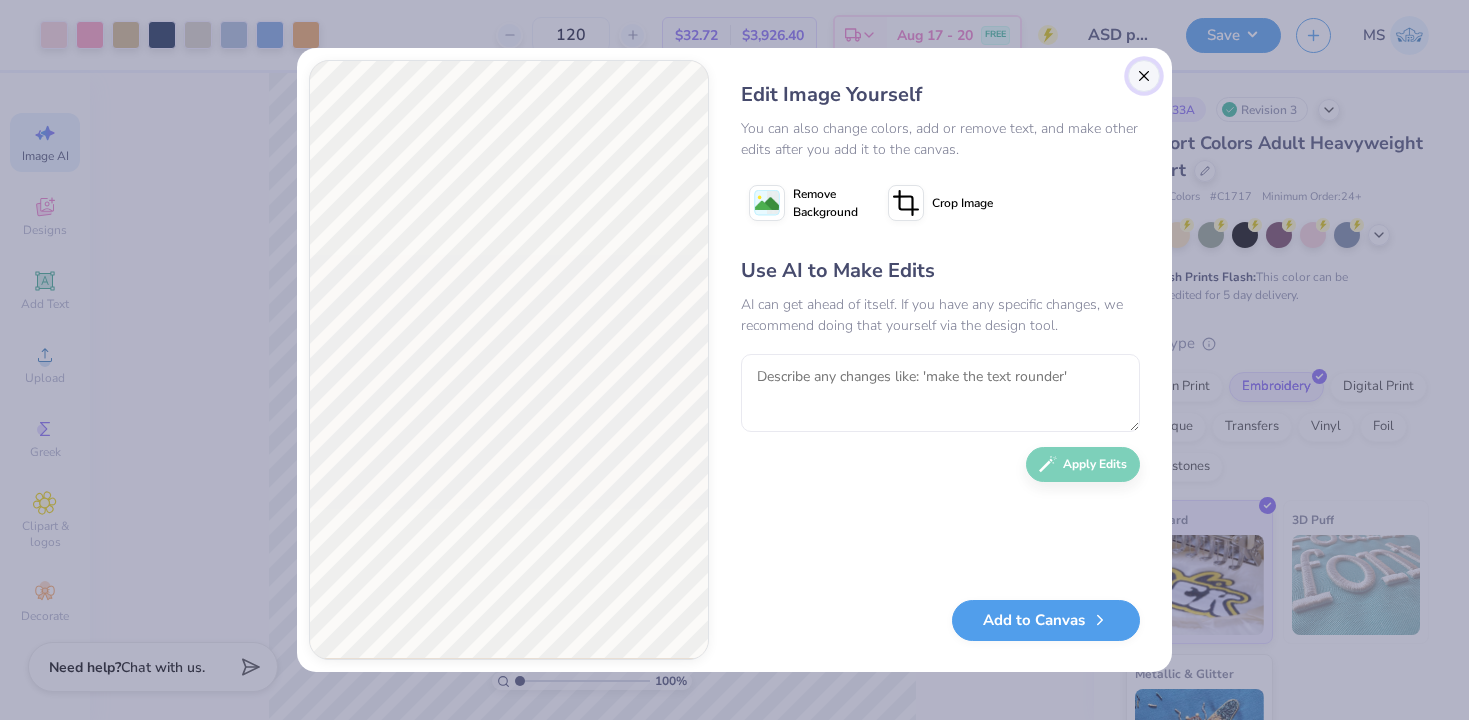 click at bounding box center [1144, 76] 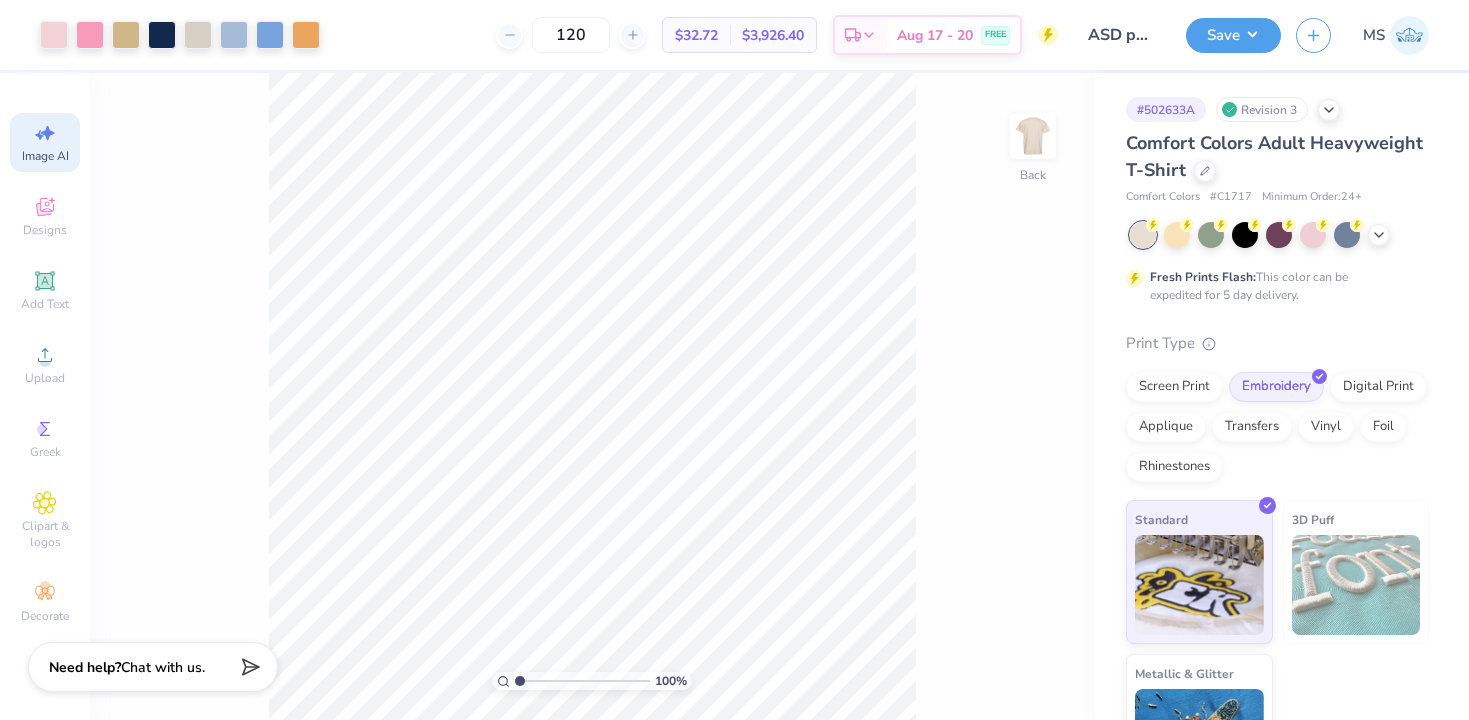 scroll, scrollTop: 0, scrollLeft: 45, axis: horizontal 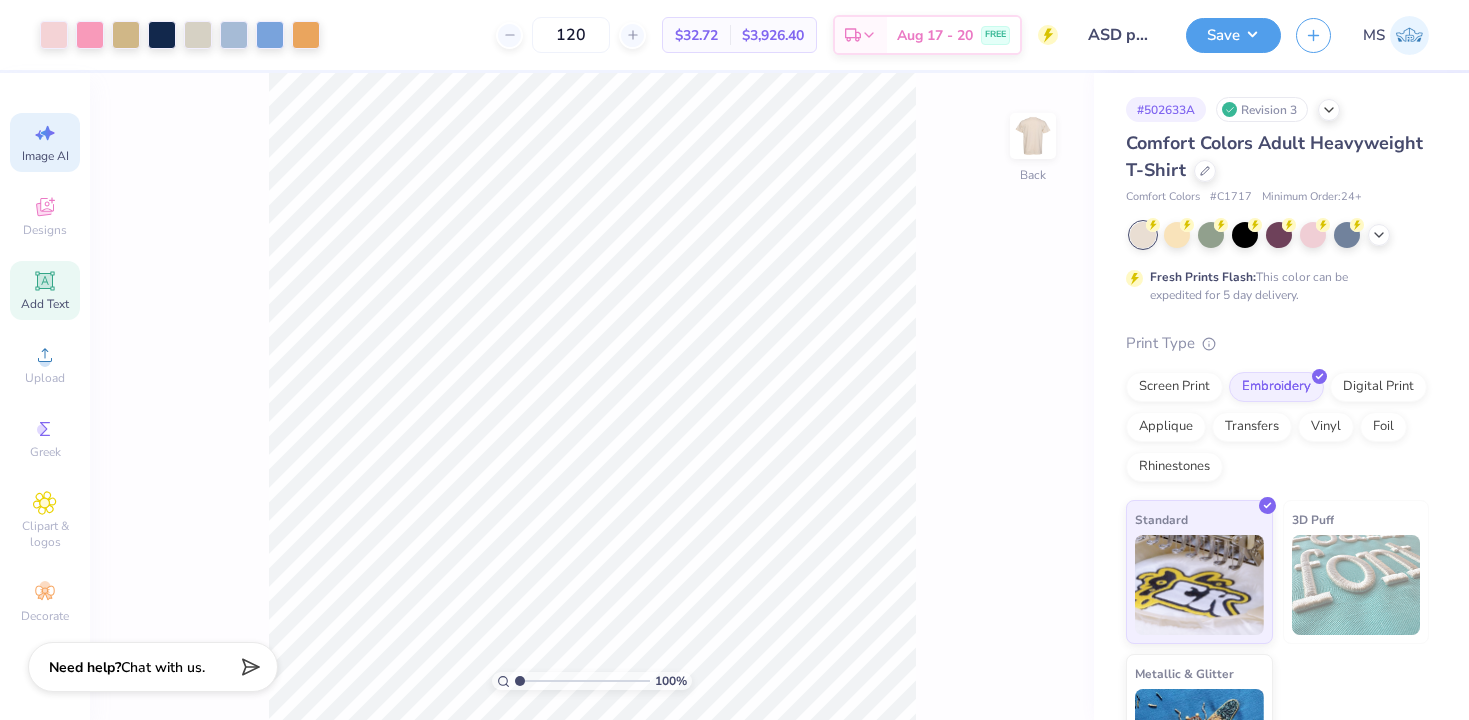 click 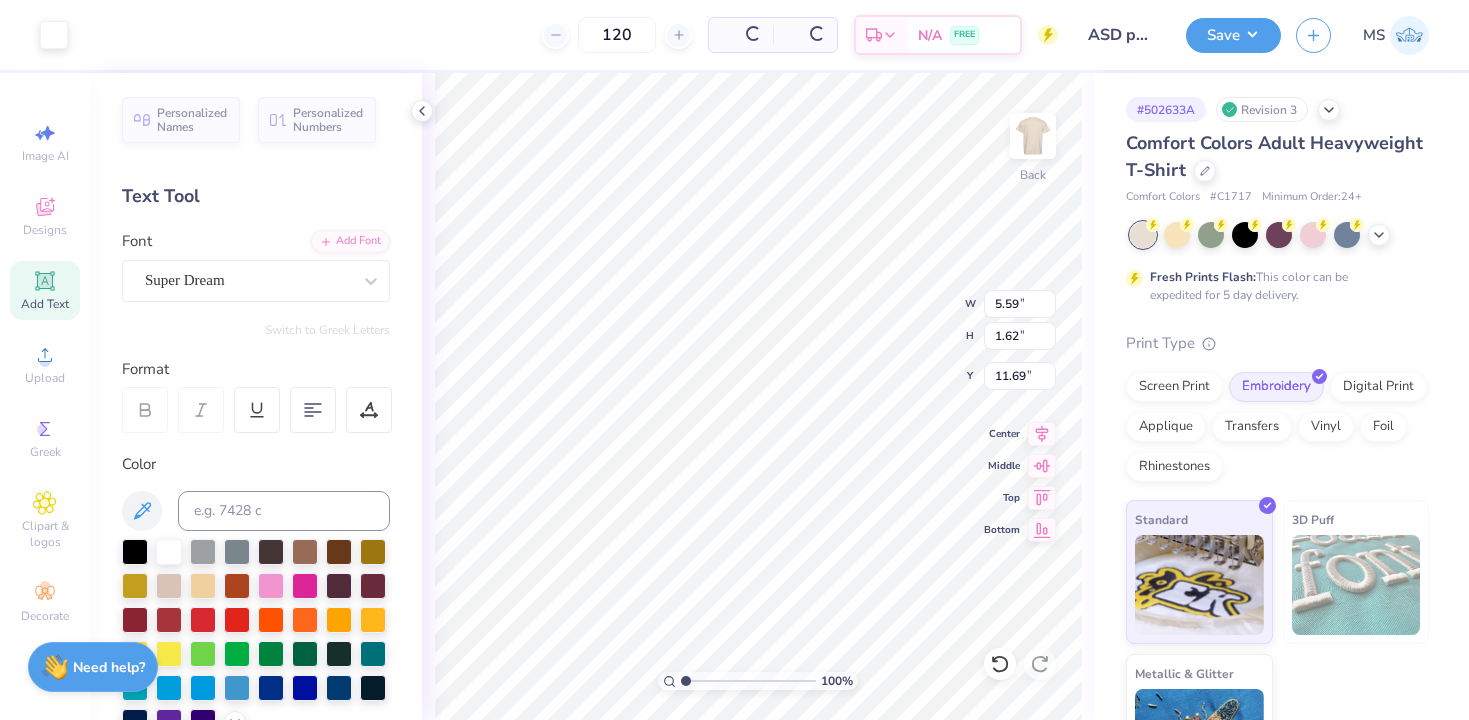scroll, scrollTop: 0, scrollLeft: 0, axis: both 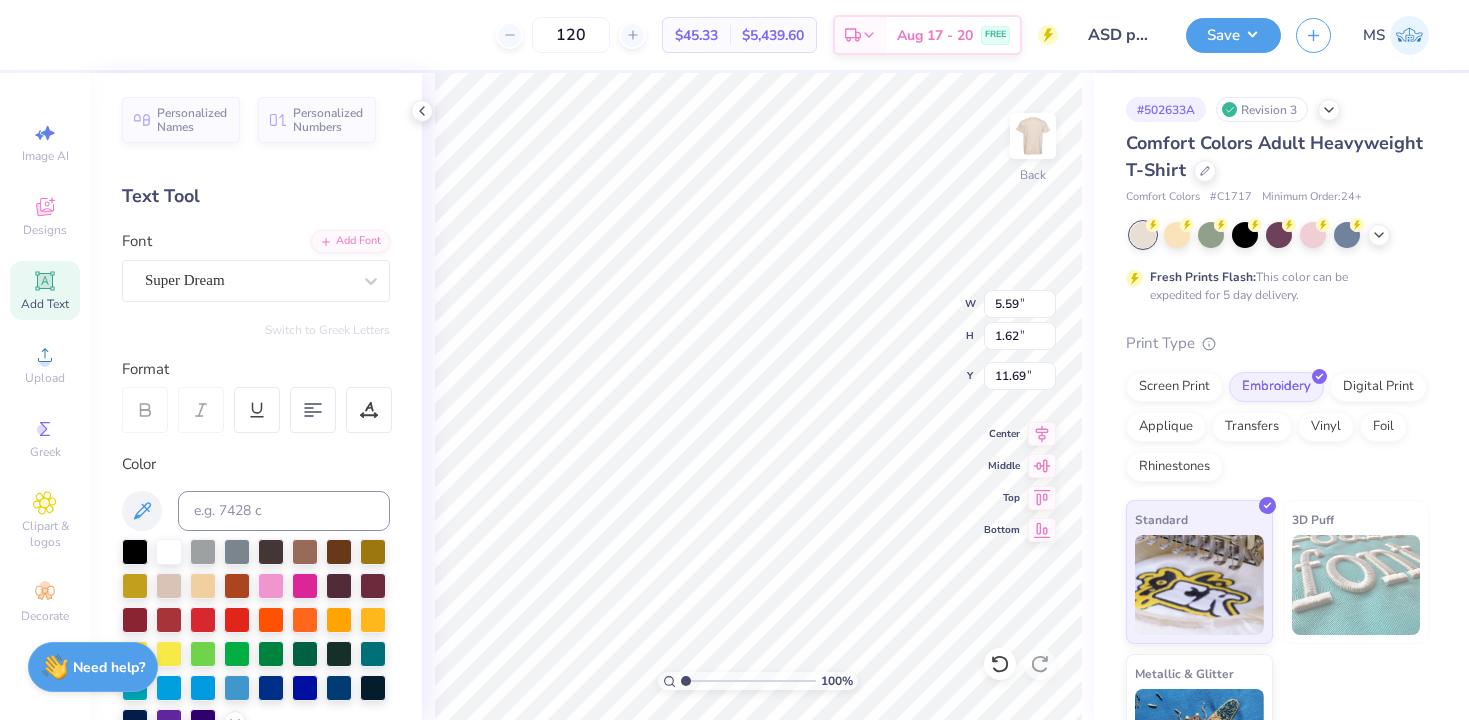 type on "T" 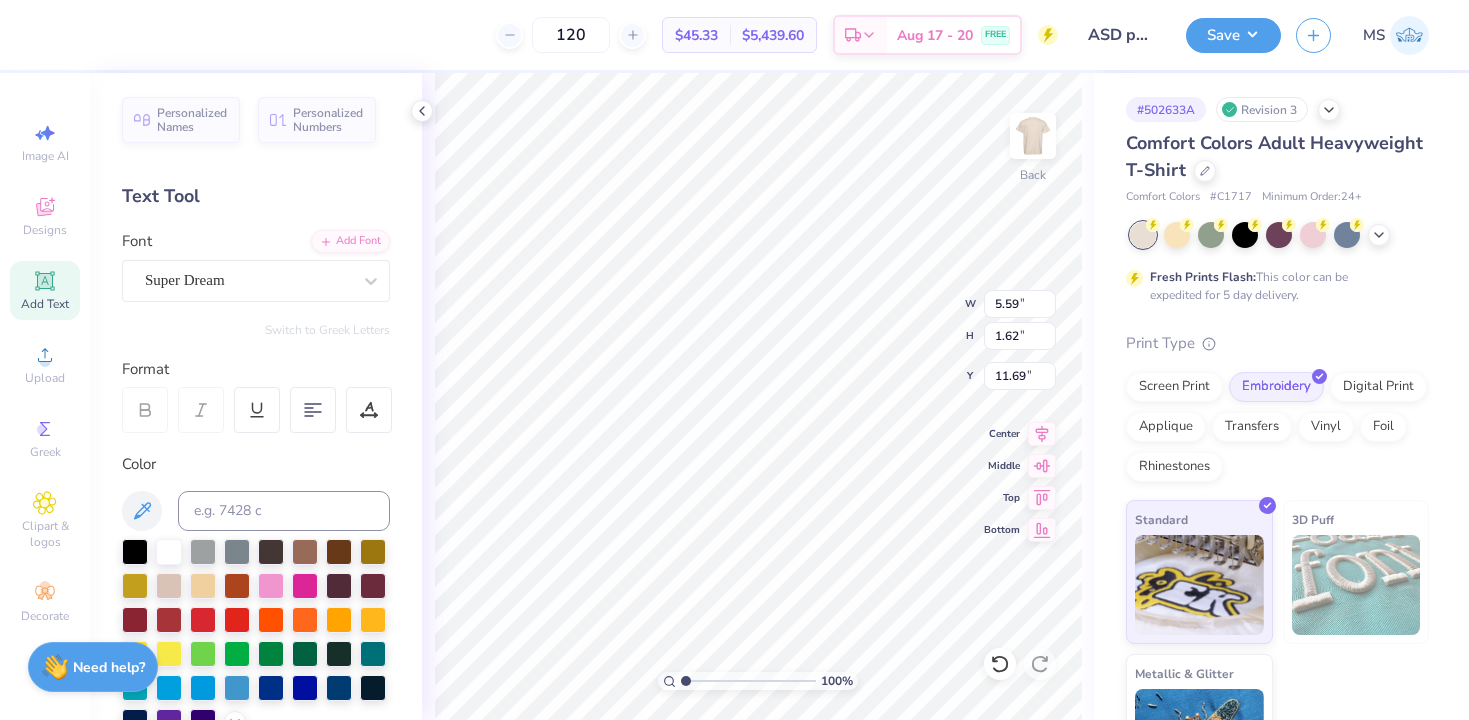 scroll, scrollTop: 0, scrollLeft: 2, axis: horizontal 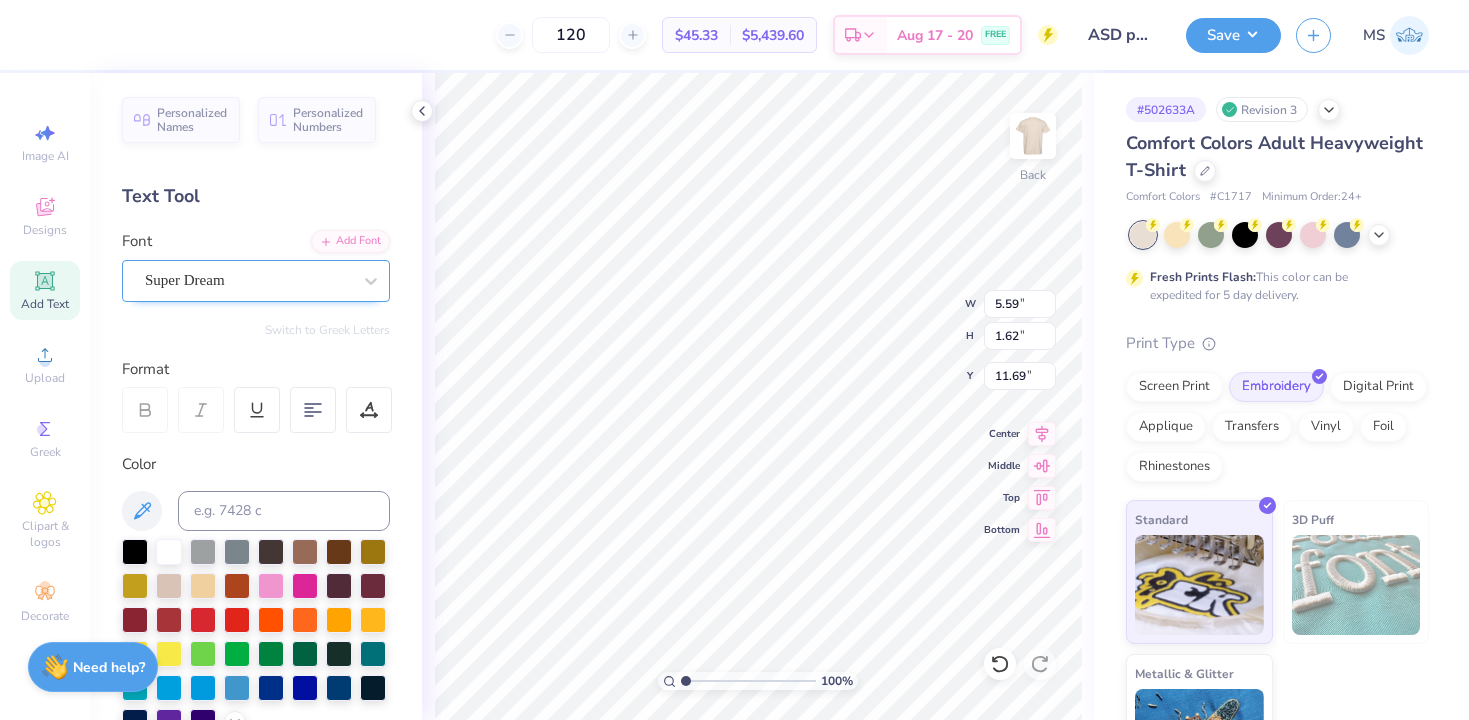 click on "Super Dream" at bounding box center [248, 280] 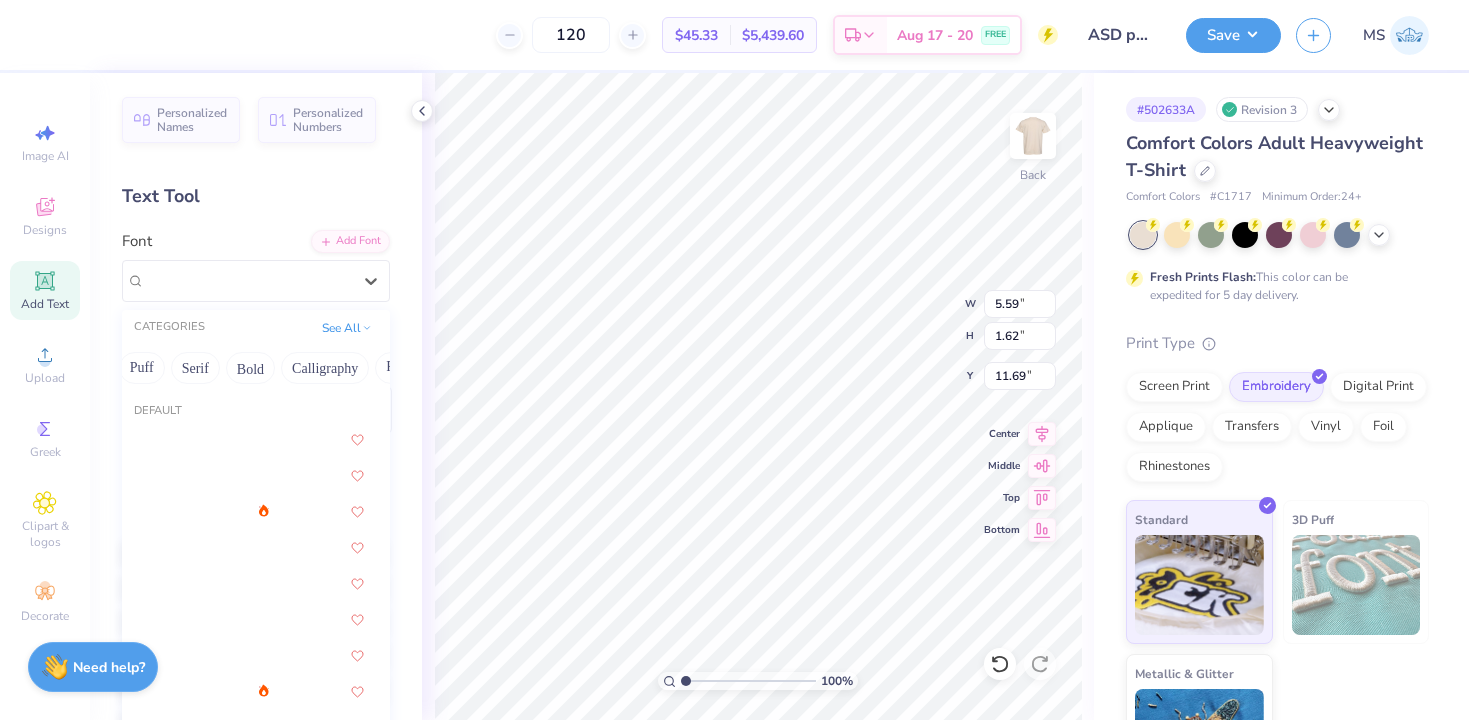 scroll, scrollTop: 0, scrollLeft: 213, axis: horizontal 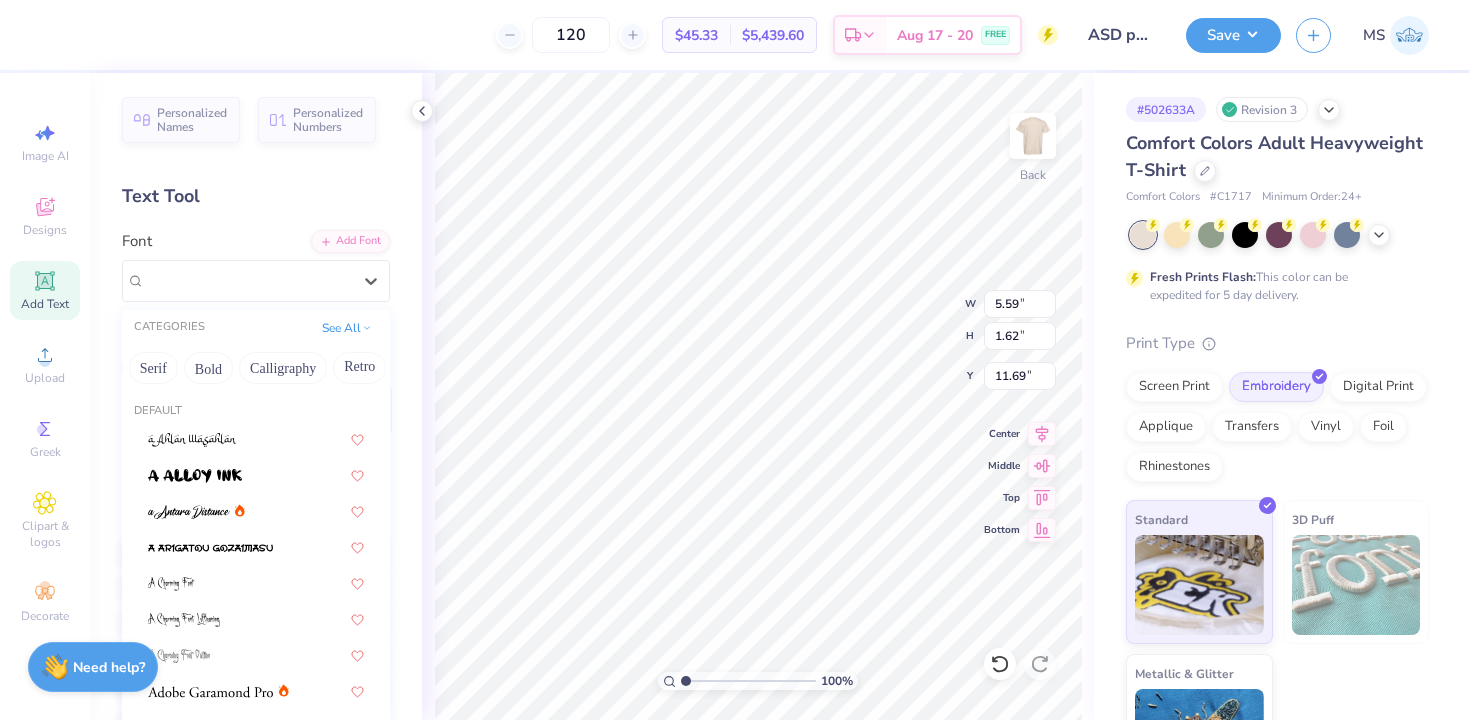 click on "Retro" at bounding box center (359, 368) 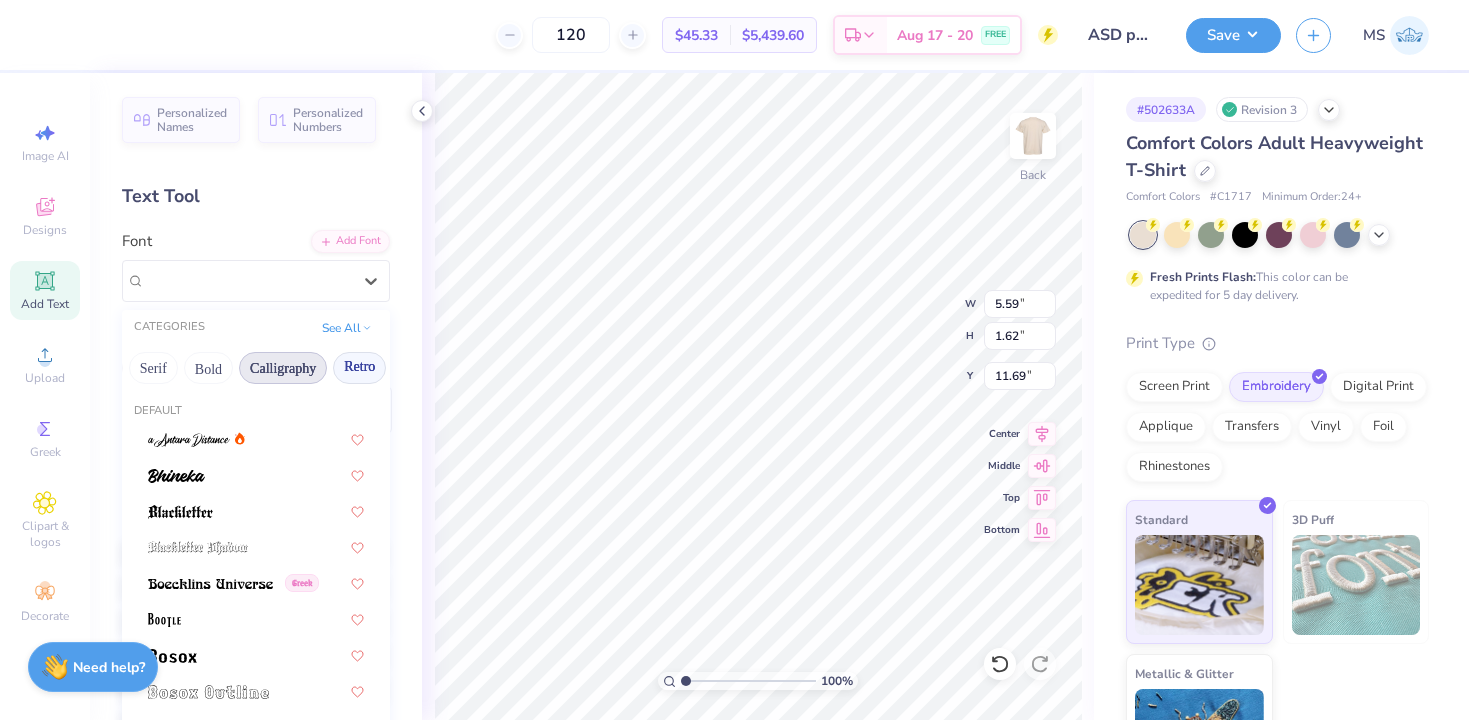 click on "Calligraphy" at bounding box center [283, 368] 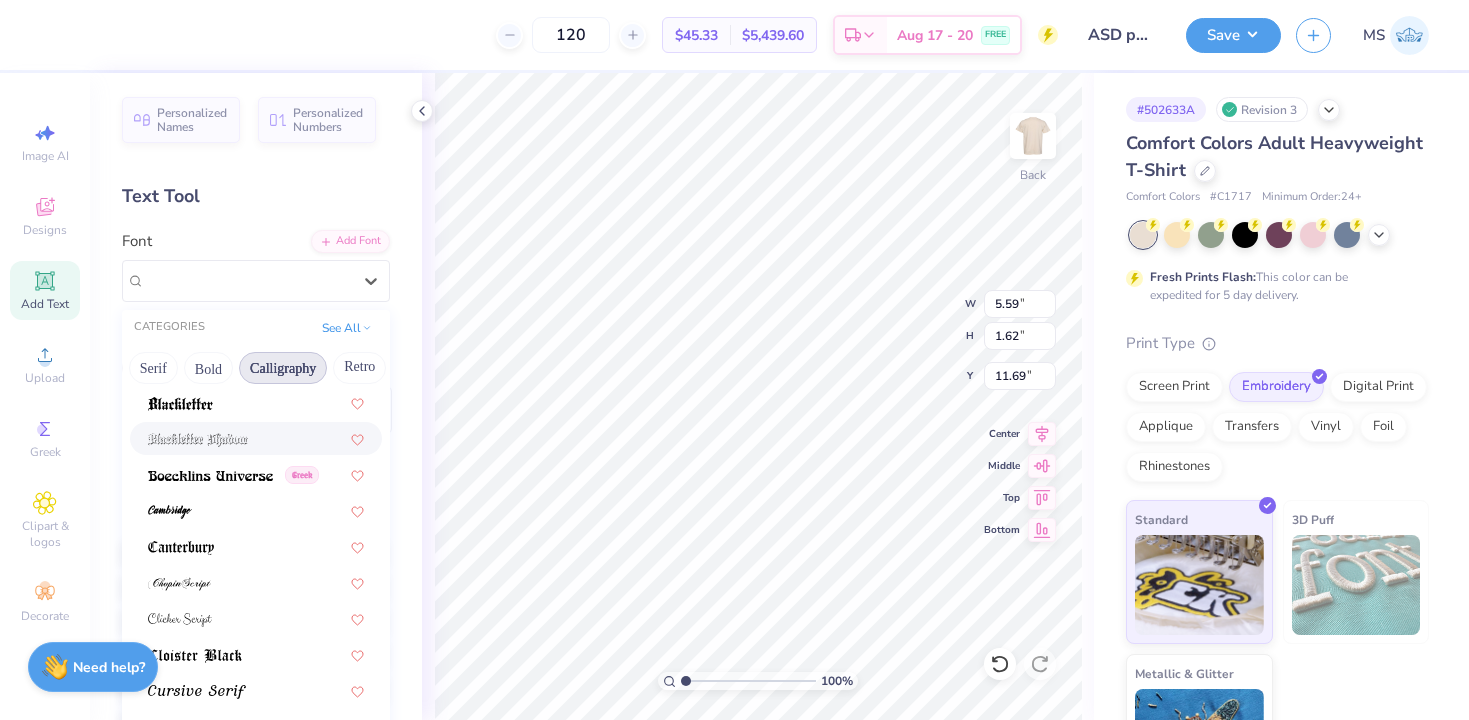 scroll, scrollTop: 184, scrollLeft: 0, axis: vertical 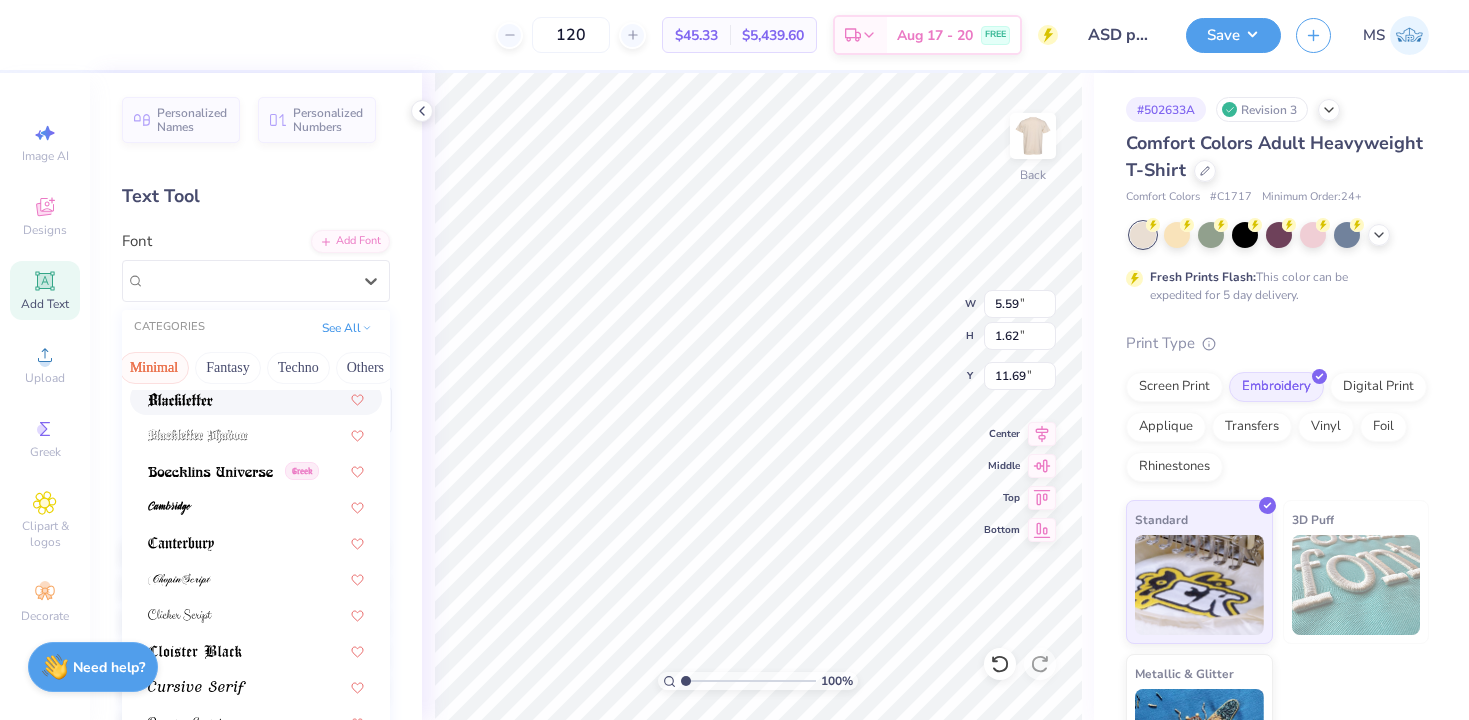 click on "Minimal" at bounding box center (154, 368) 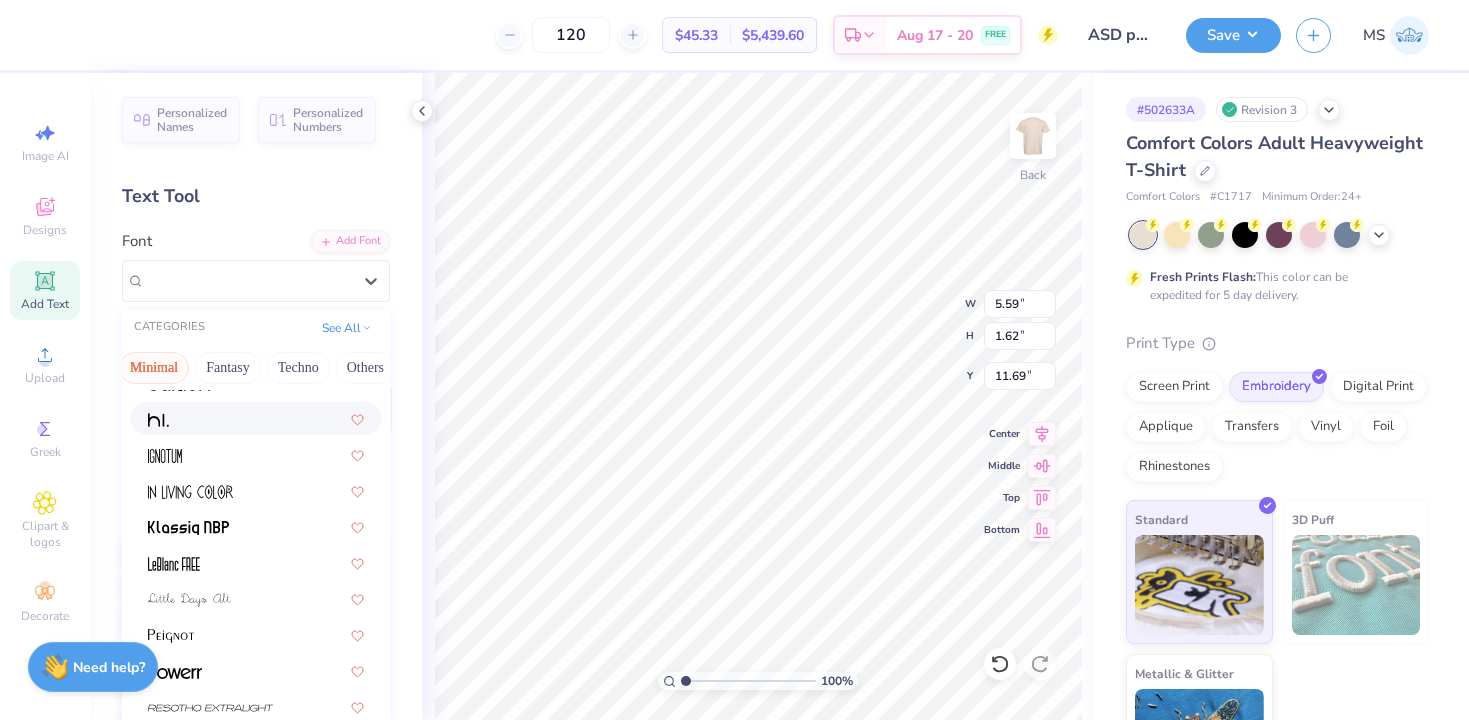 scroll, scrollTop: 382, scrollLeft: 0, axis: vertical 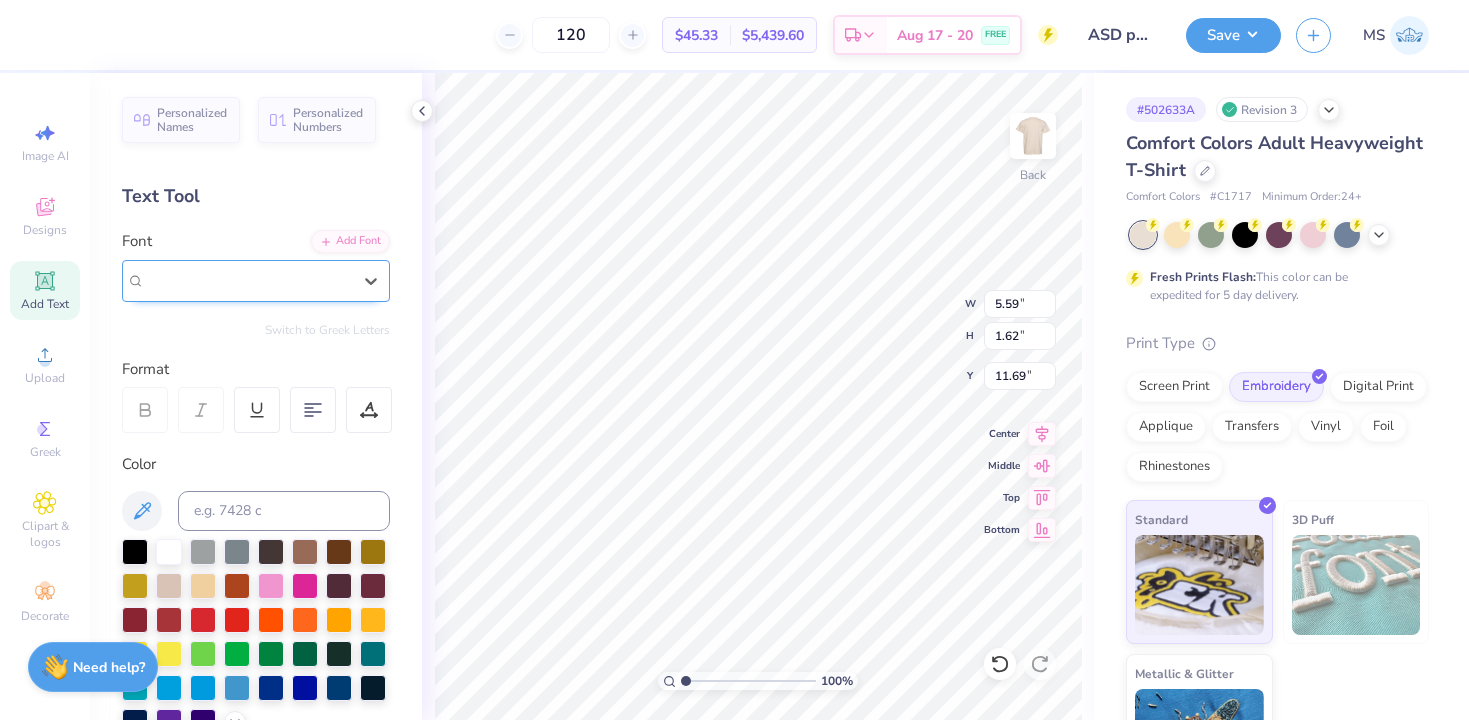 click on "Super Dream" at bounding box center (185, 280) 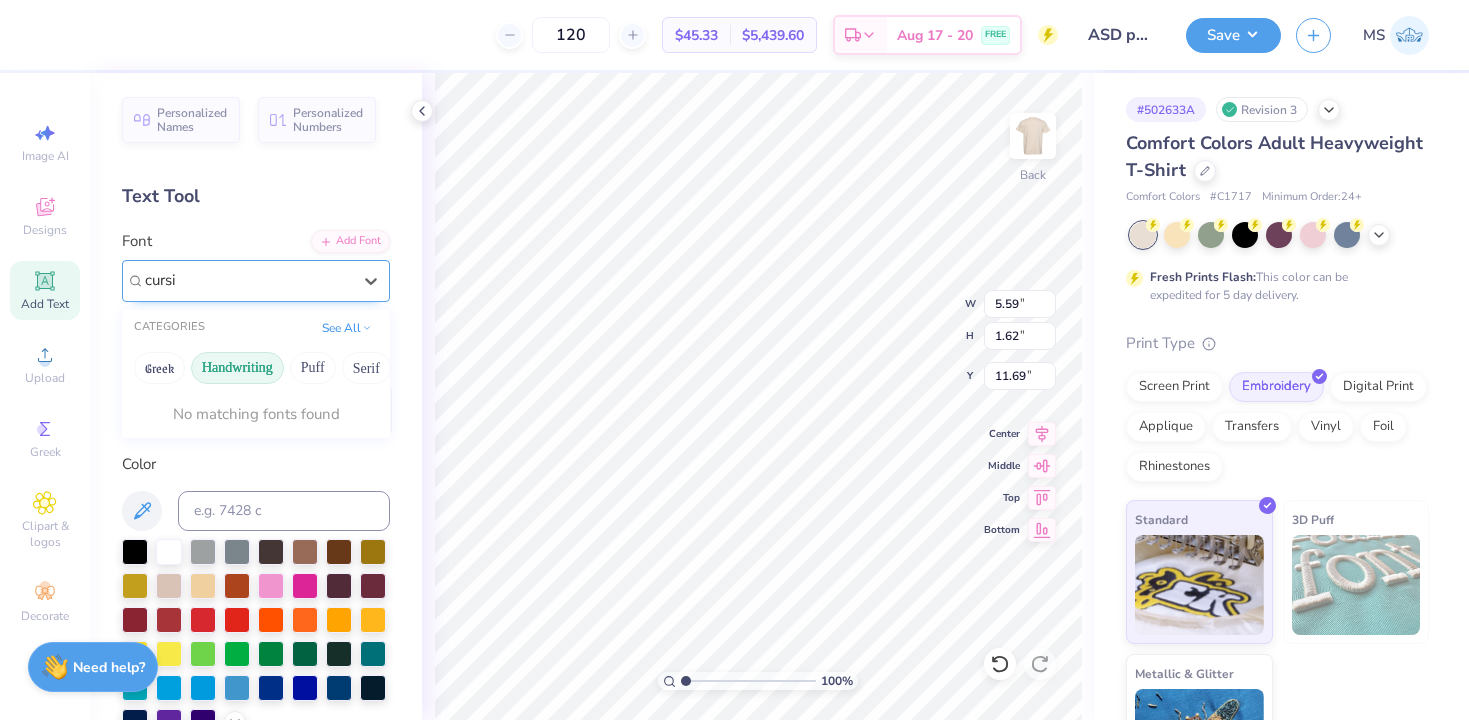 click on "Handwriting" at bounding box center (237, 368) 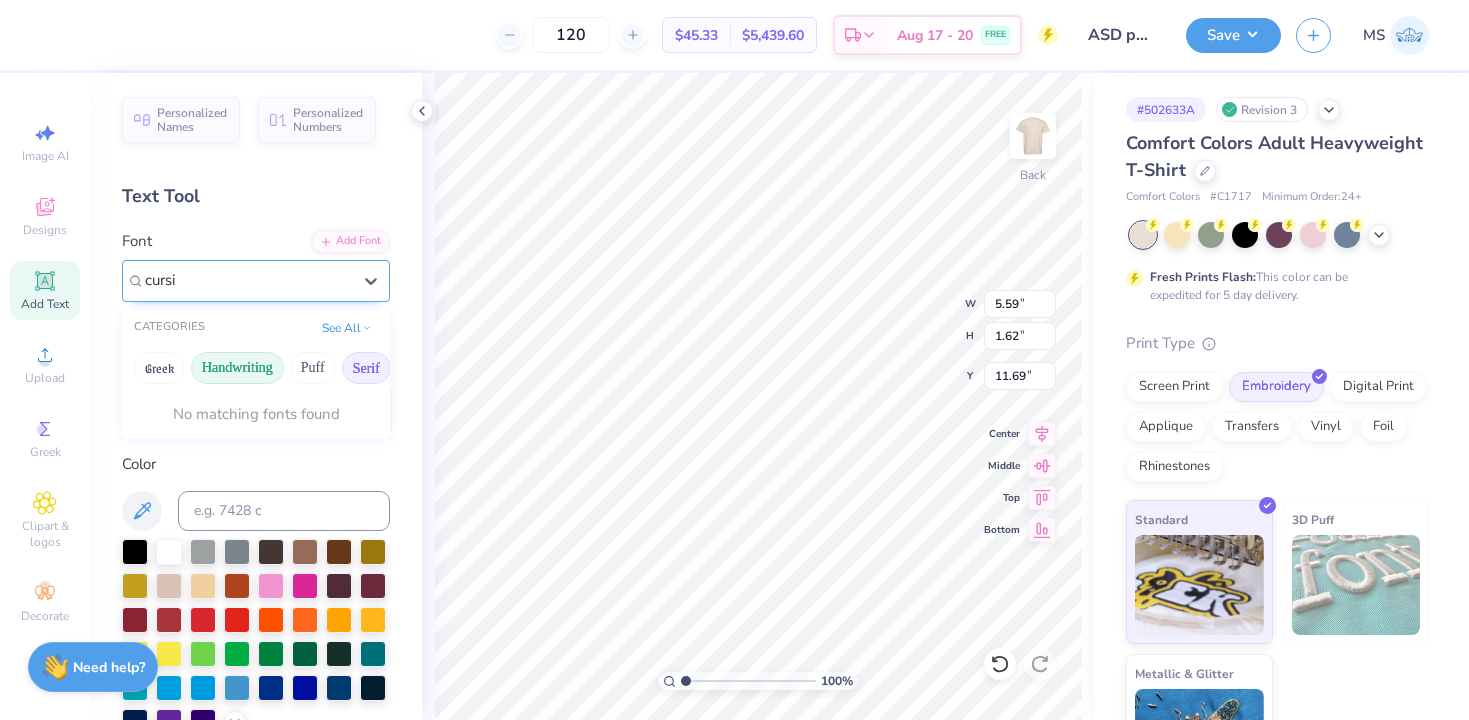 click on "Serif" at bounding box center (366, 368) 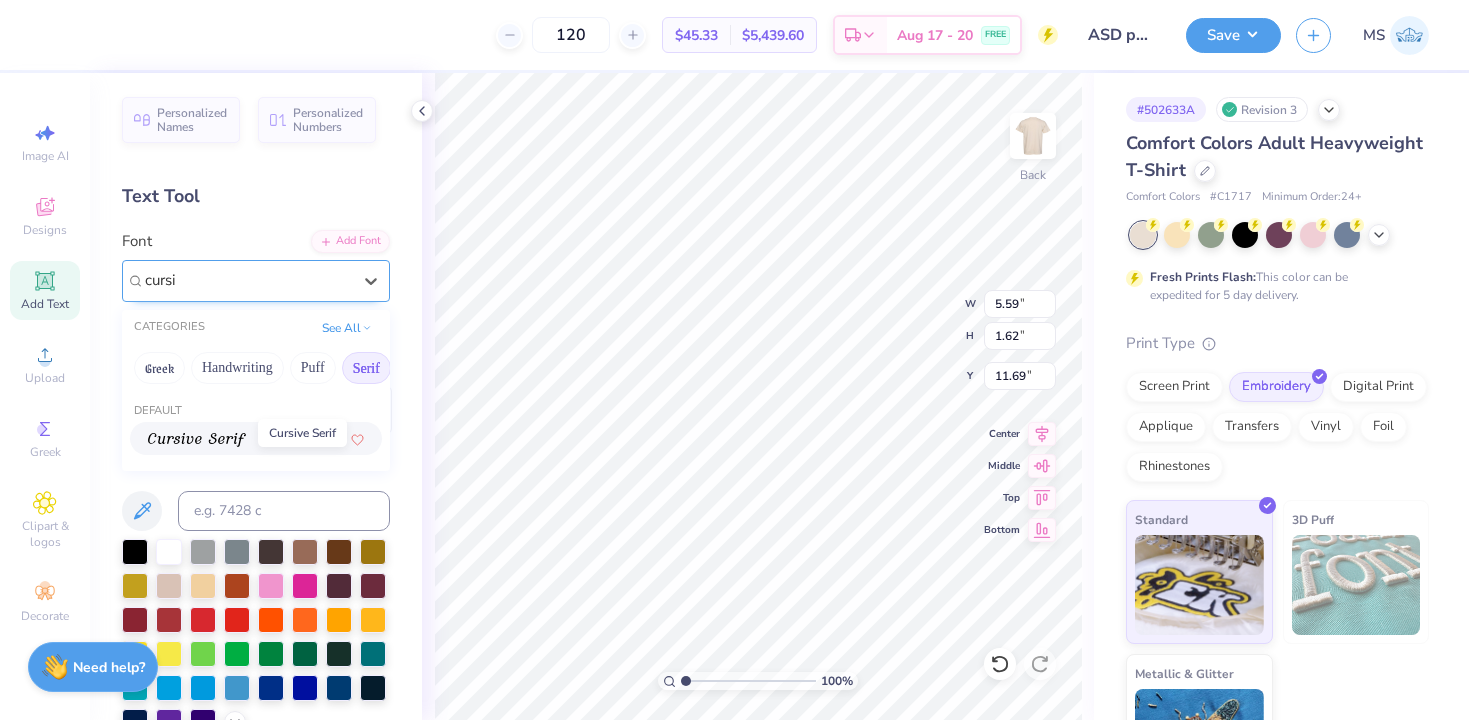 click at bounding box center (197, 440) 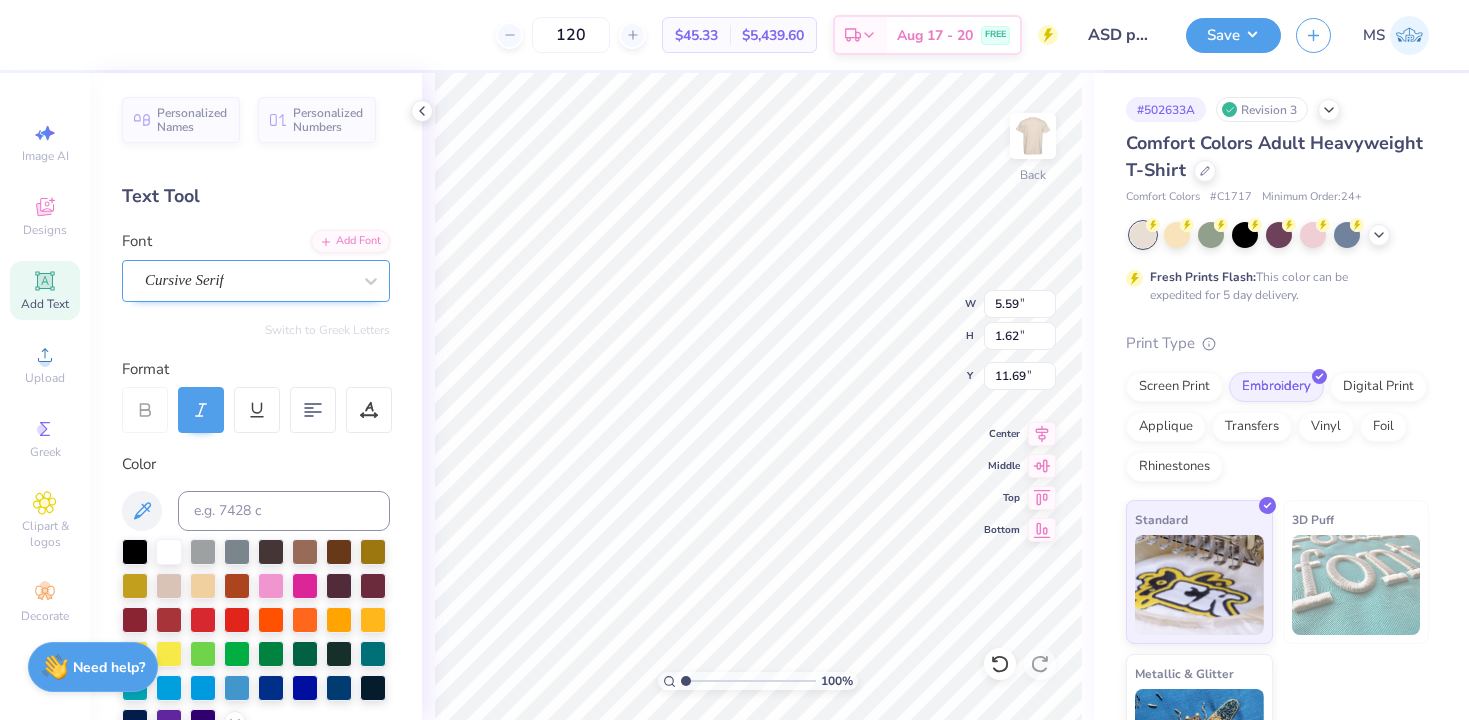 click 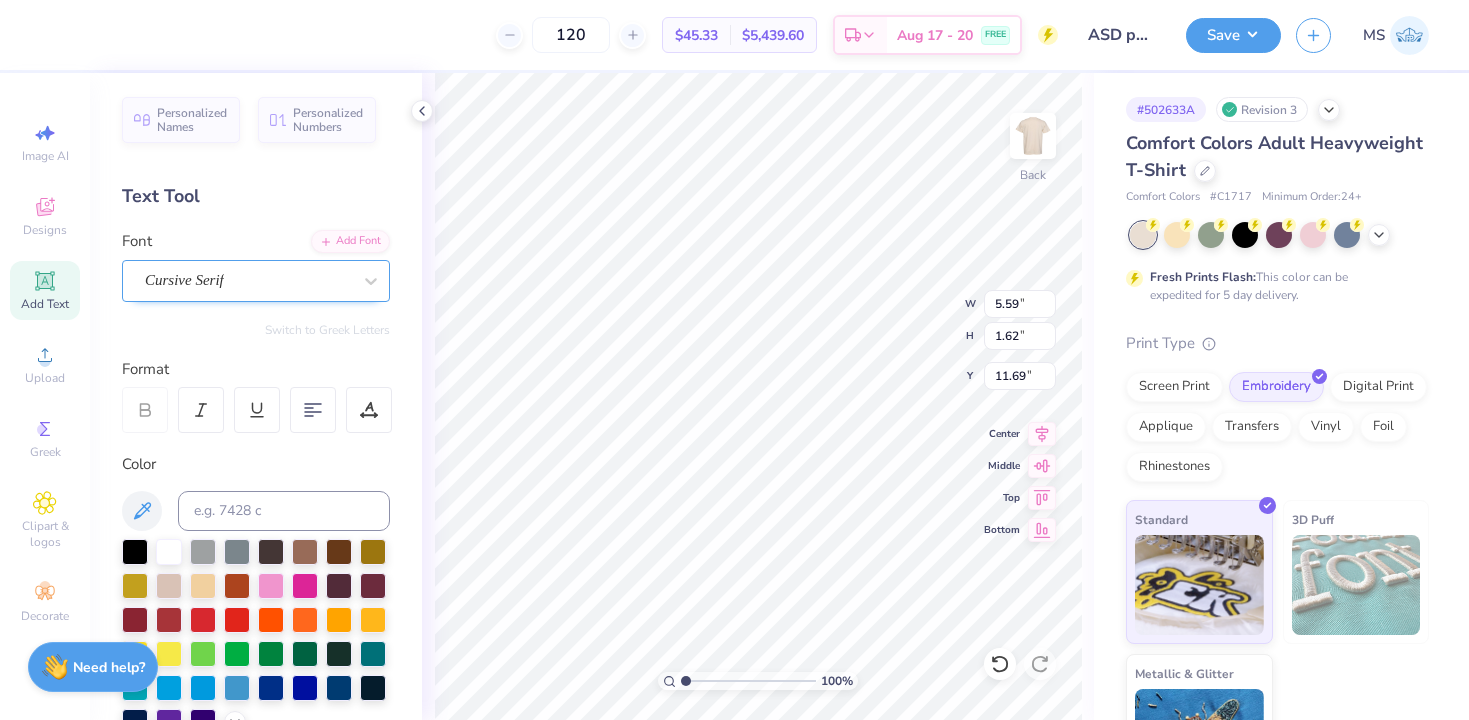 click on "Cursive Serif" at bounding box center (248, 280) 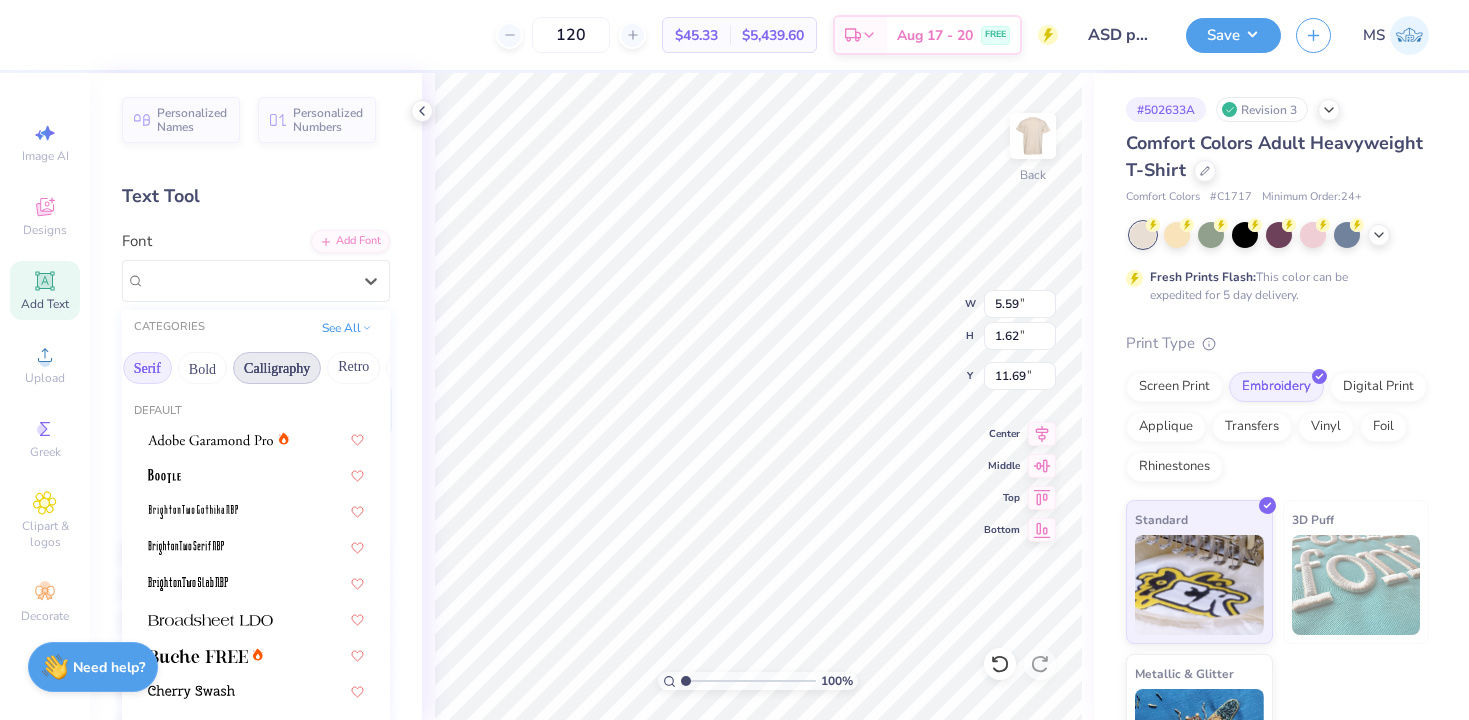 scroll, scrollTop: 0, scrollLeft: 220, axis: horizontal 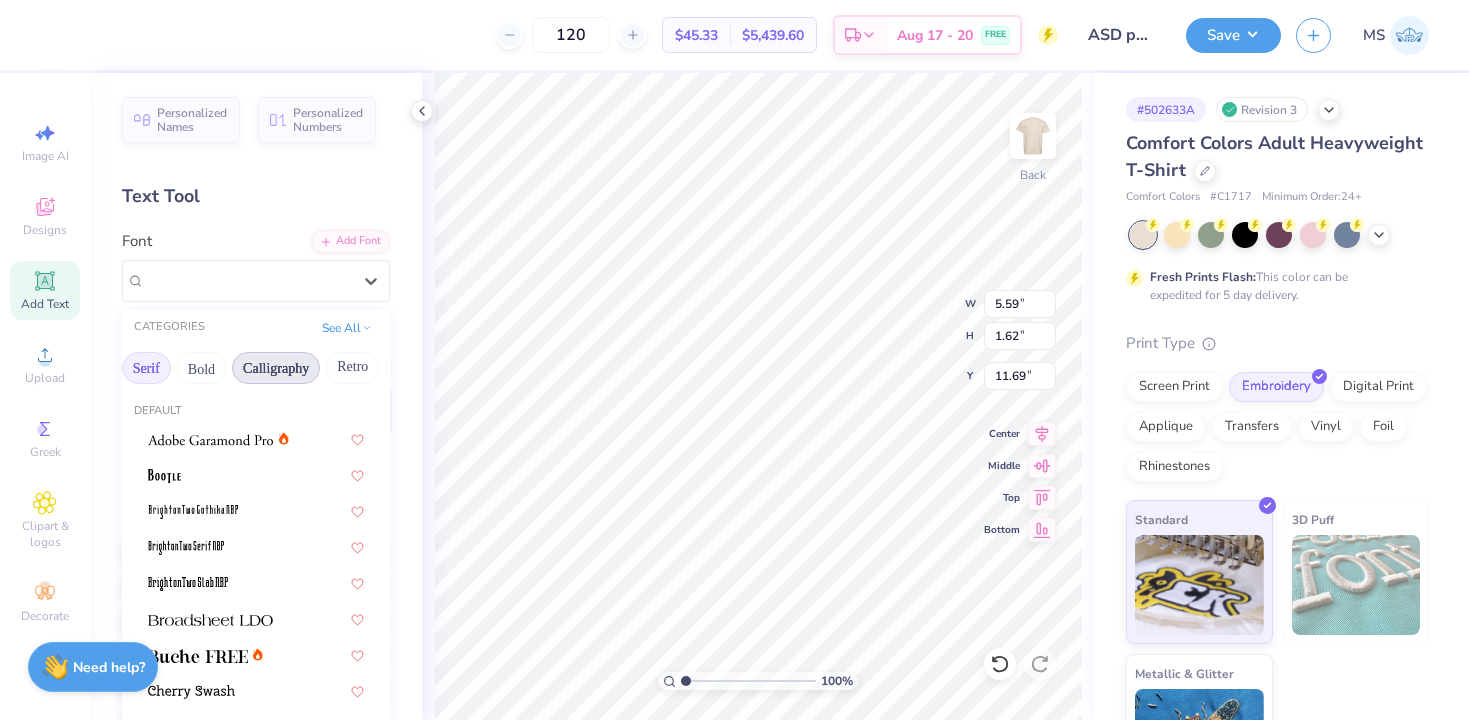 click on "Calligraphy" at bounding box center (276, 368) 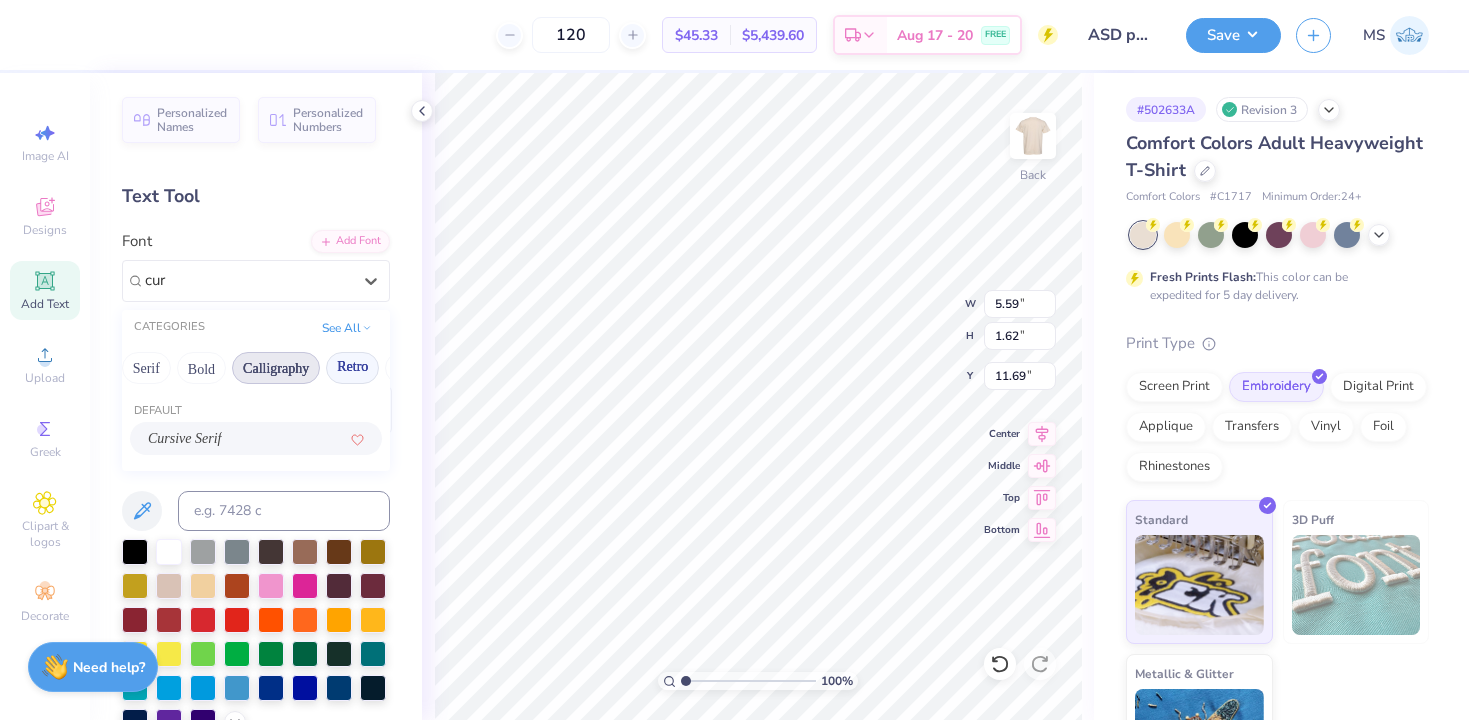 click on "Retro" at bounding box center [352, 368] 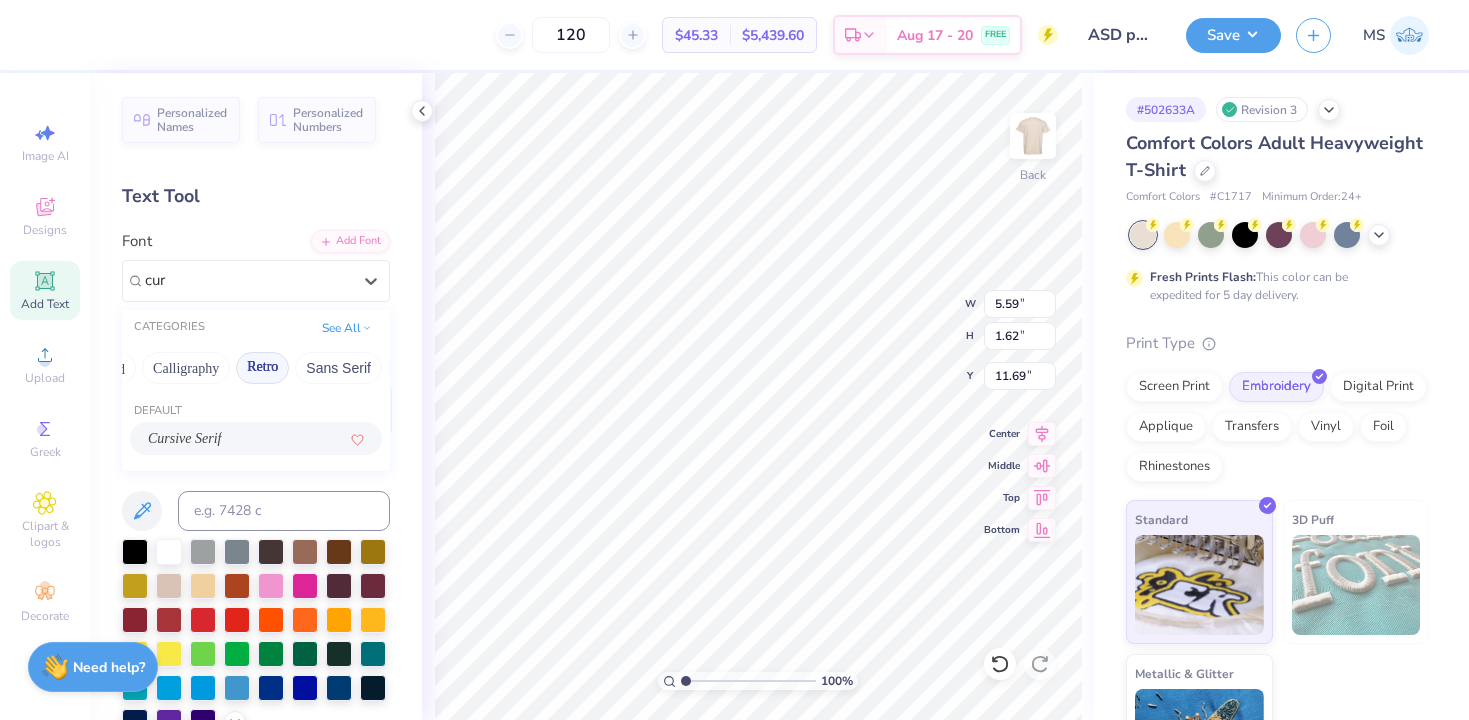 scroll, scrollTop: 0, scrollLeft: 345, axis: horizontal 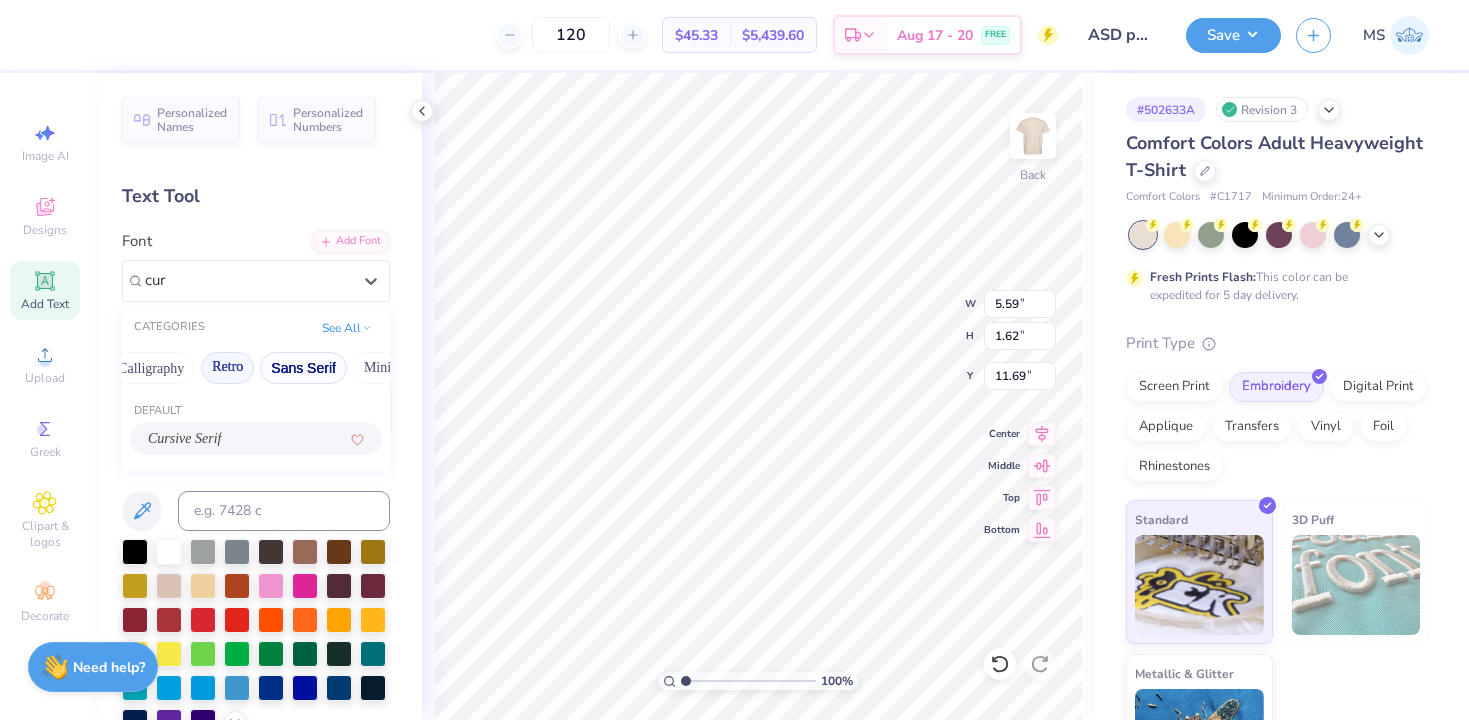 click on "Sans Serif" at bounding box center (303, 368) 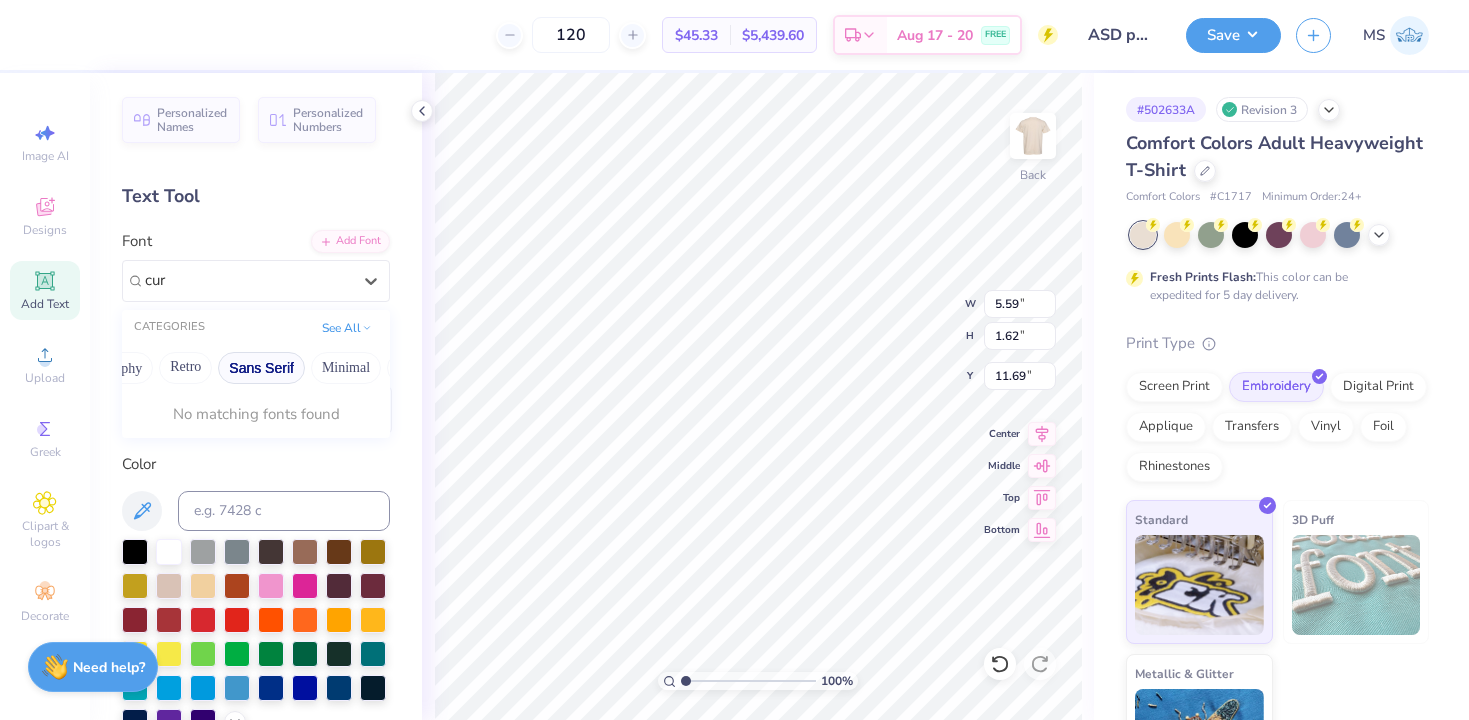 scroll, scrollTop: 0, scrollLeft: 410, axis: horizontal 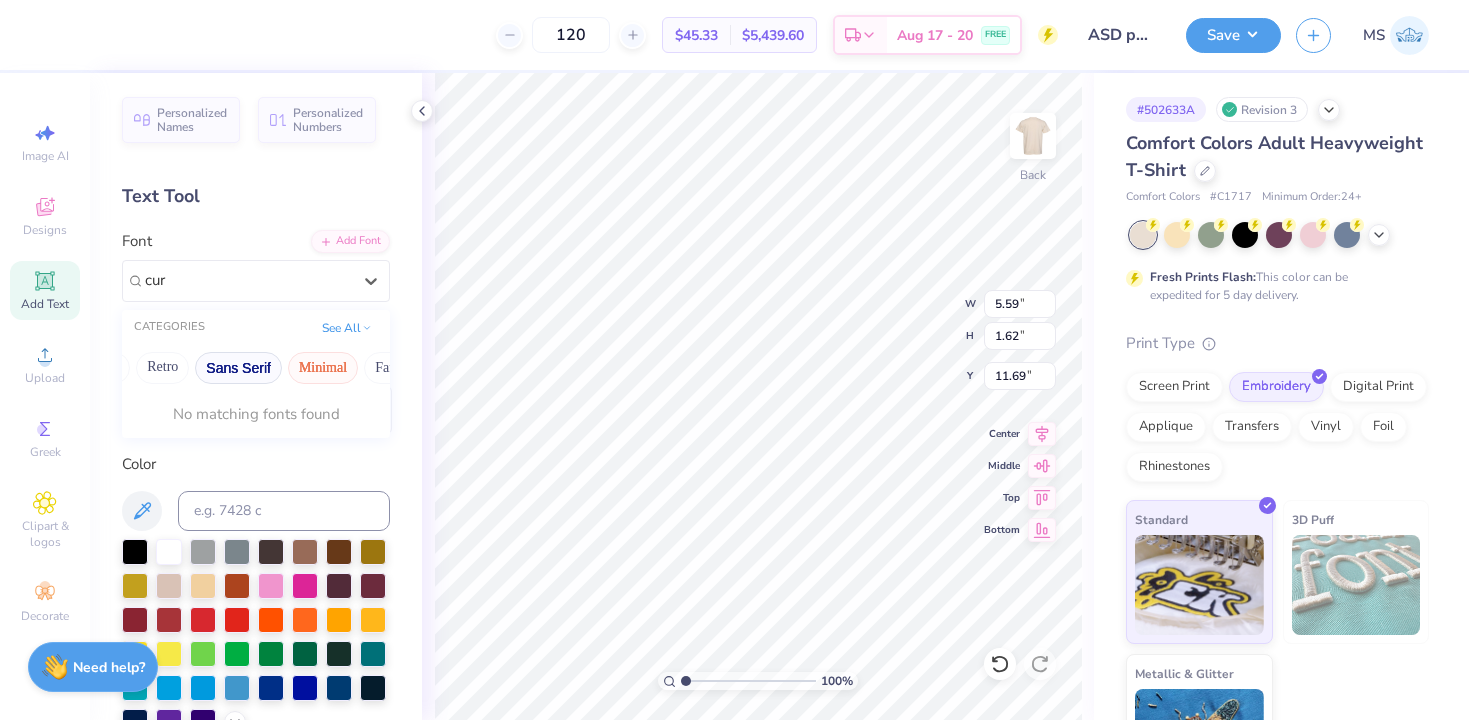 click on "Minimal" at bounding box center (323, 368) 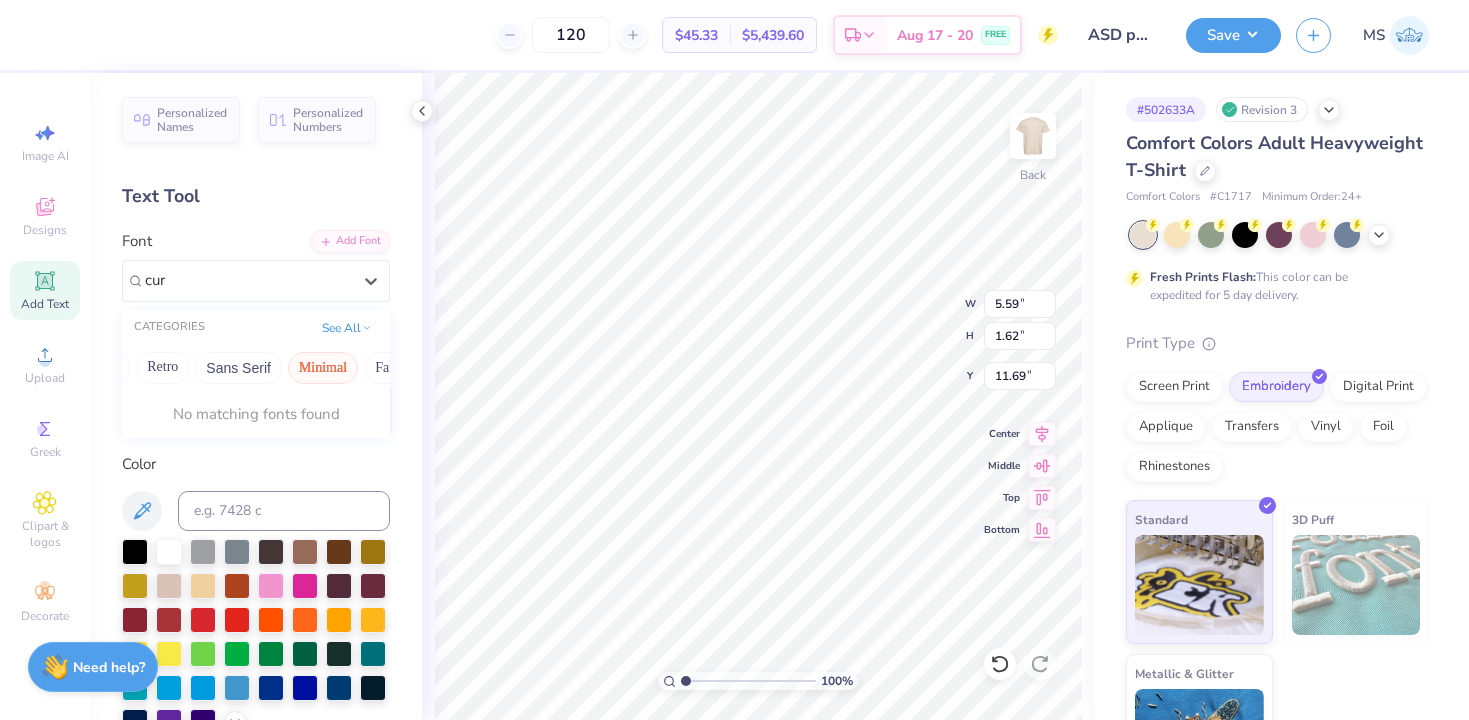 scroll, scrollTop: 0, scrollLeft: 458, axis: horizontal 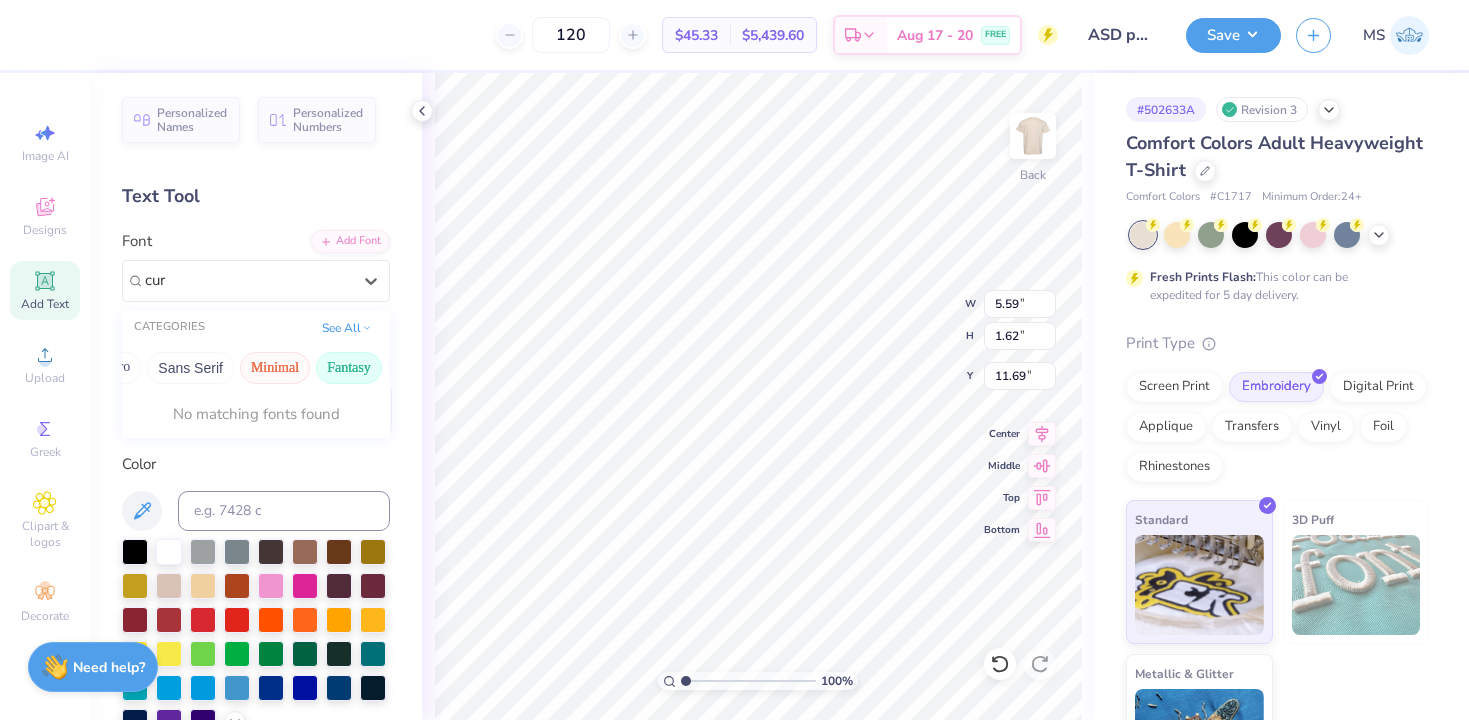 click on "Fantasy" at bounding box center [349, 368] 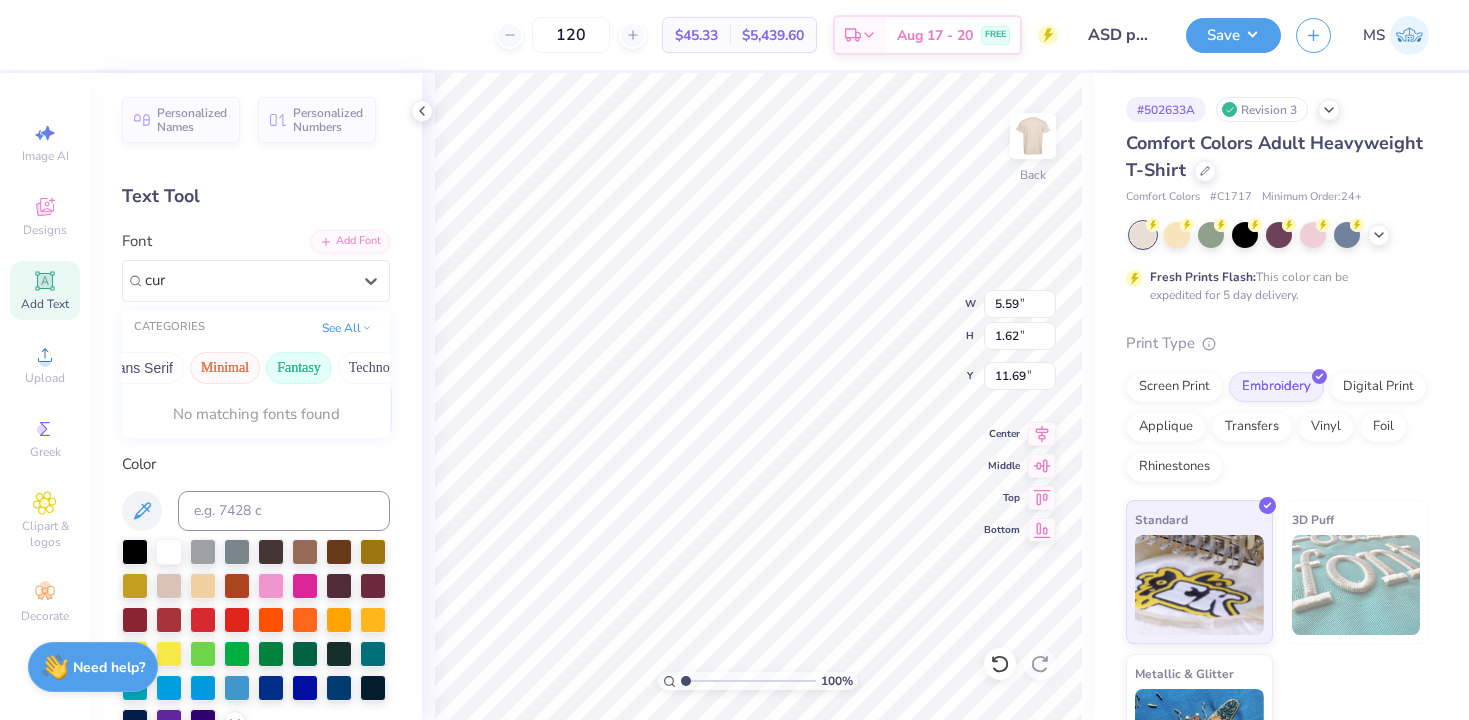 scroll, scrollTop: 0, scrollLeft: 533, axis: horizontal 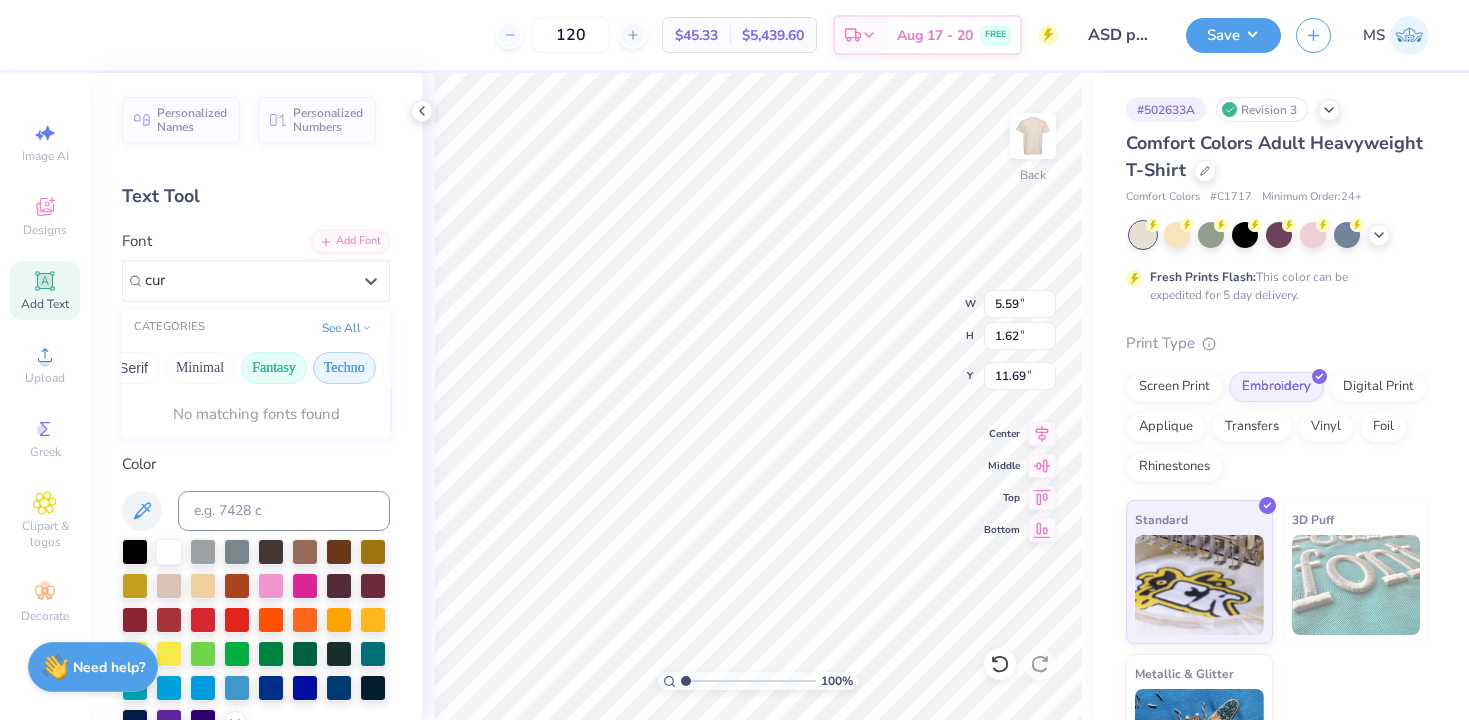 click on "Techno" at bounding box center [344, 368] 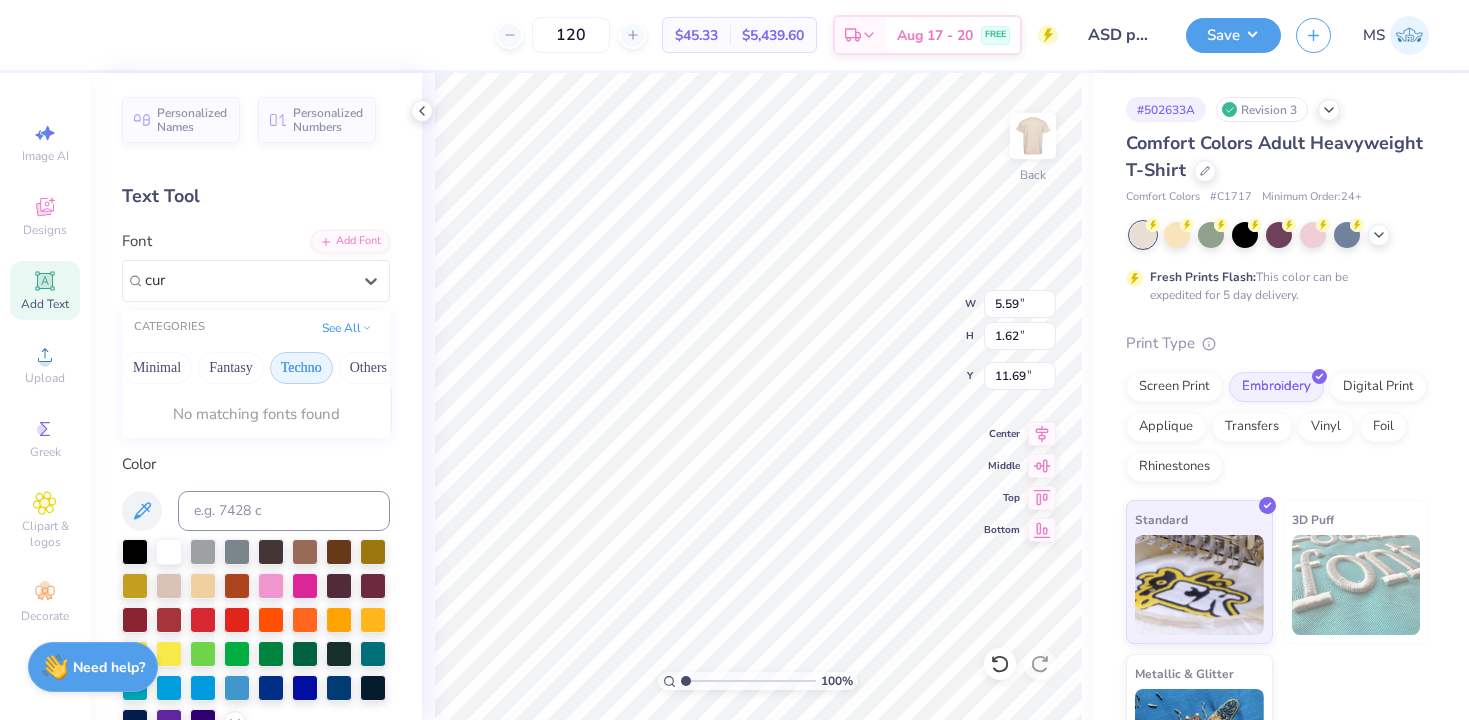 scroll, scrollTop: 0, scrollLeft: 588, axis: horizontal 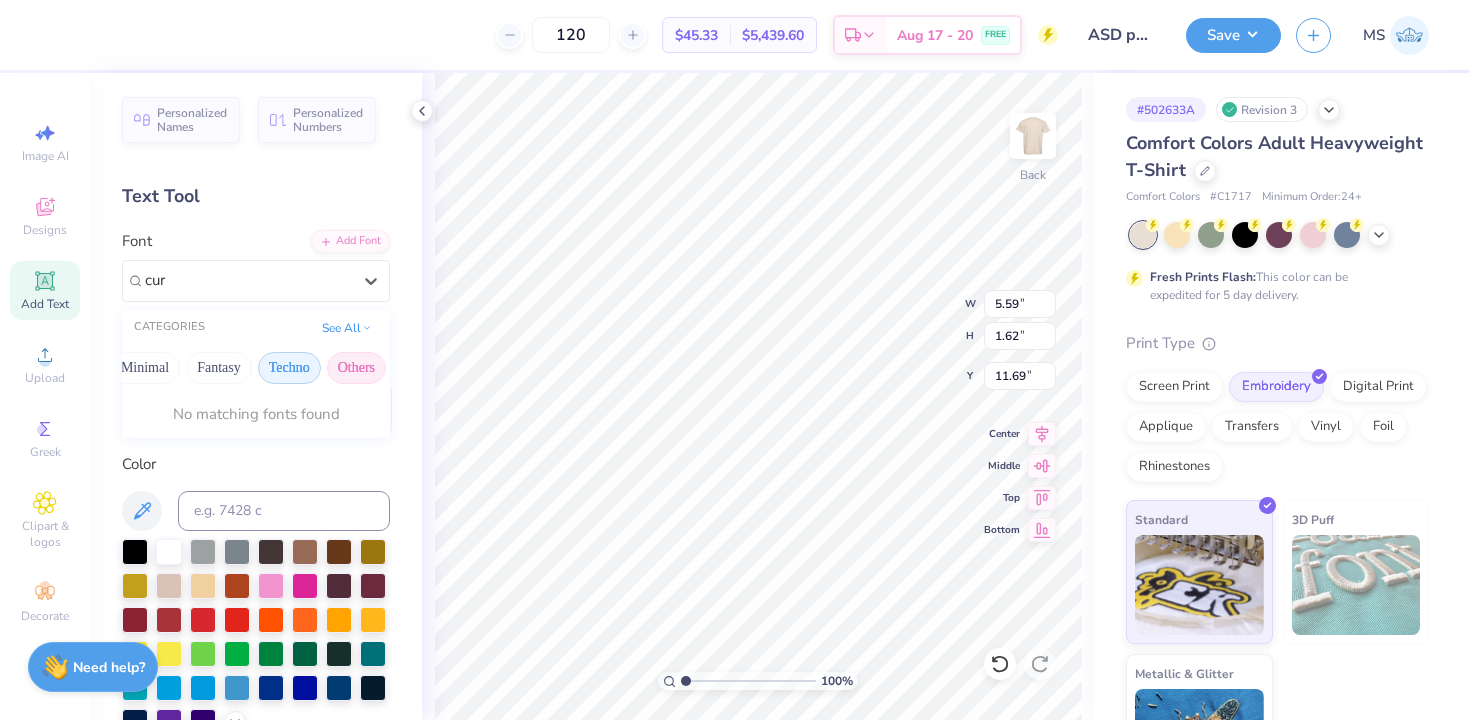 click on "Others" at bounding box center (356, 368) 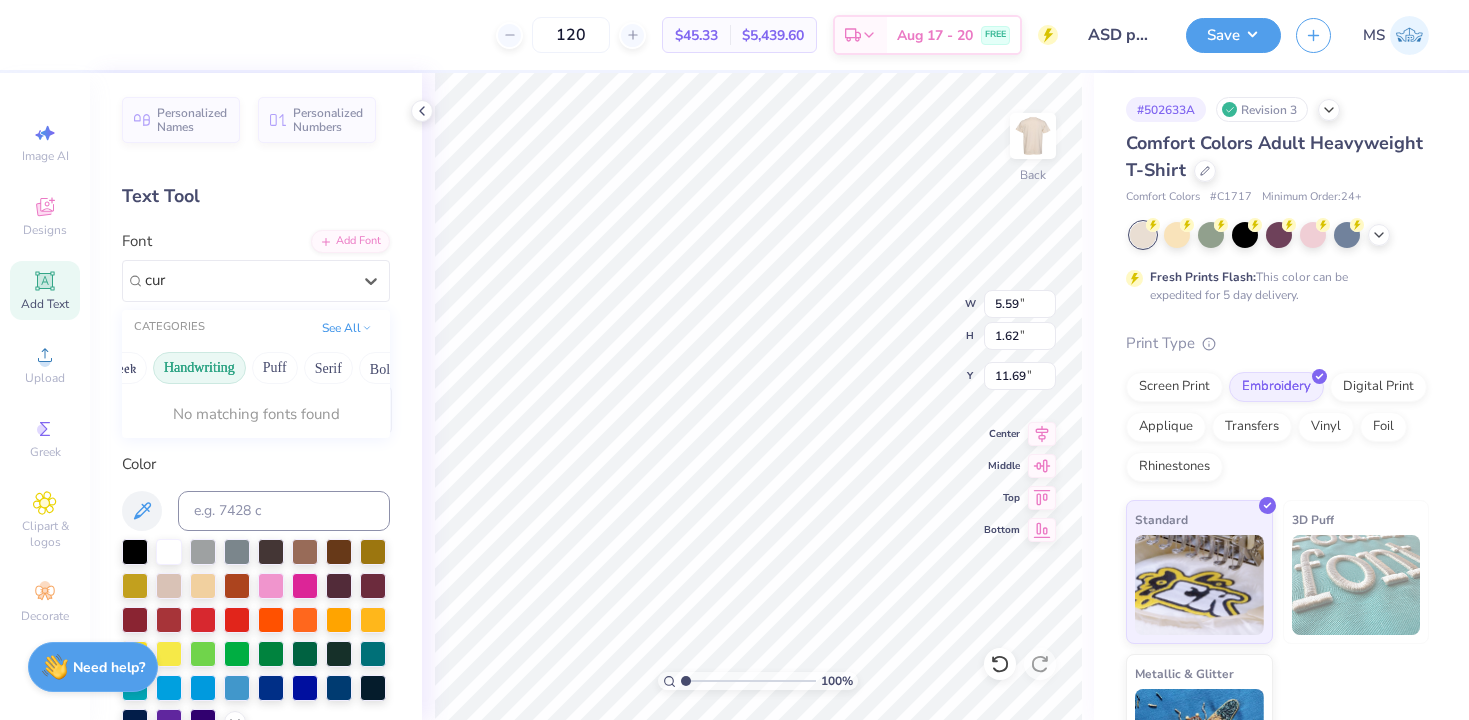 scroll, scrollTop: 0, scrollLeft: 0, axis: both 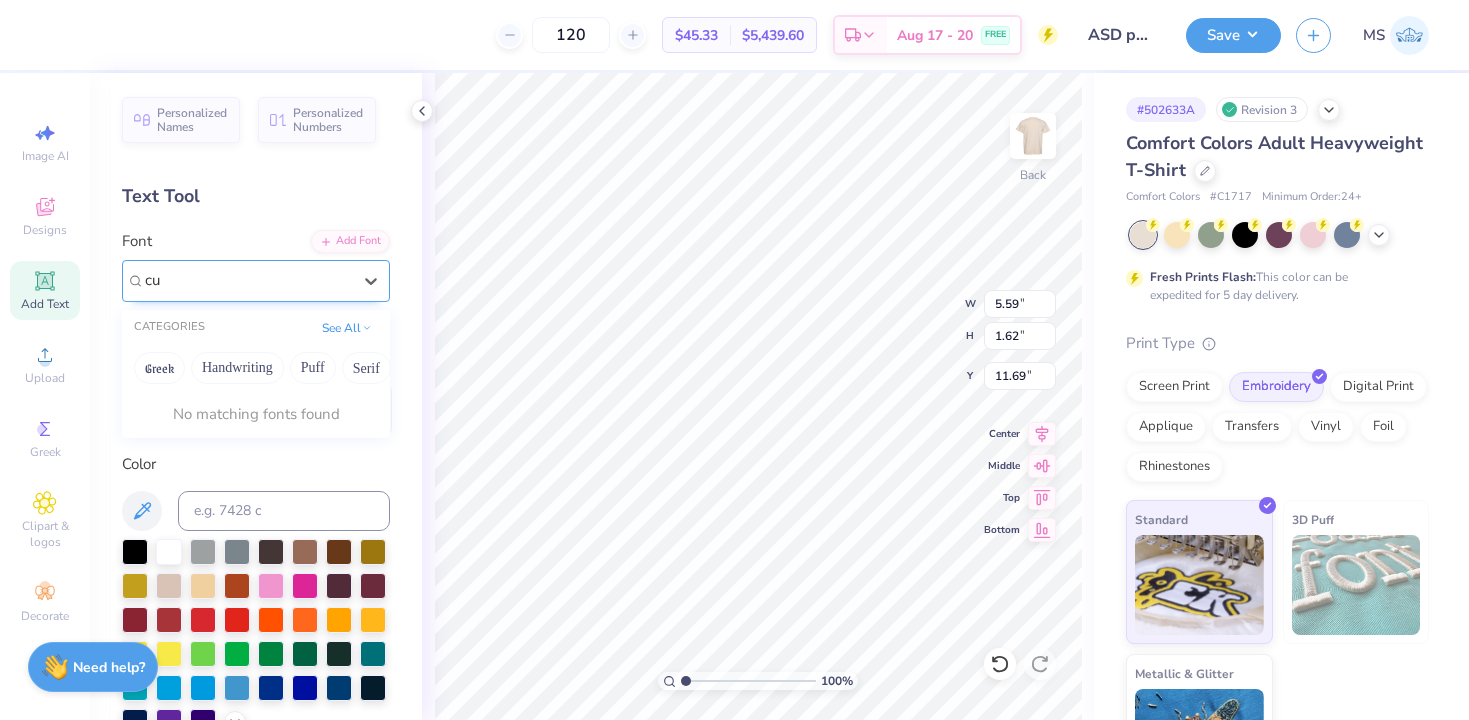 type on "c" 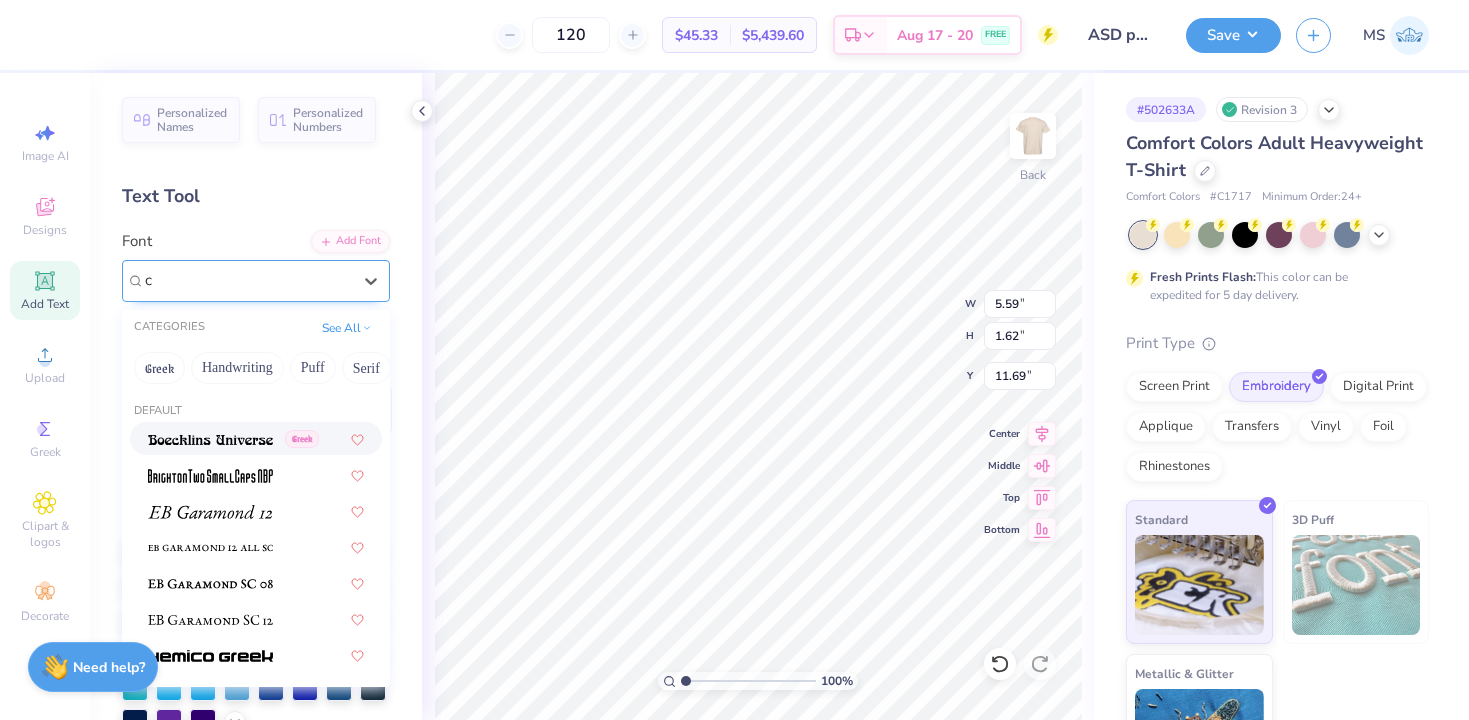 type 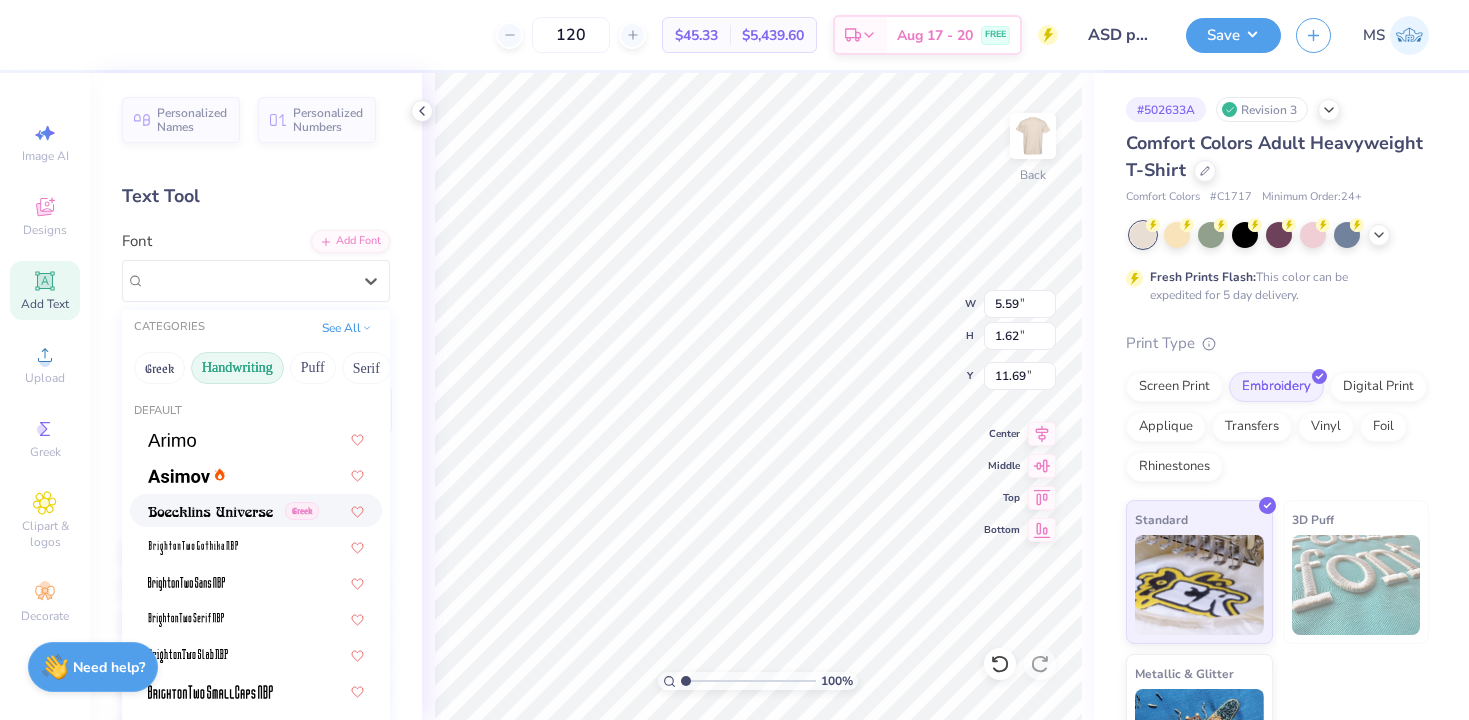 click on "Handwriting" at bounding box center [237, 368] 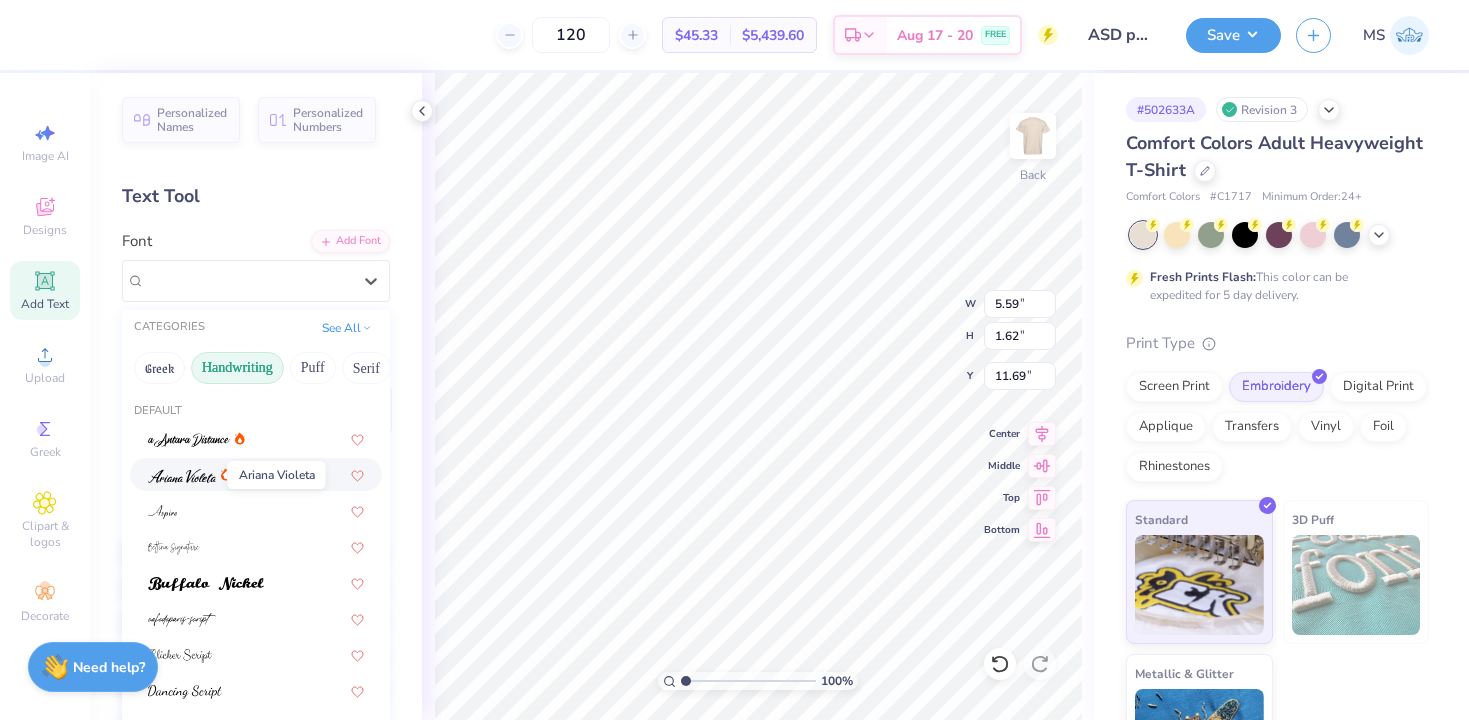 click at bounding box center [182, 476] 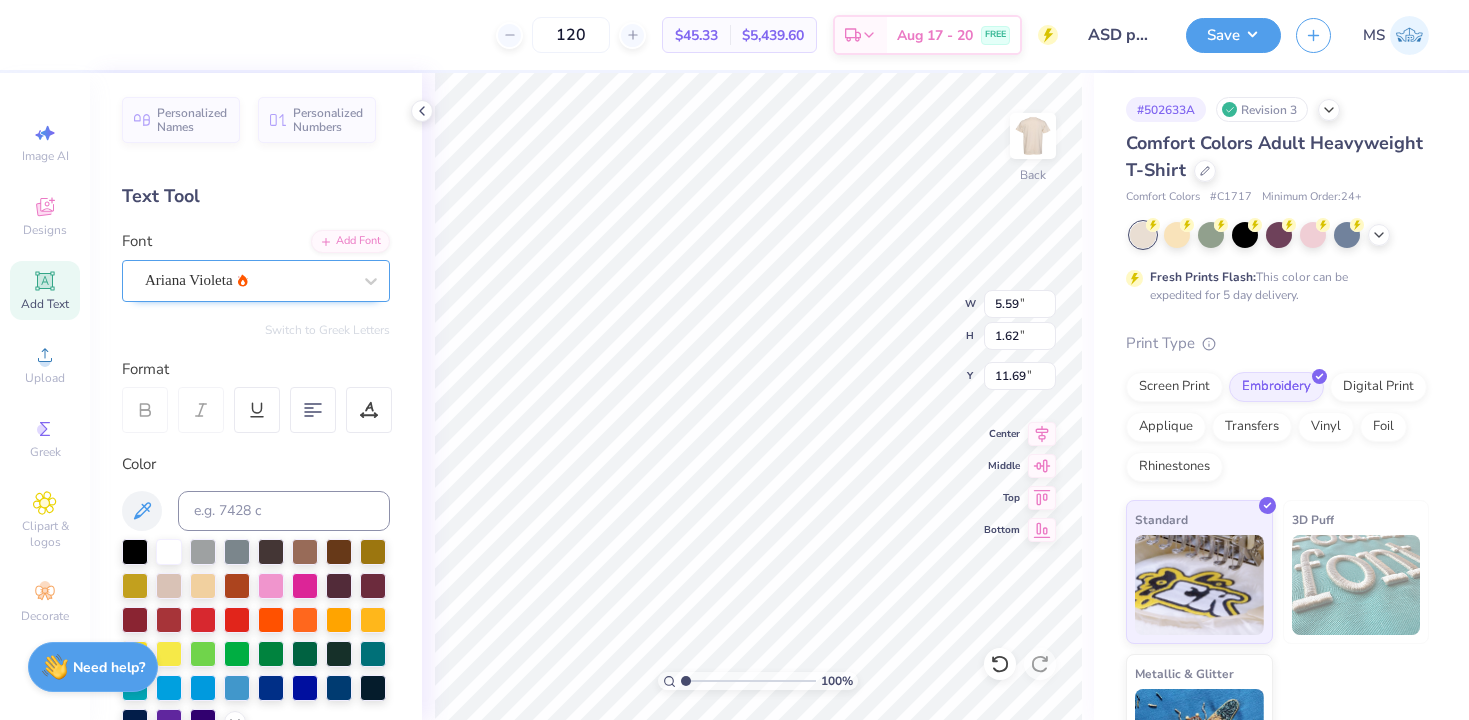 click on "Ariana Violeta" at bounding box center (248, 280) 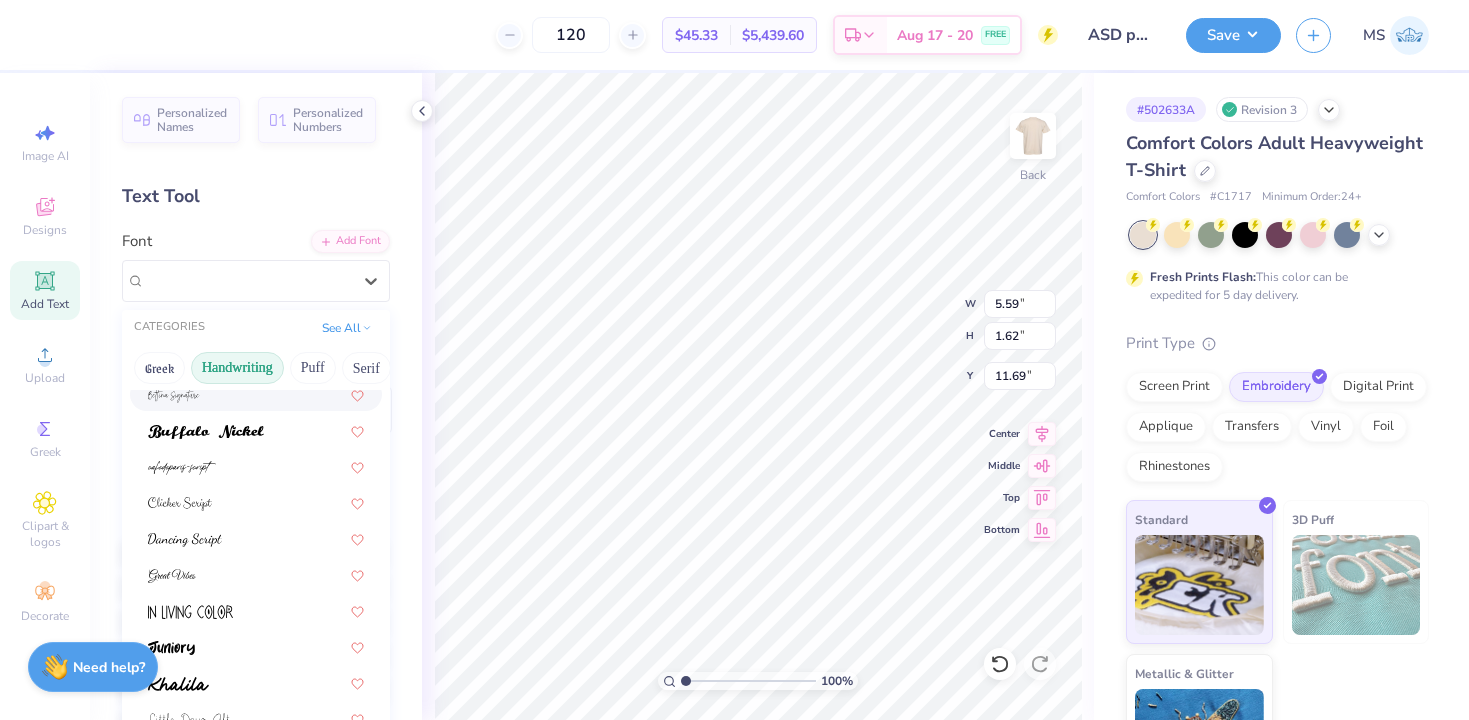 scroll, scrollTop: 179, scrollLeft: 0, axis: vertical 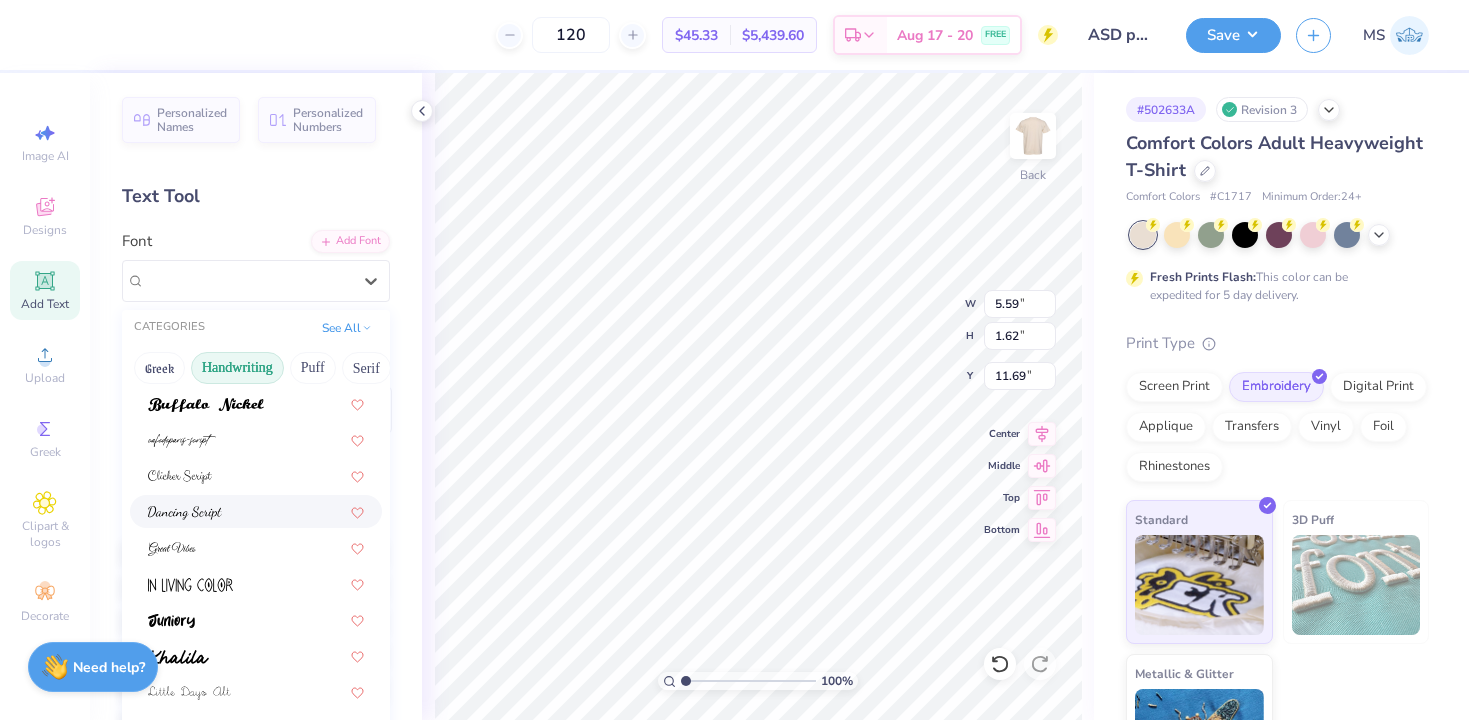 click at bounding box center (185, 513) 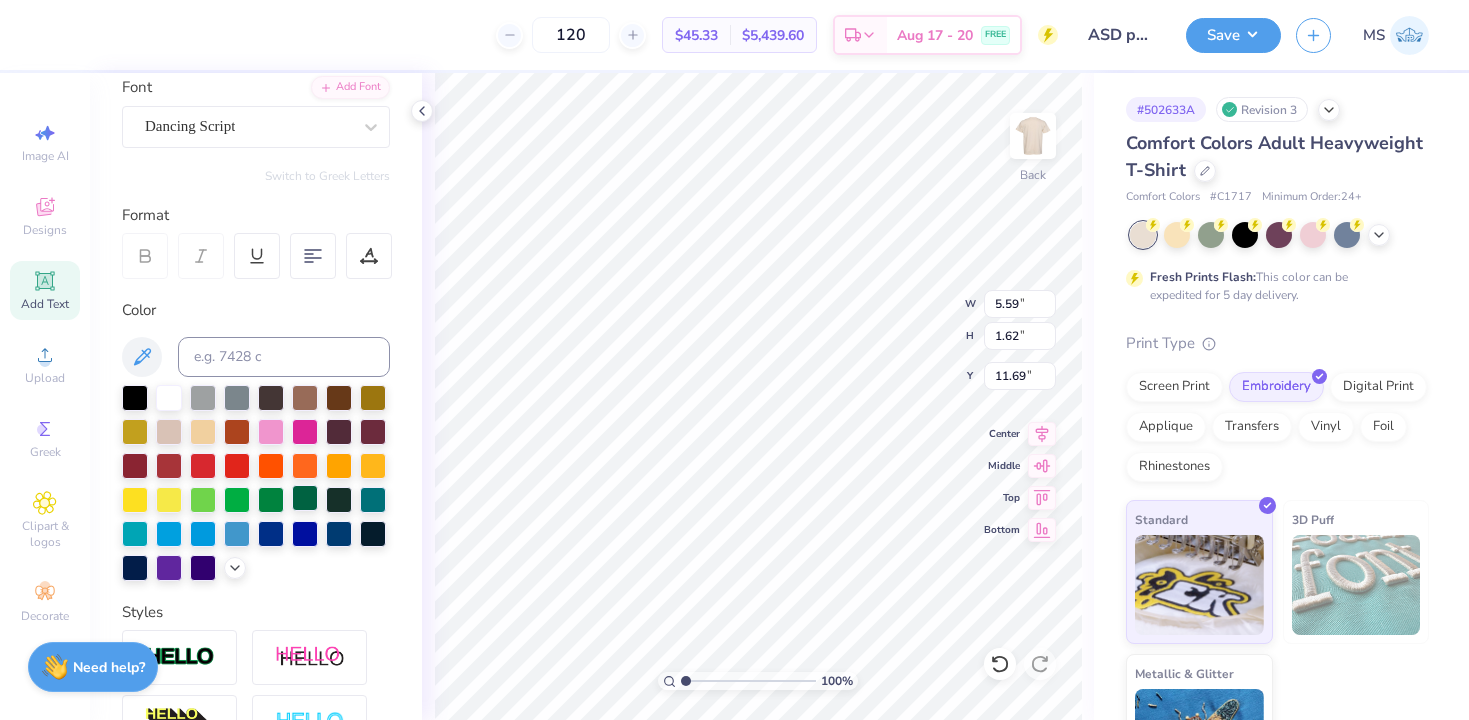 scroll, scrollTop: 175, scrollLeft: 0, axis: vertical 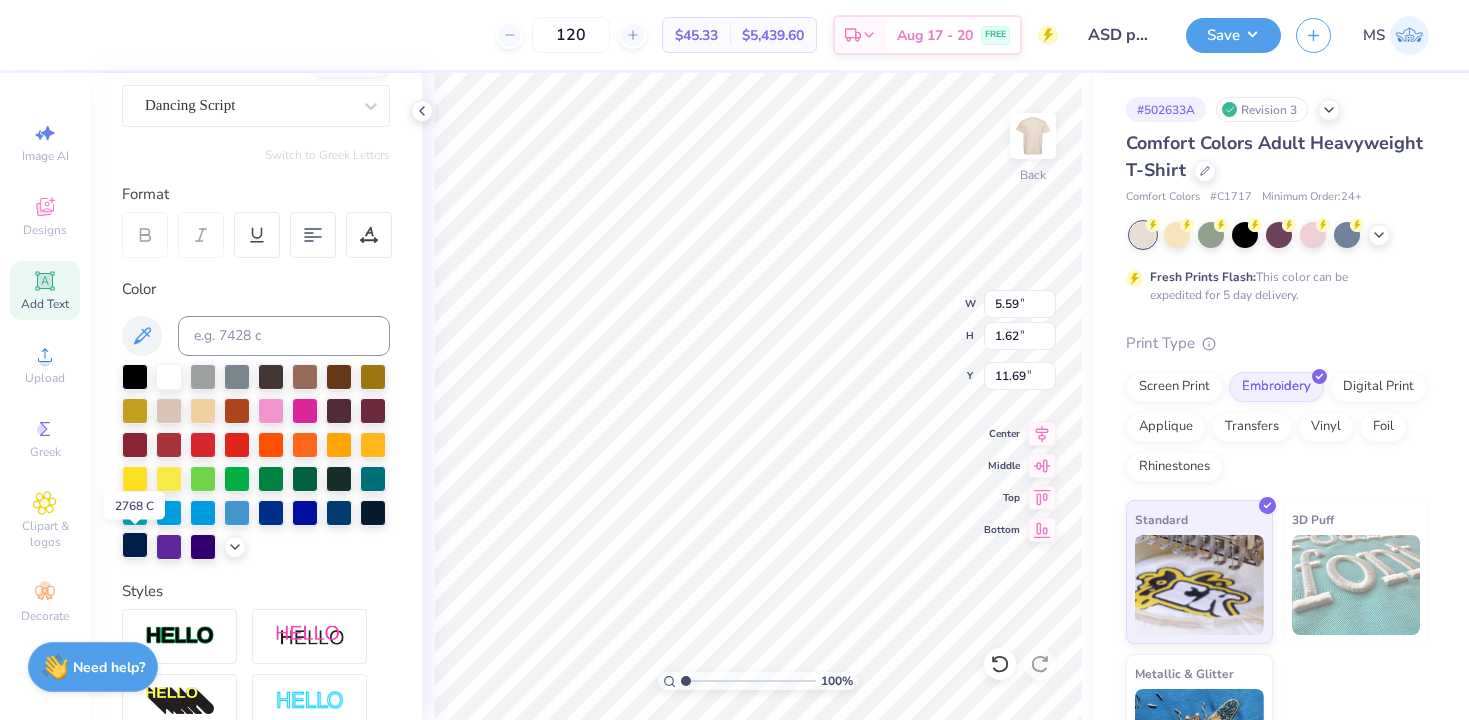 click at bounding box center [135, 545] 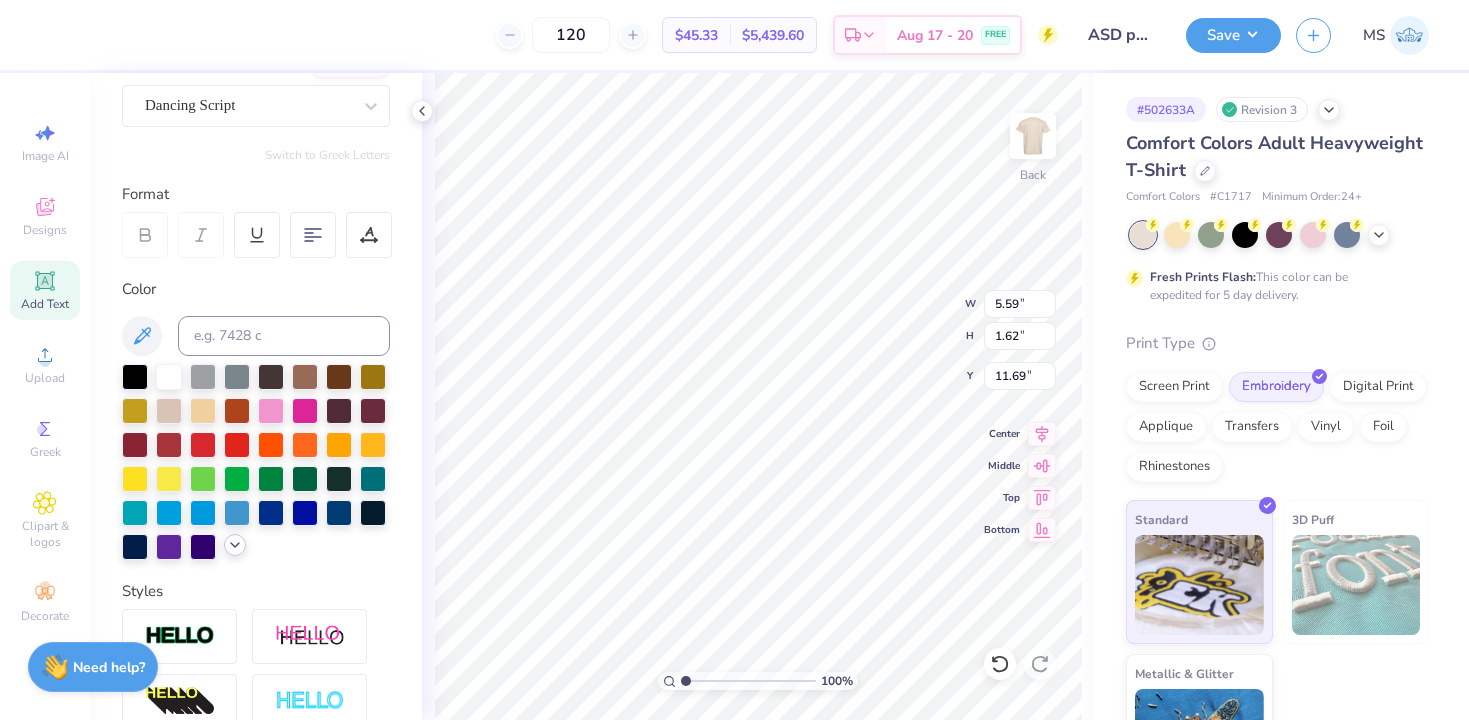 click 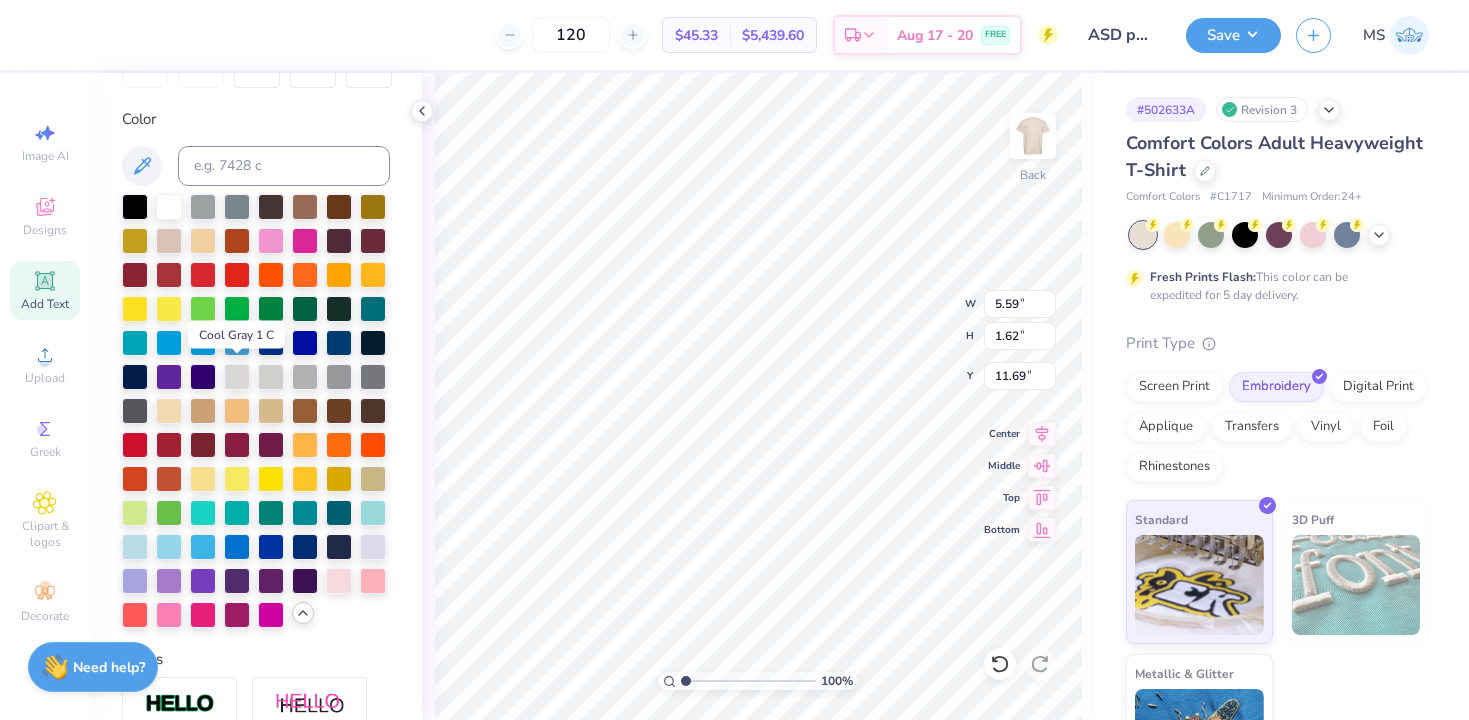scroll, scrollTop: 346, scrollLeft: 0, axis: vertical 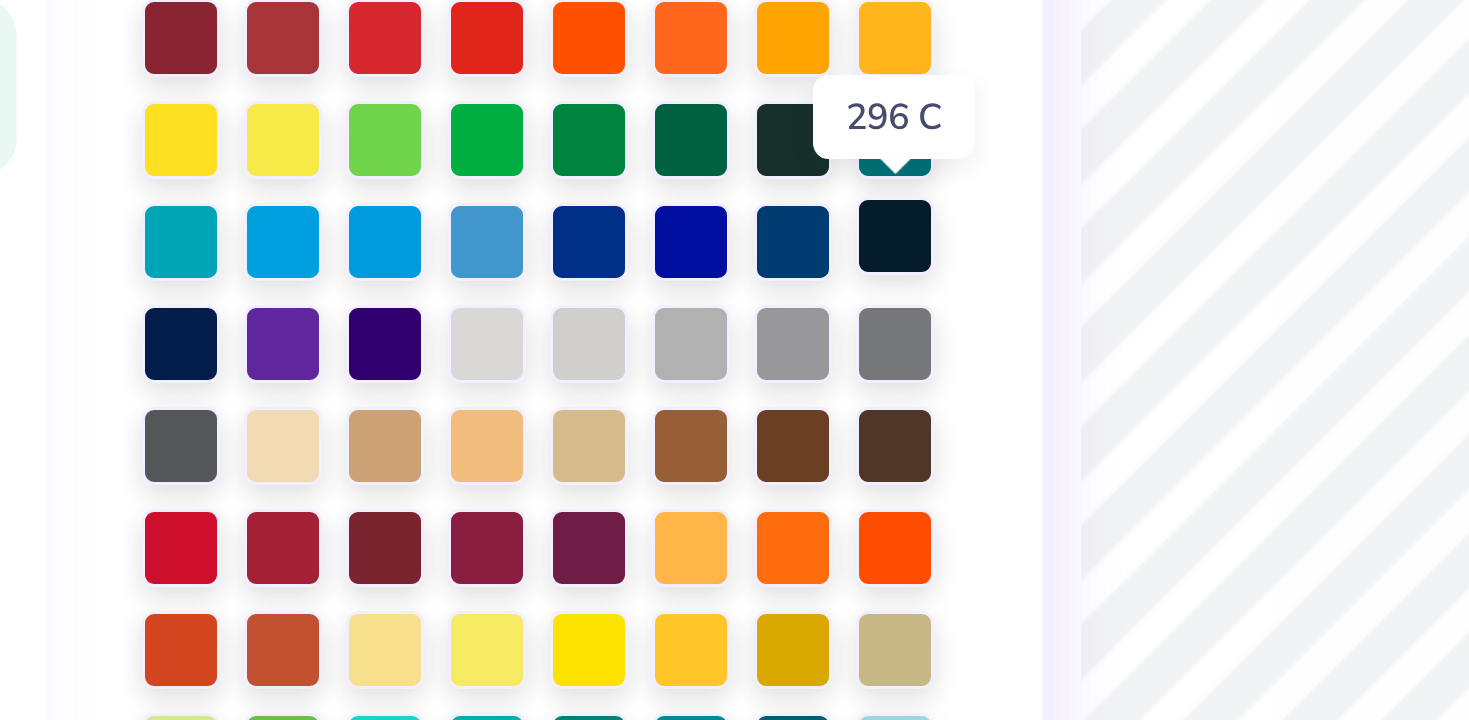 click at bounding box center [373, 340] 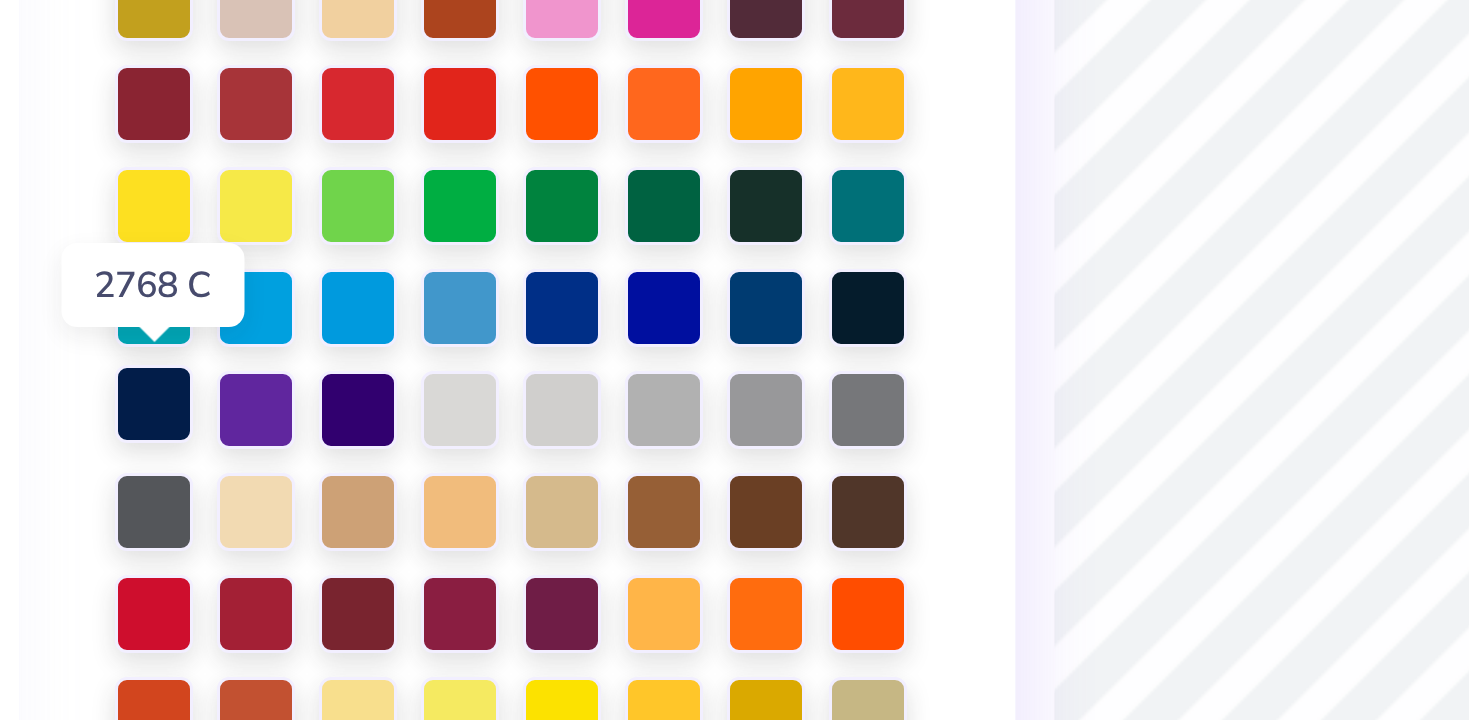 click at bounding box center (135, 374) 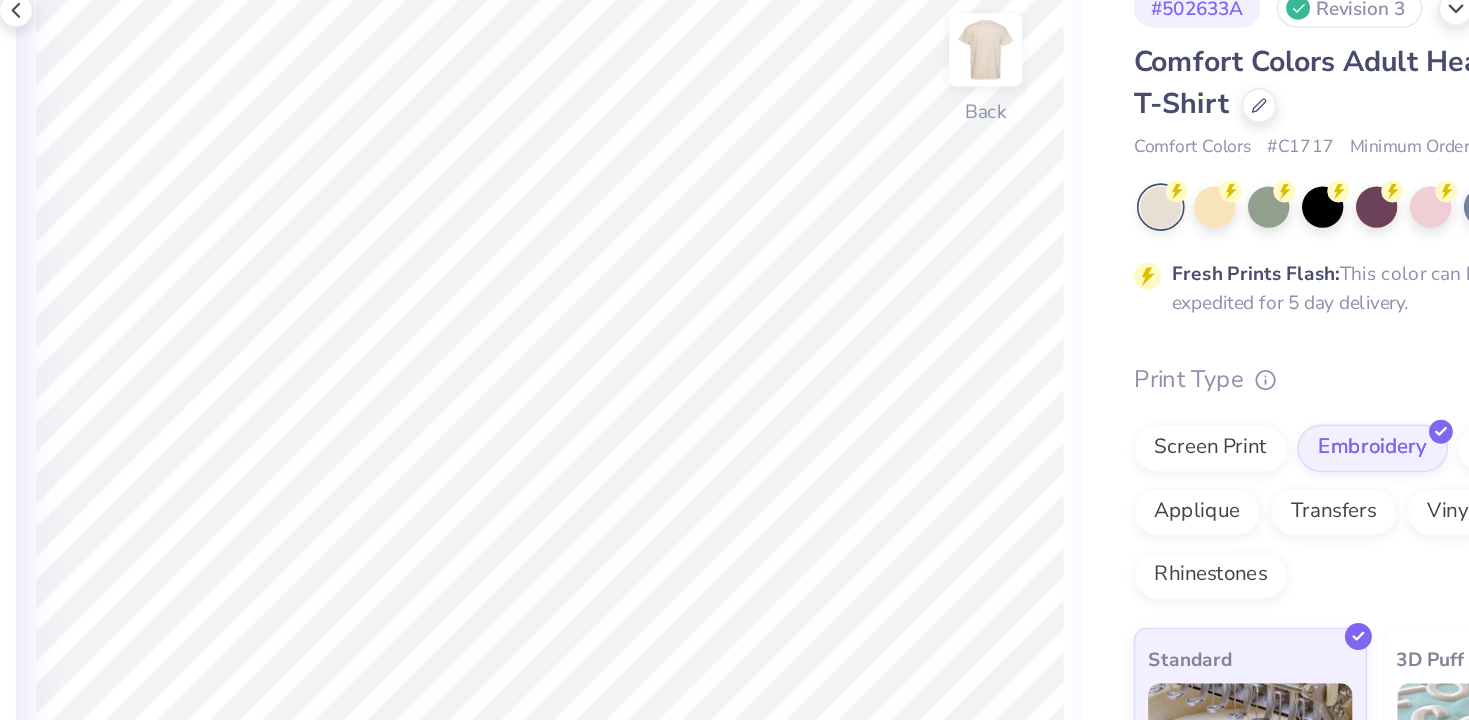scroll, scrollTop: 0, scrollLeft: 0, axis: both 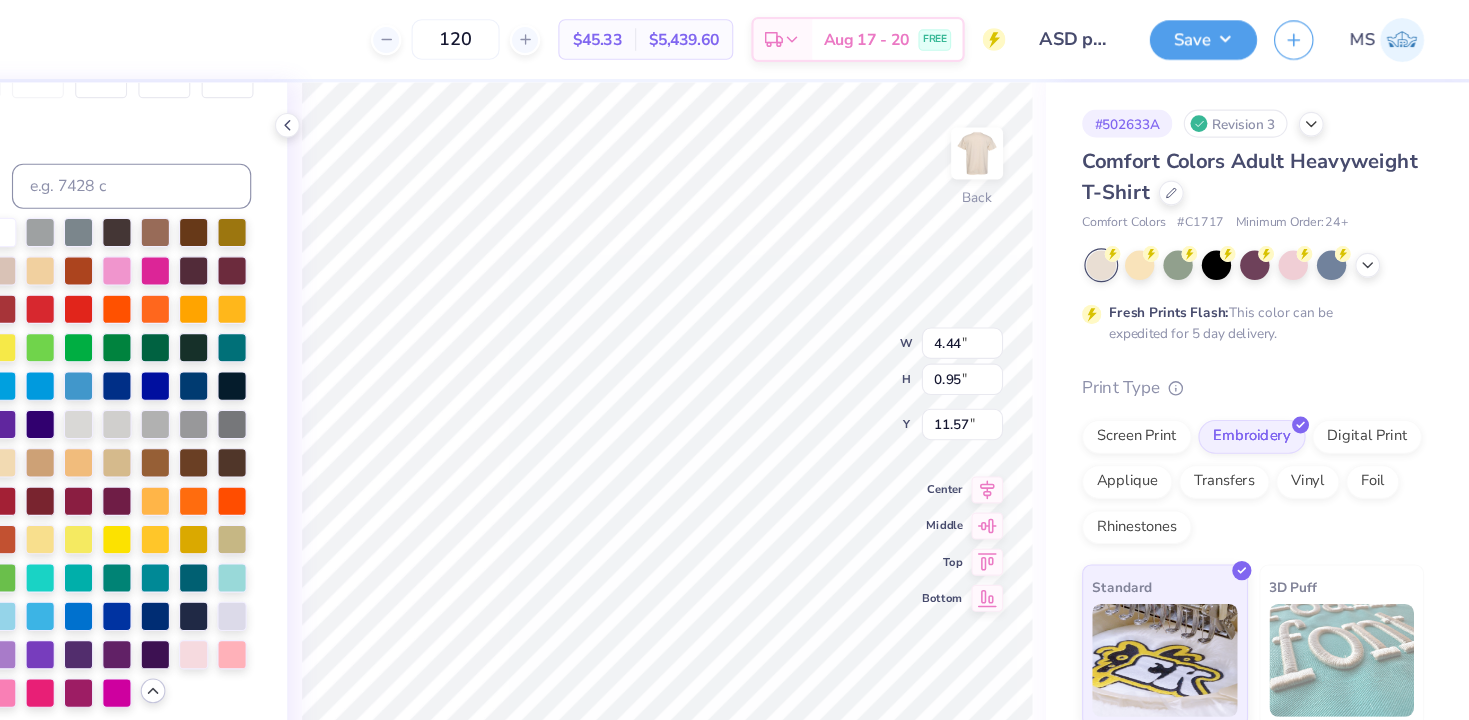 type on "4.44" 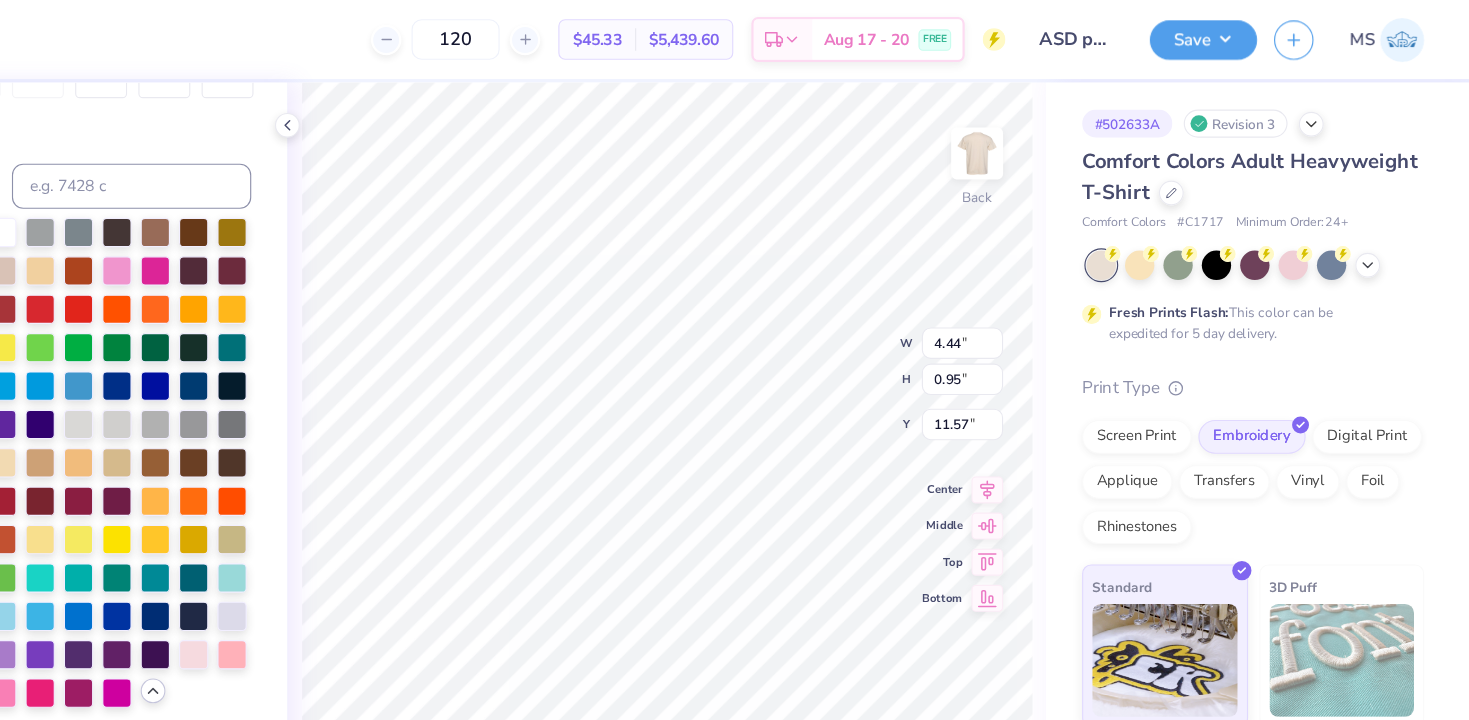 type on "0.95" 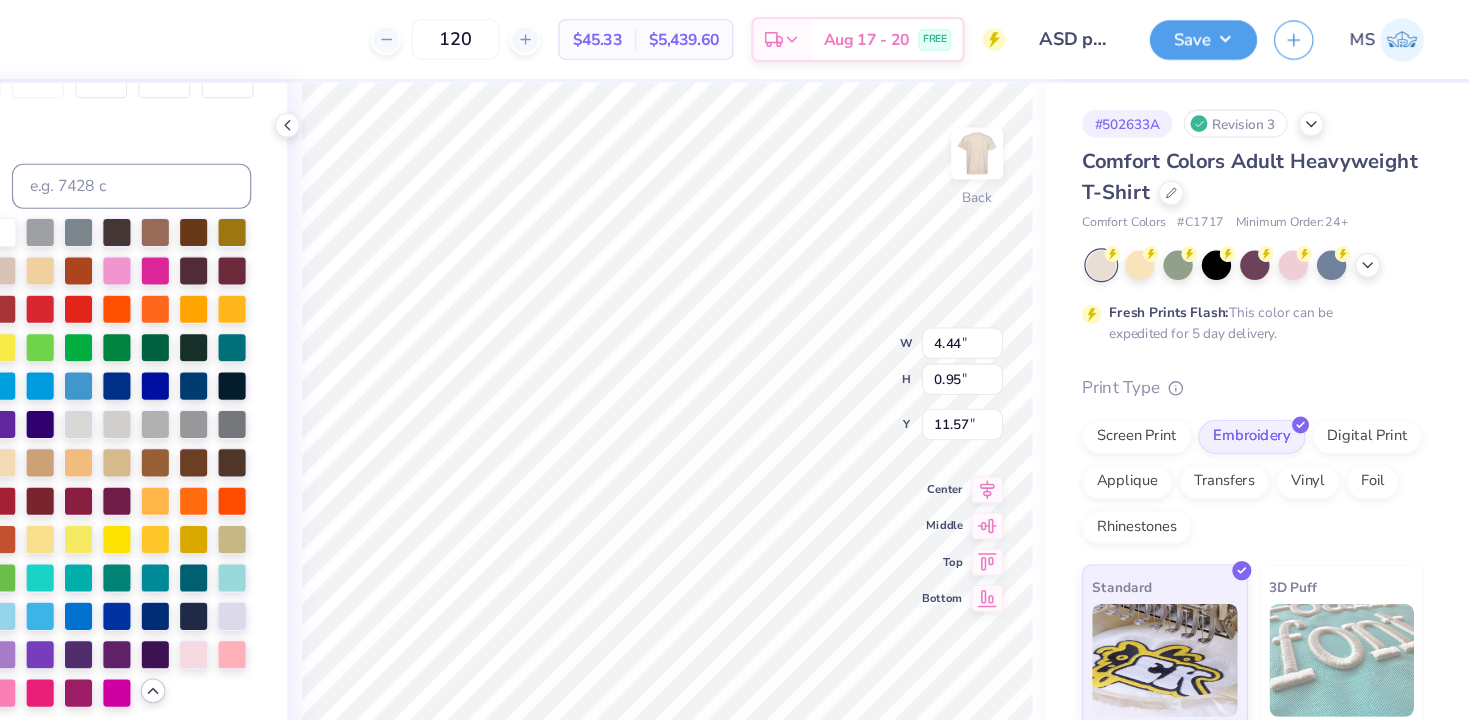 scroll, scrollTop: 0, scrollLeft: 1, axis: horizontal 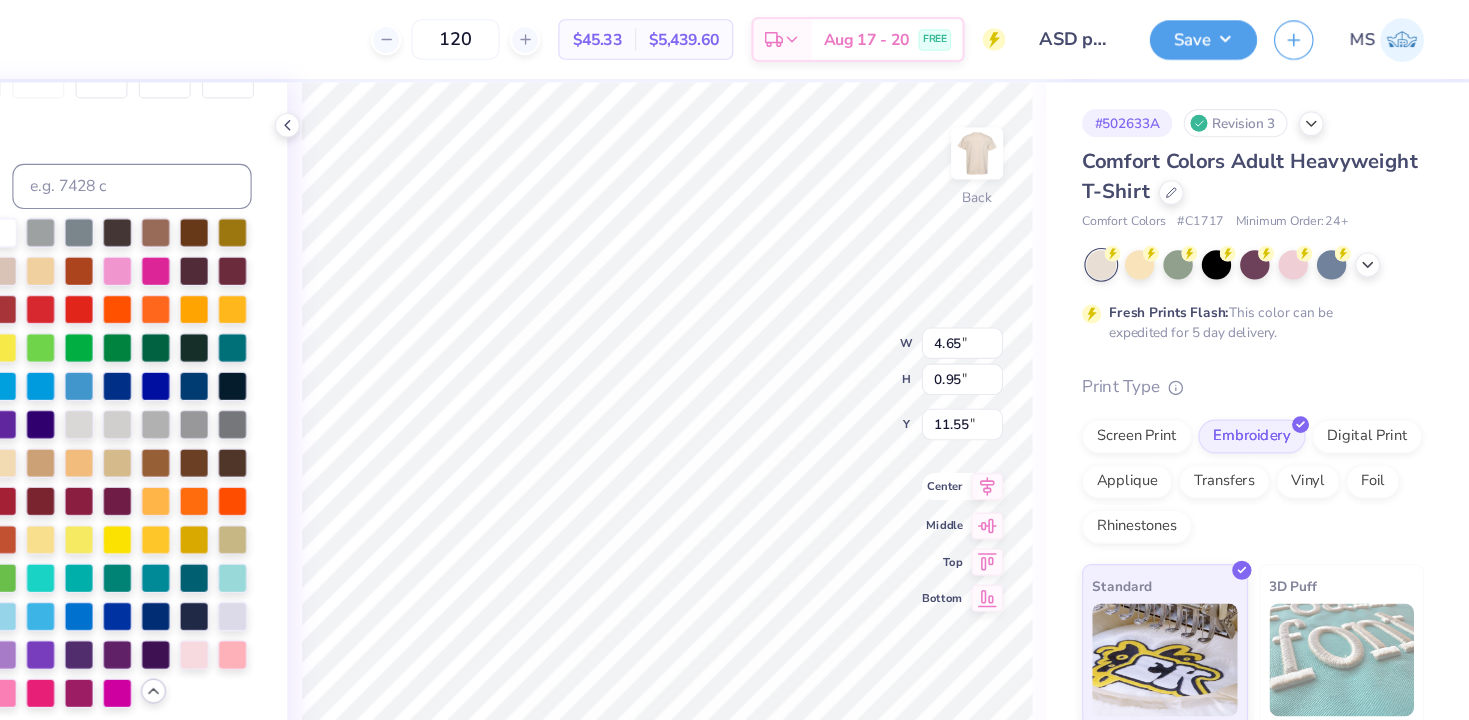 type on "9.53" 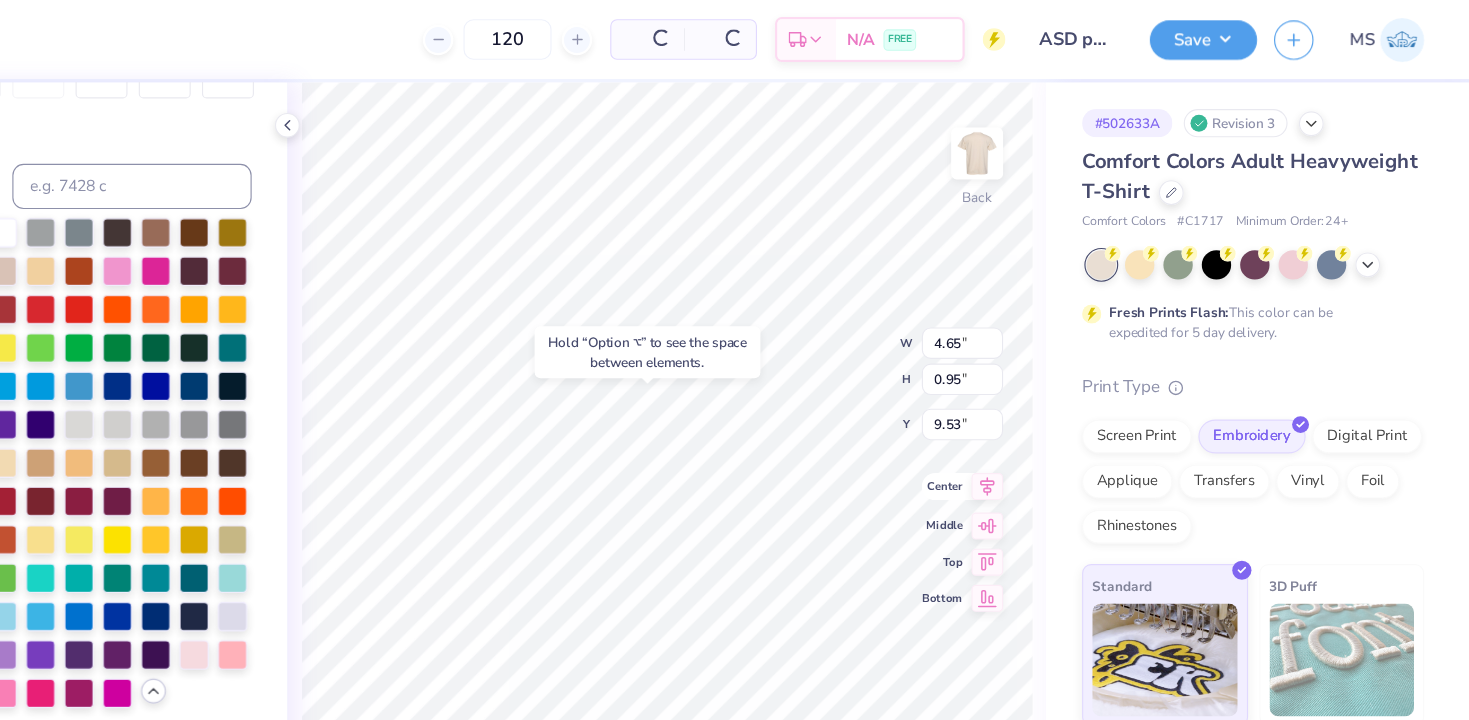 click 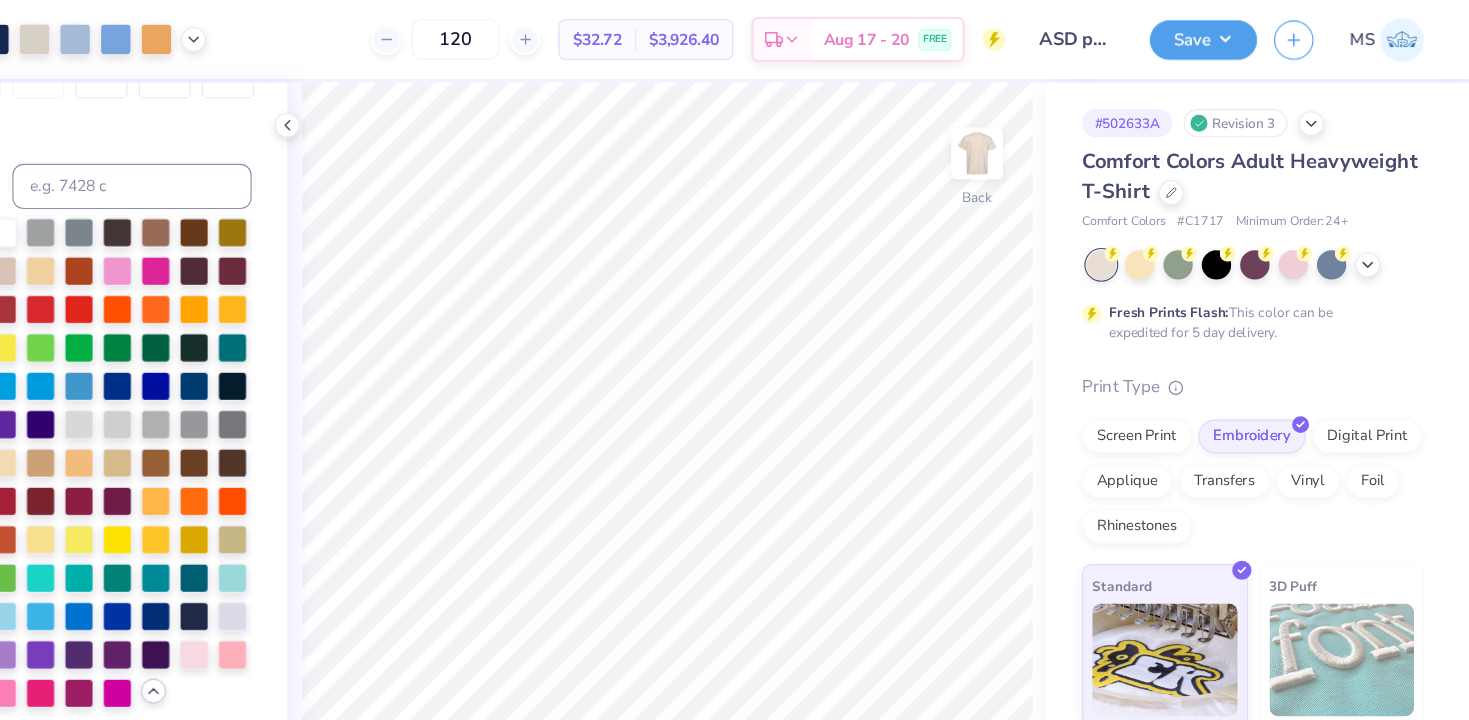 scroll, scrollTop: 0, scrollLeft: 0, axis: both 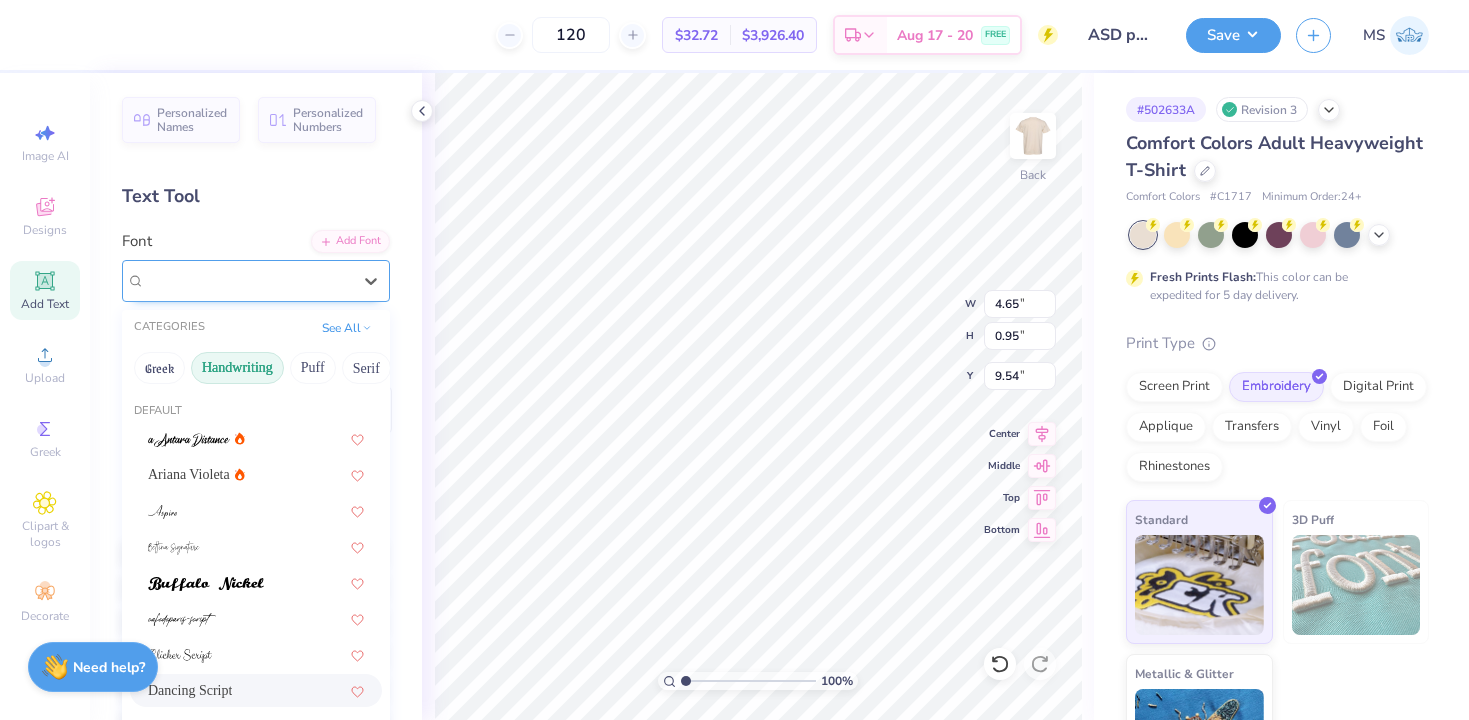 click on "Dancing Script" at bounding box center (248, 280) 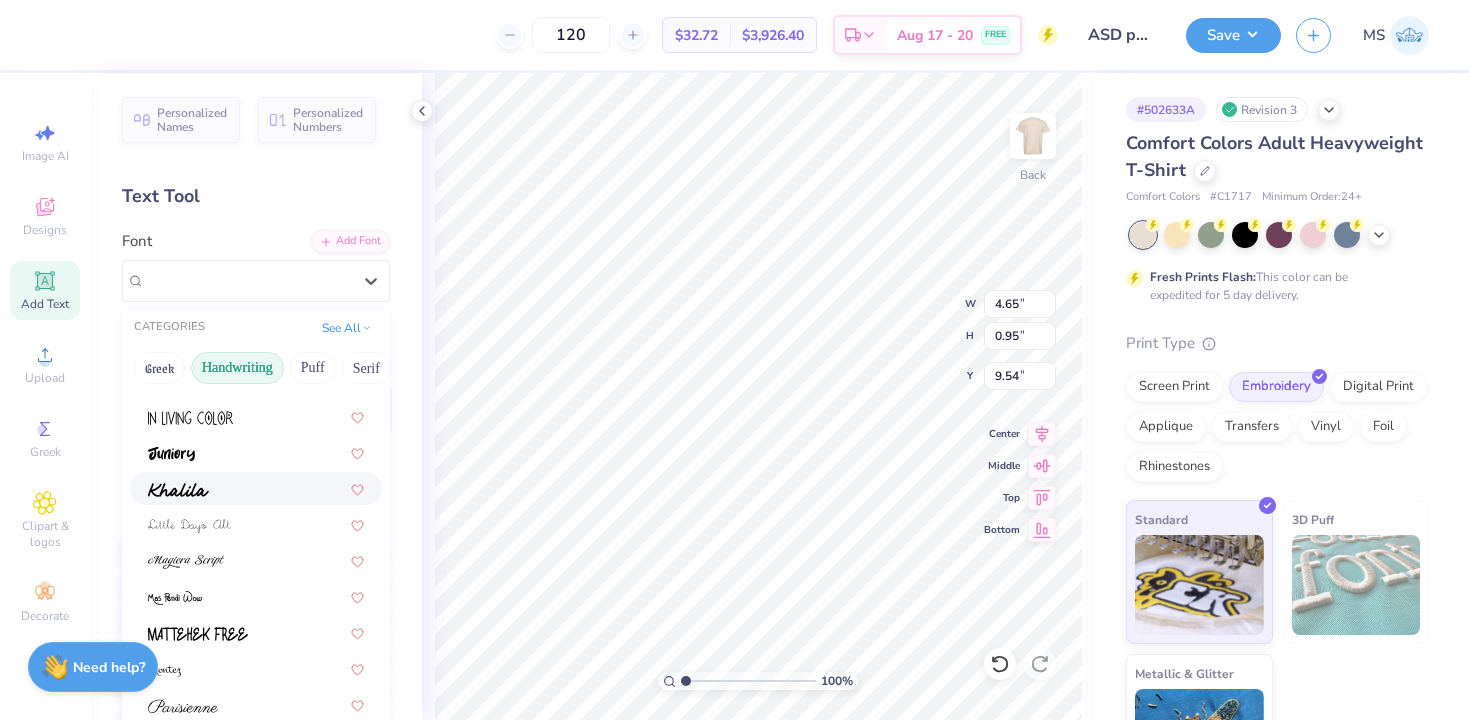 scroll, scrollTop: 363, scrollLeft: 0, axis: vertical 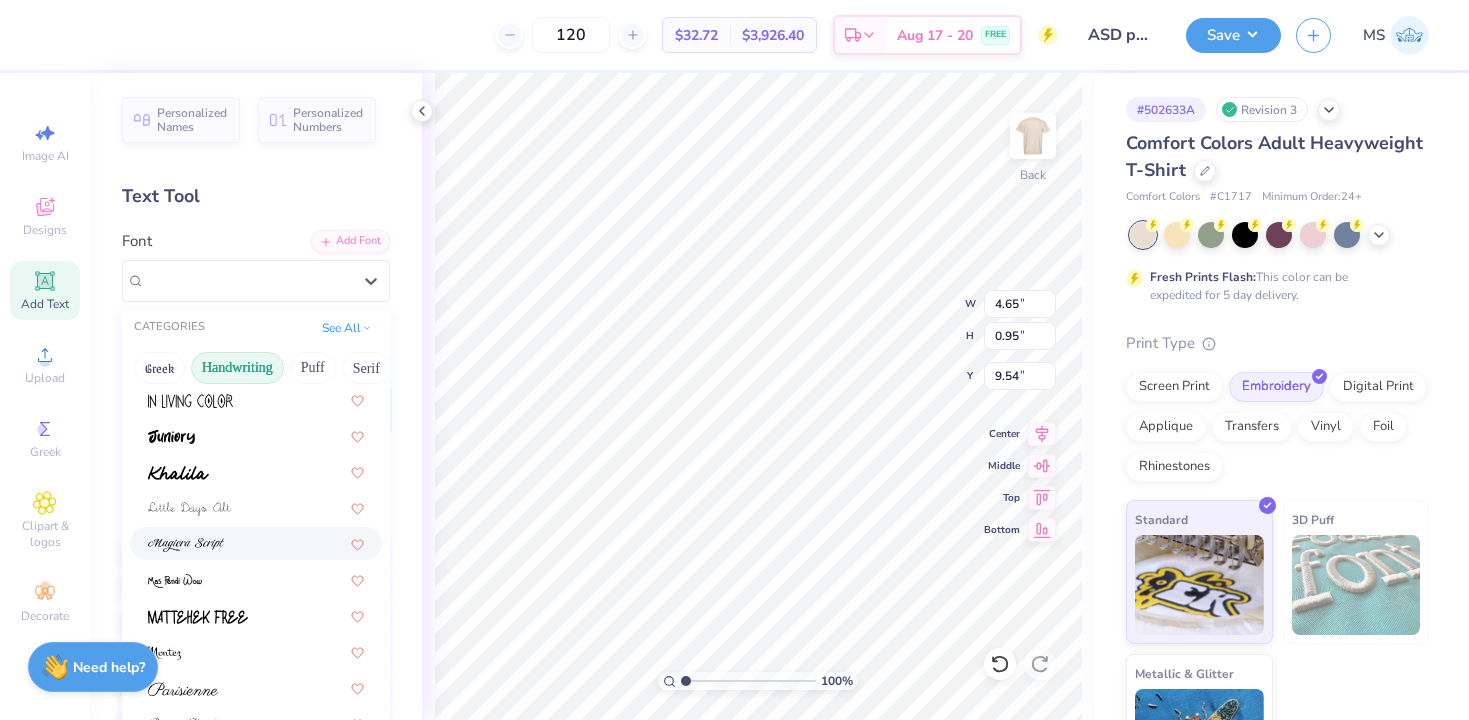 click at bounding box center [256, 543] 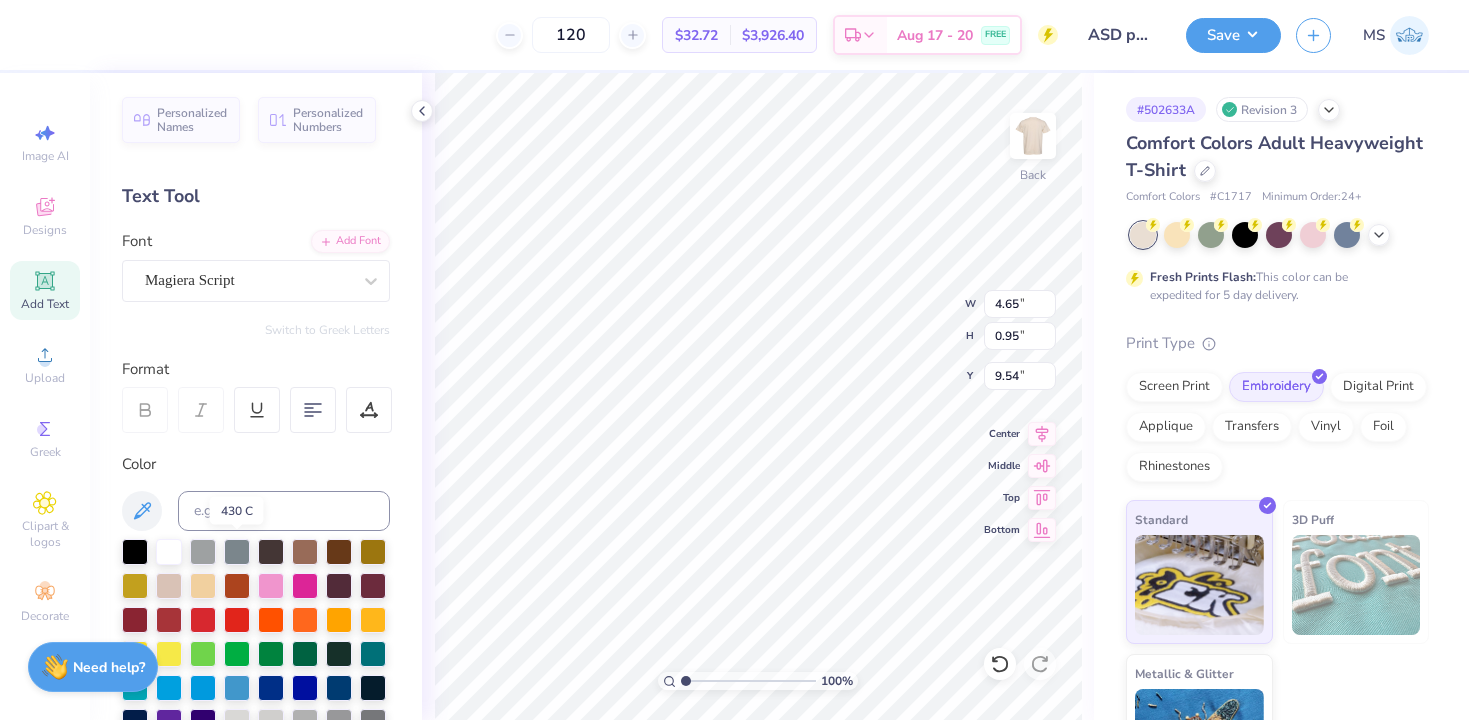 type on "6.95" 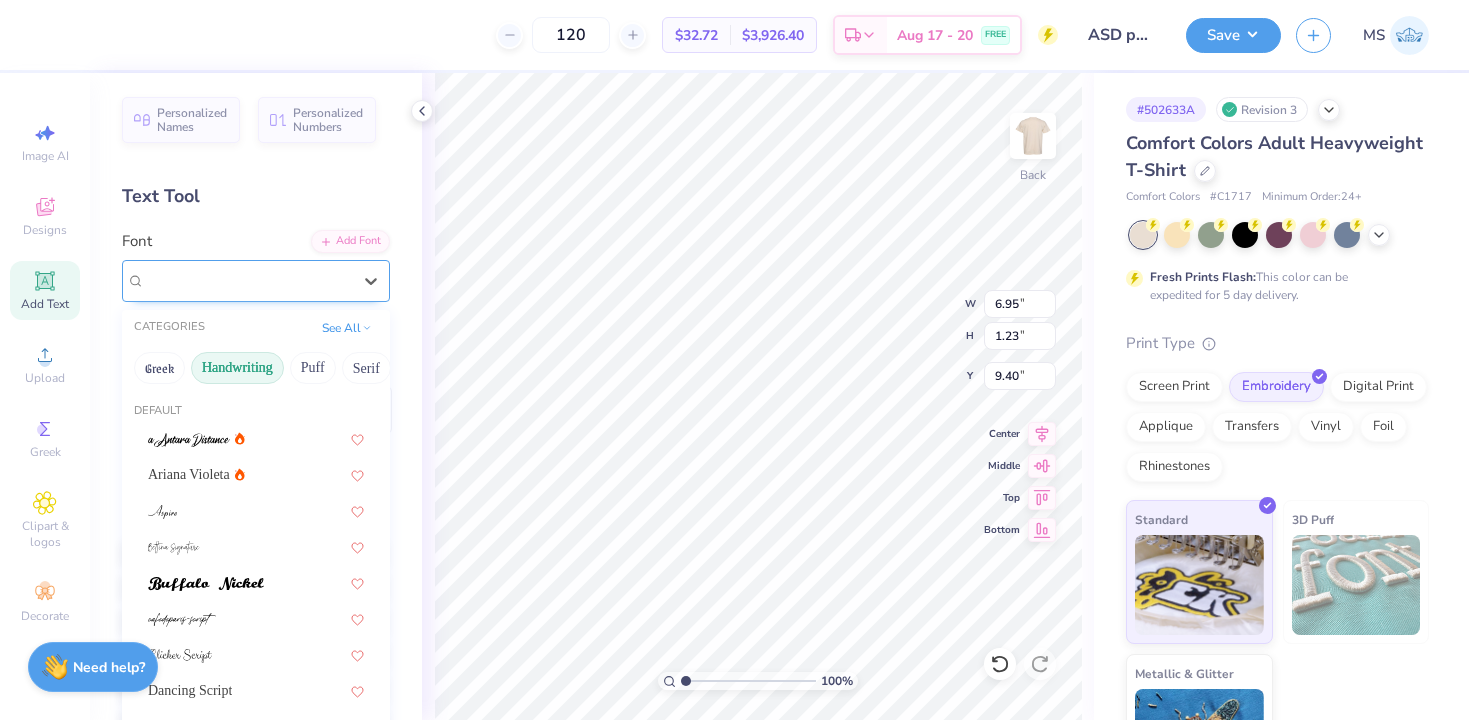 click on "Magiera Script" at bounding box center [248, 280] 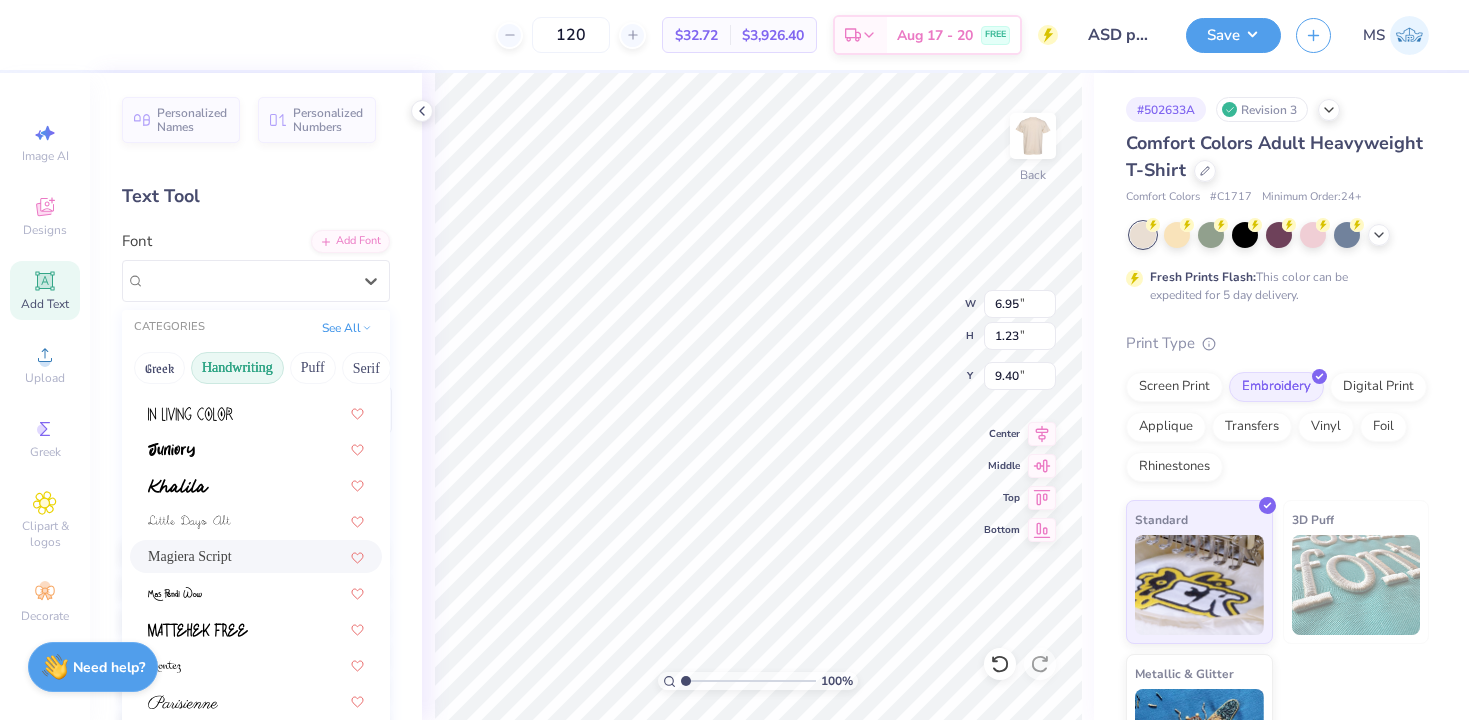 scroll, scrollTop: 454, scrollLeft: 0, axis: vertical 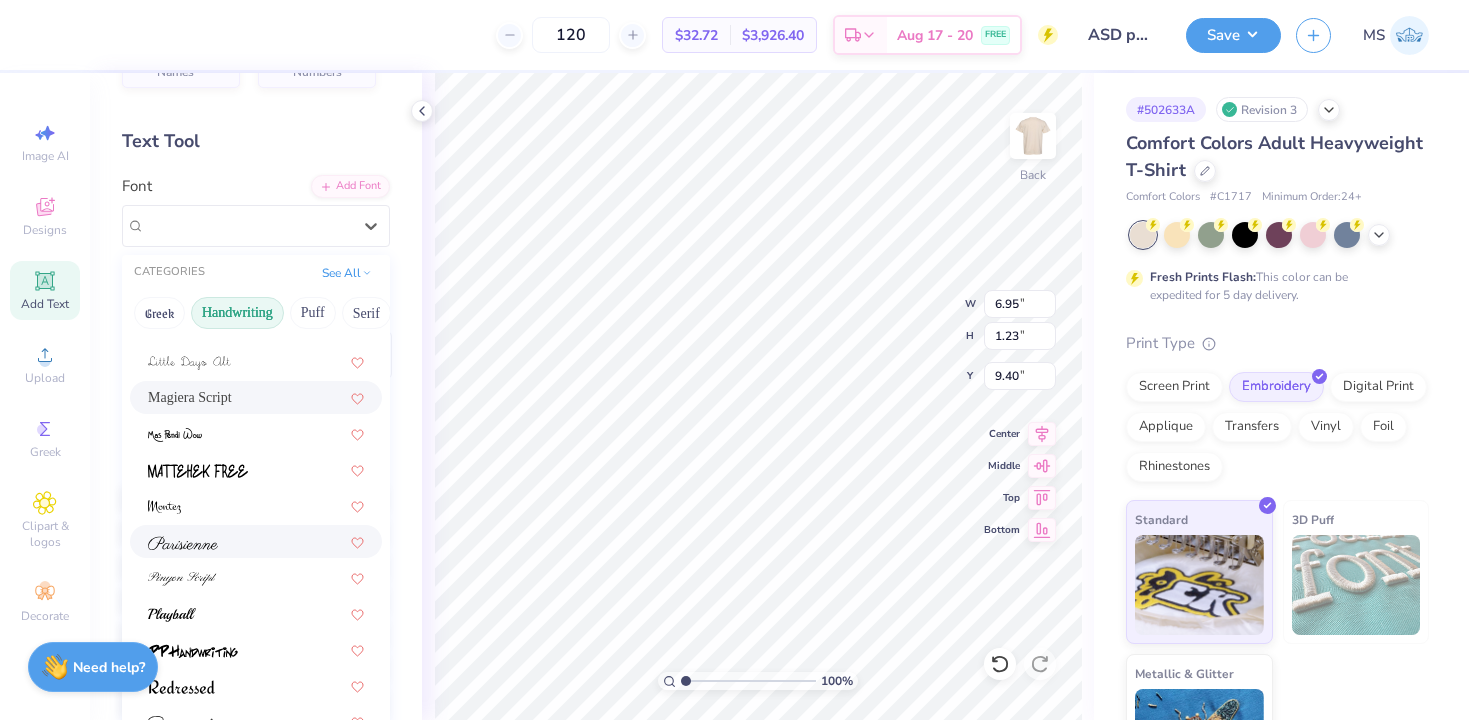click at bounding box center [256, 541] 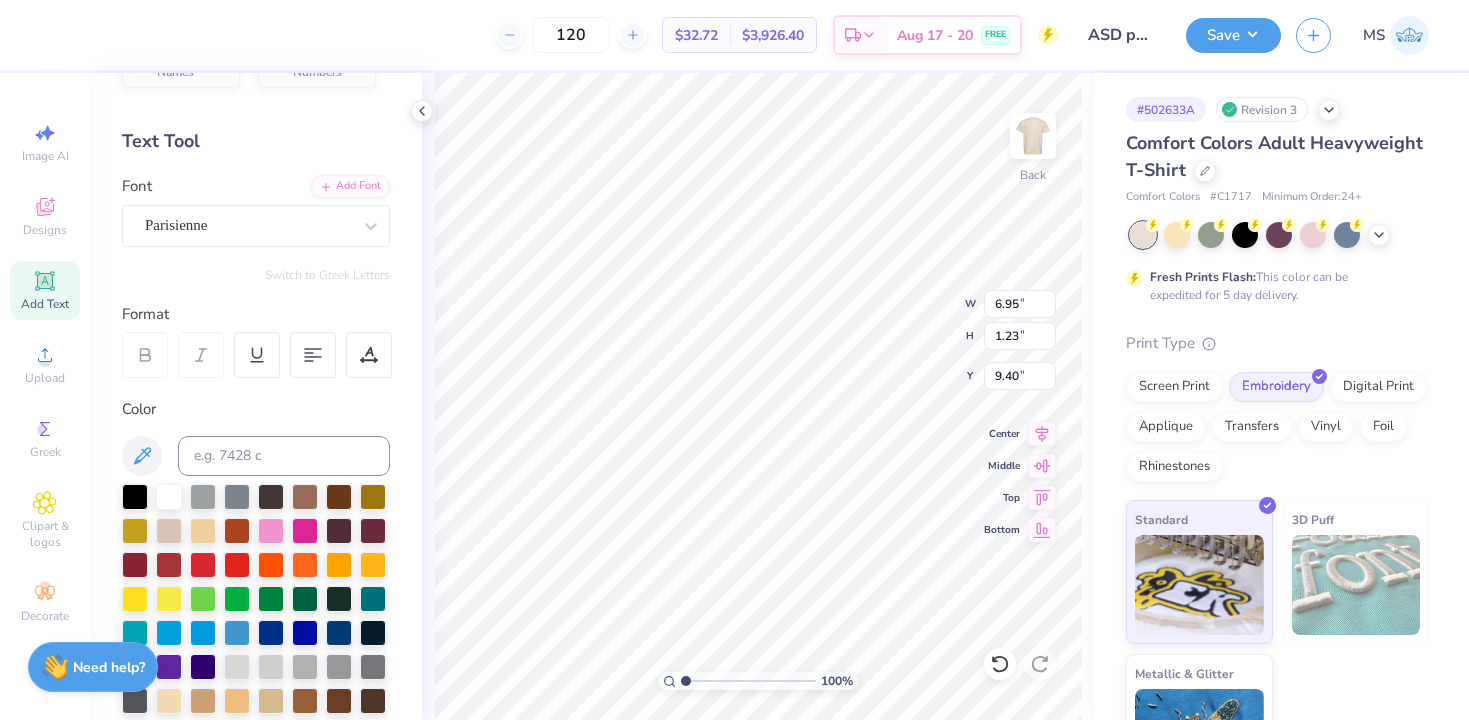 type on "6.24" 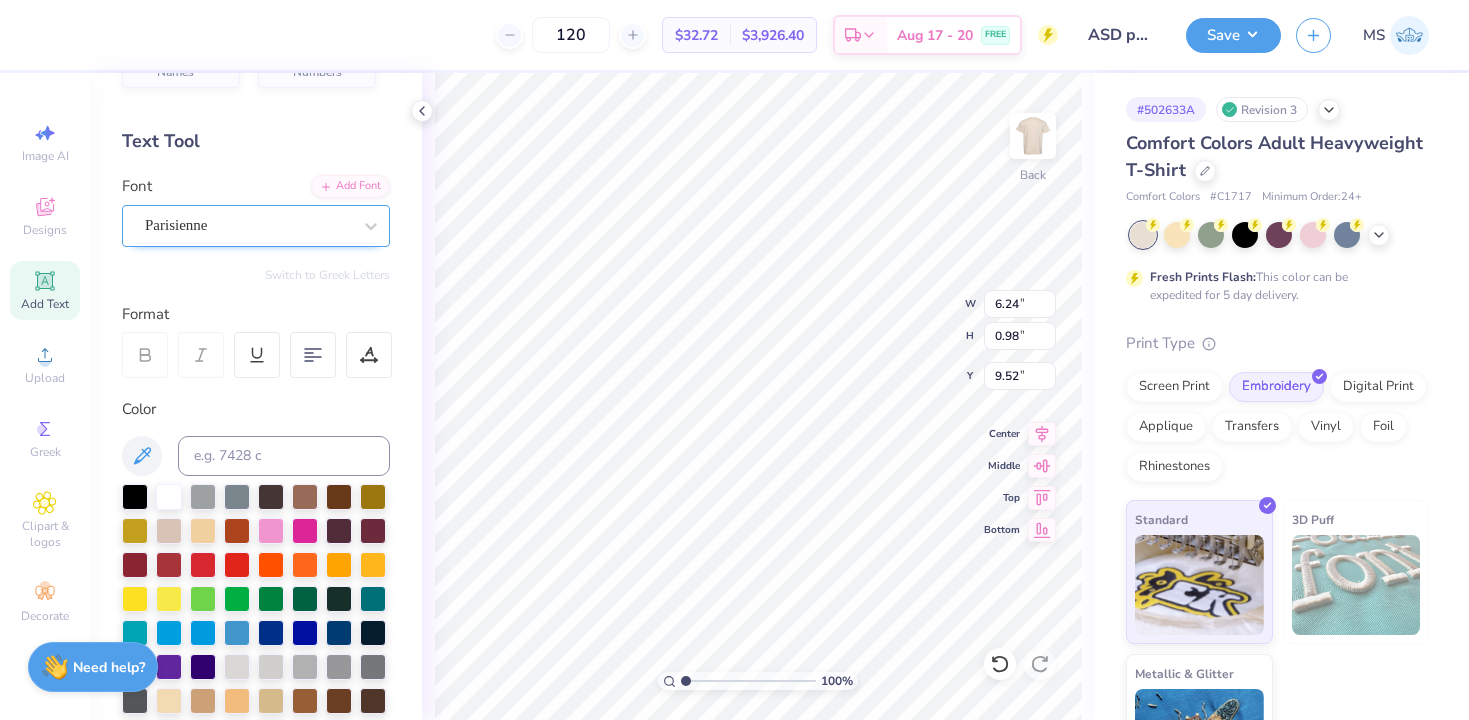 click on "Parisienne" at bounding box center [256, 226] 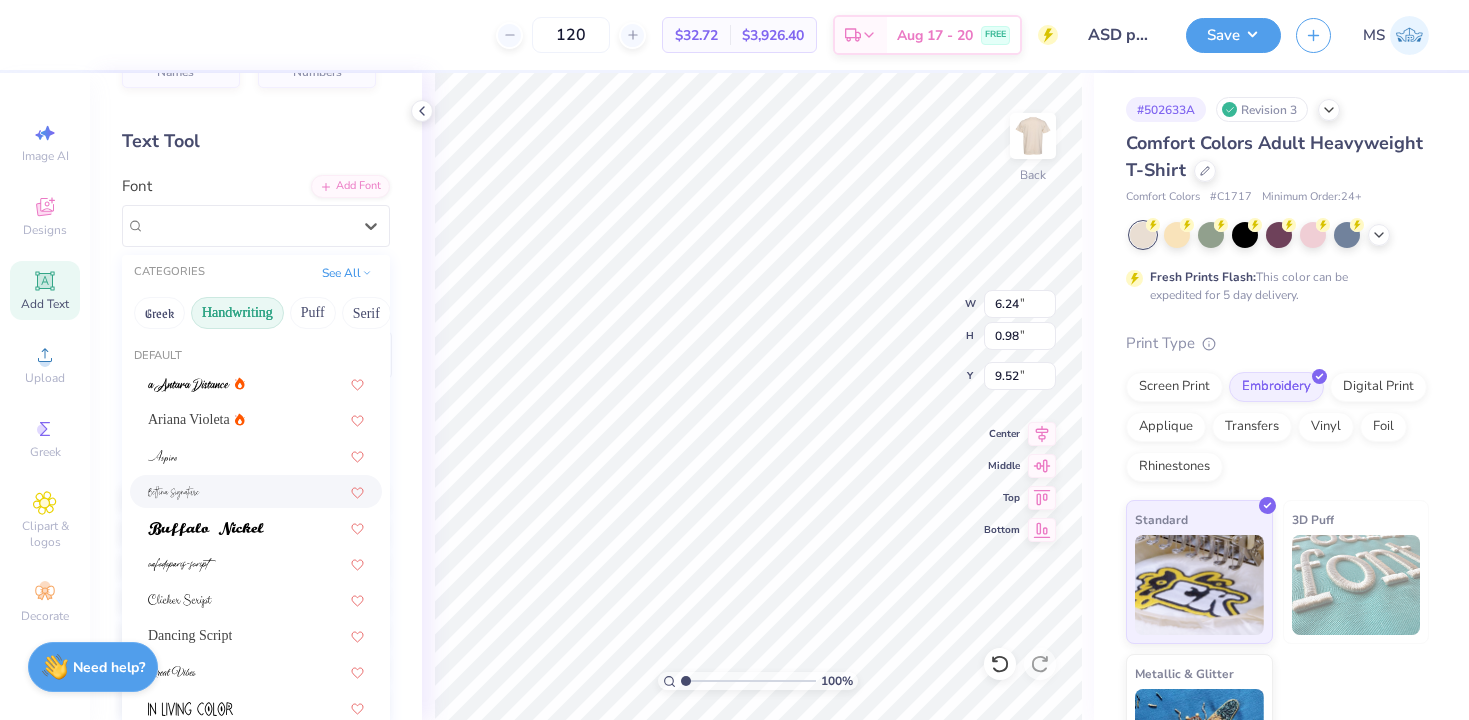 scroll, scrollTop: 454, scrollLeft: 0, axis: vertical 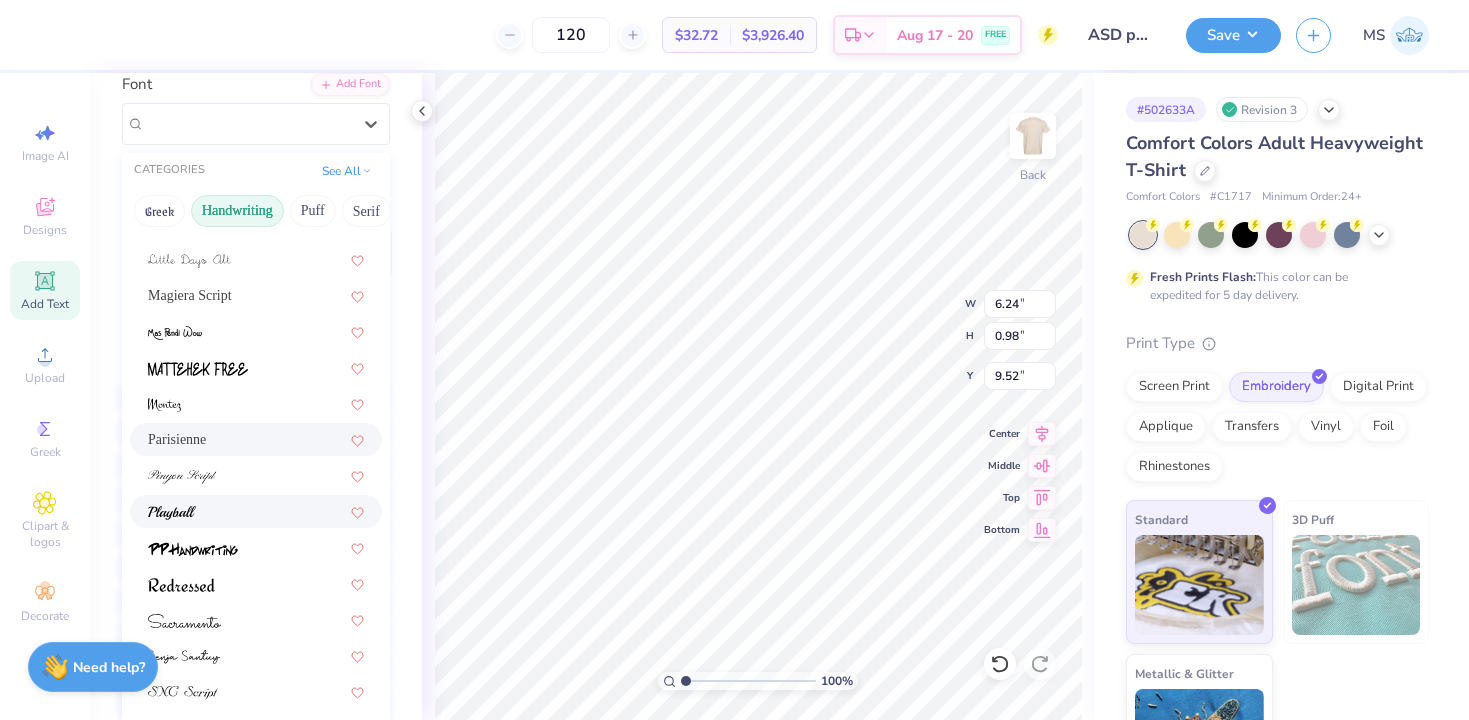 click at bounding box center (256, 511) 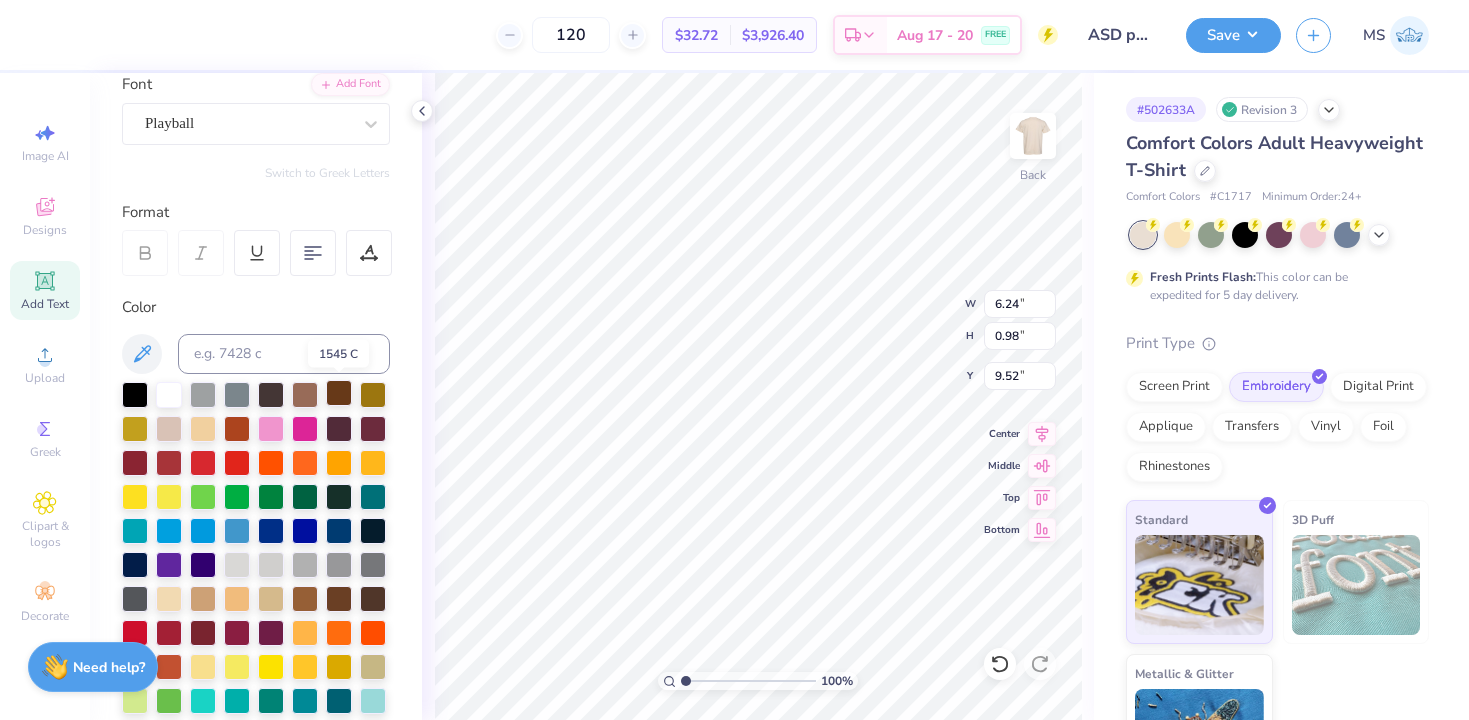 type on "5.15" 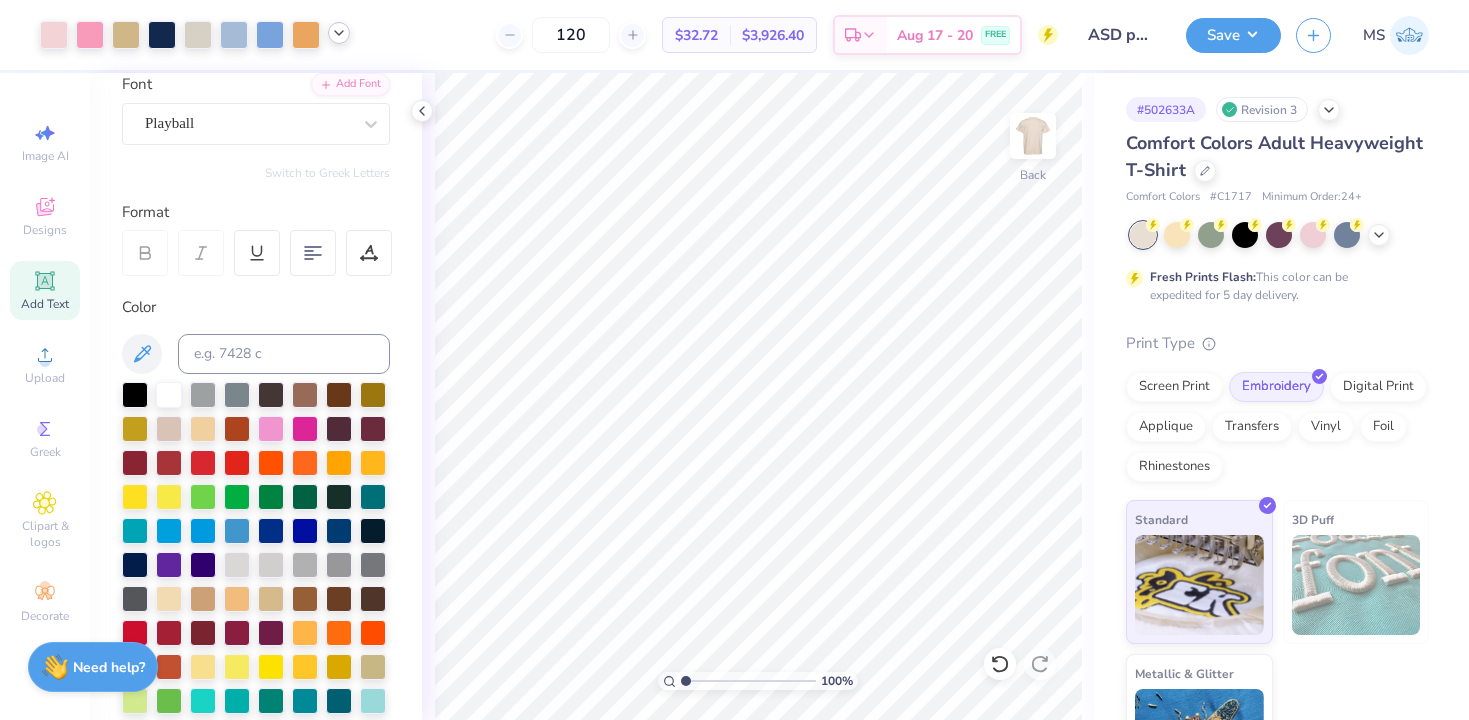 click 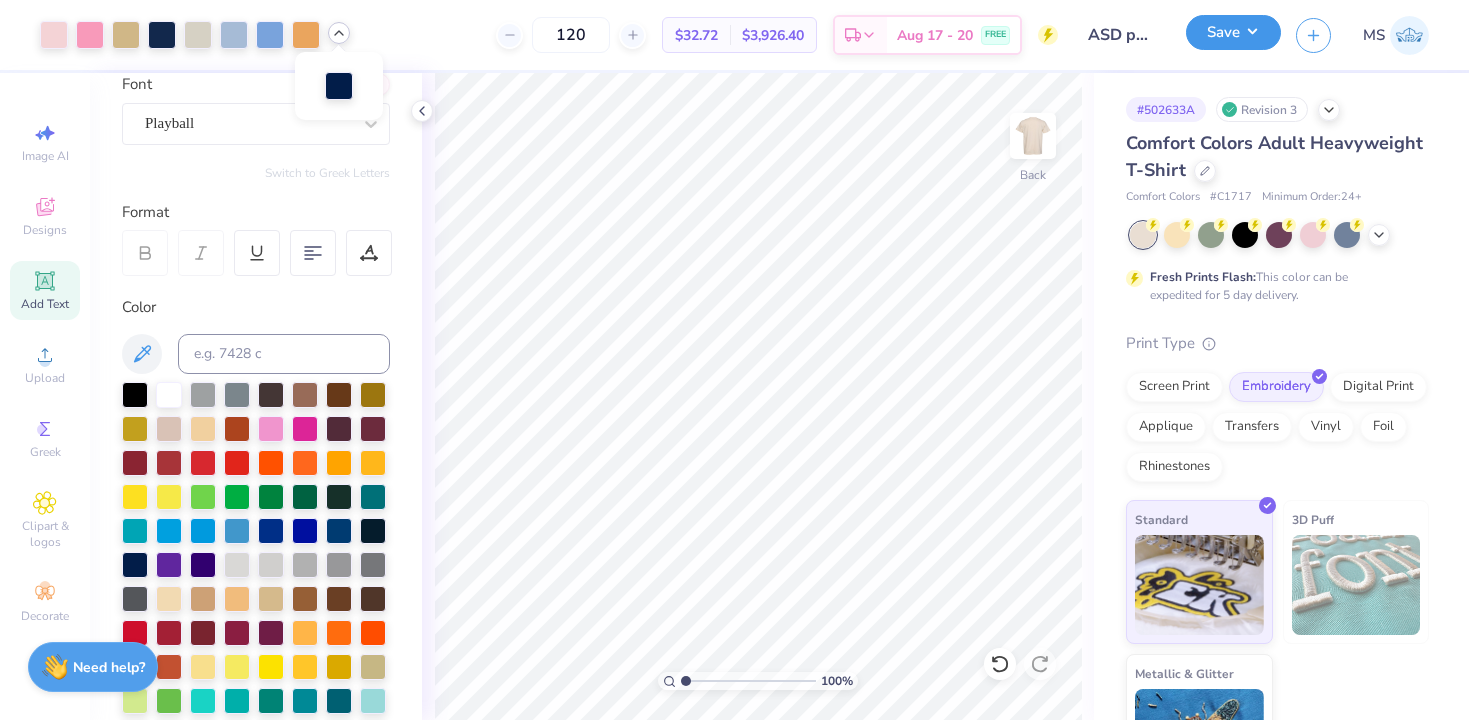 click on "Save" at bounding box center (1233, 32) 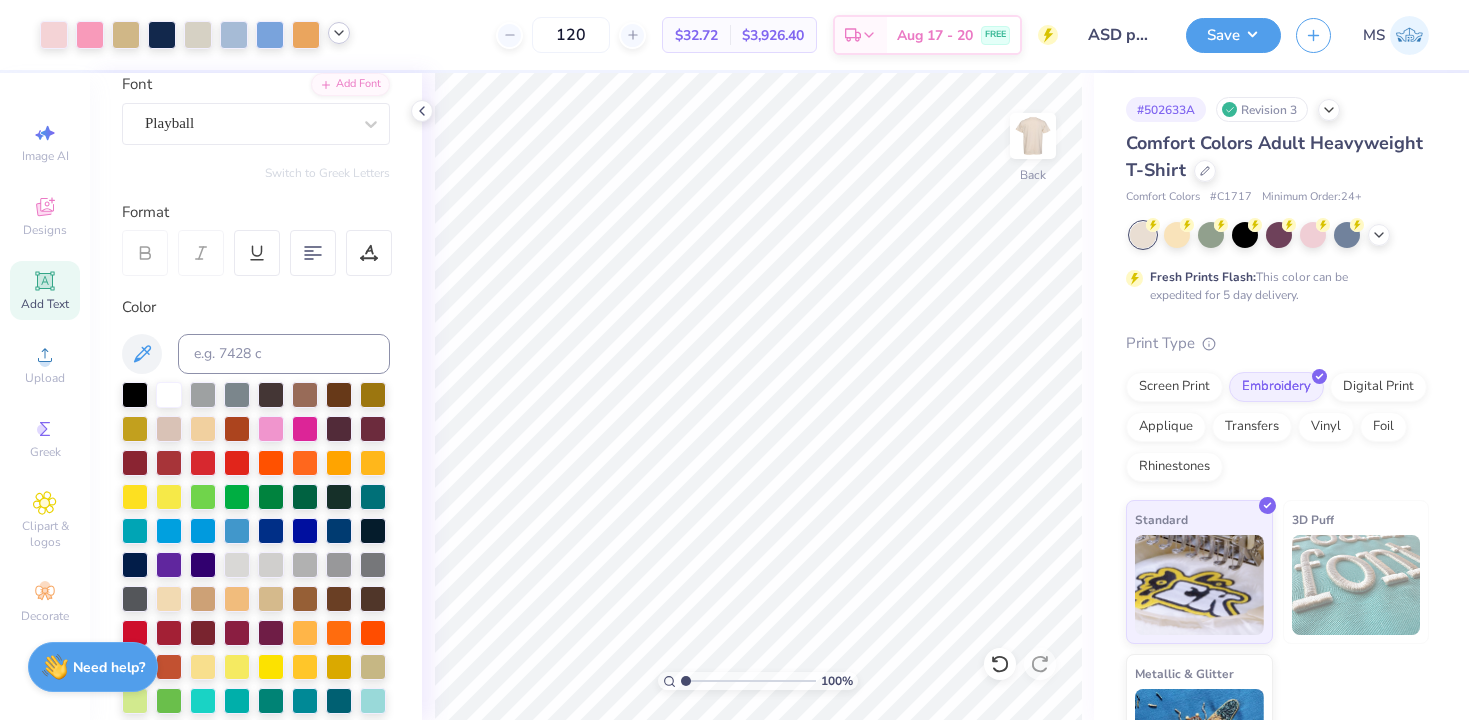 scroll, scrollTop: 85, scrollLeft: 0, axis: vertical 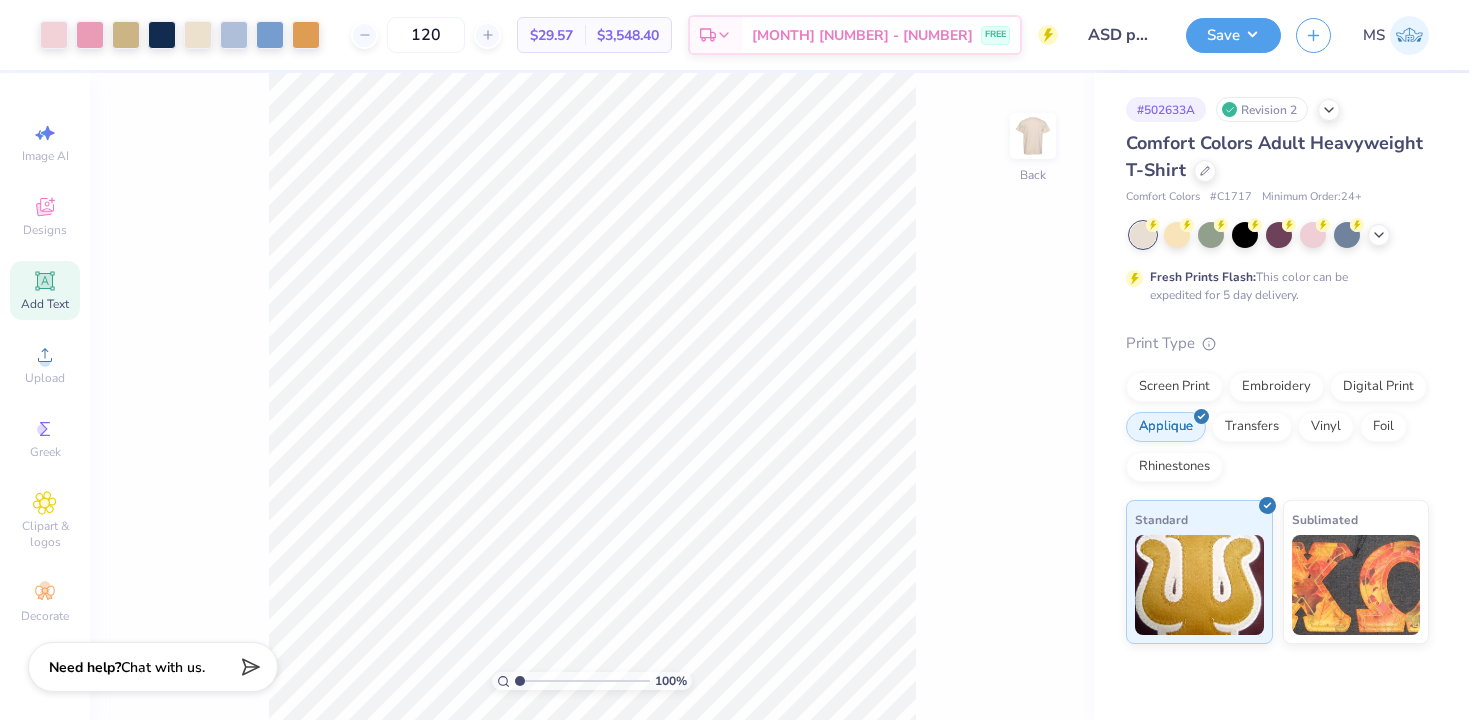 click 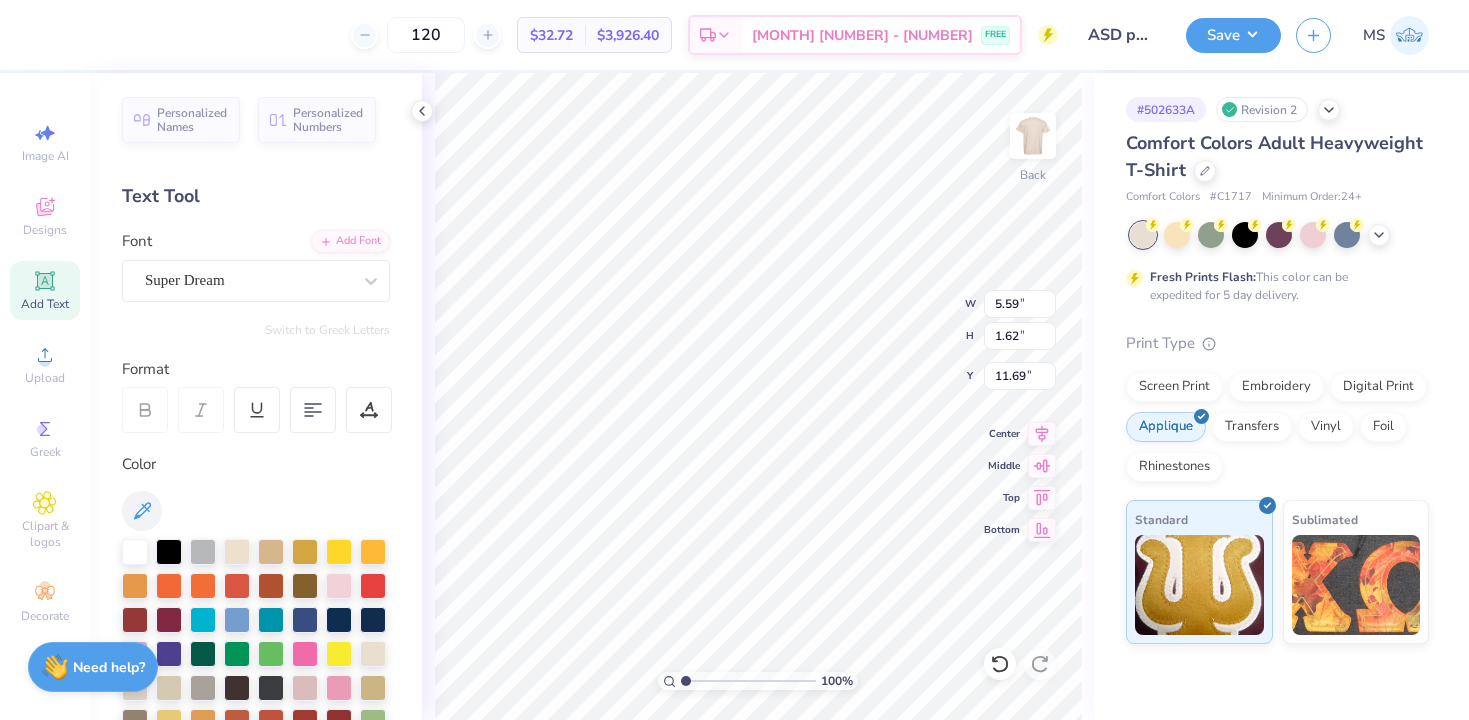 paste on "EST. 2014" 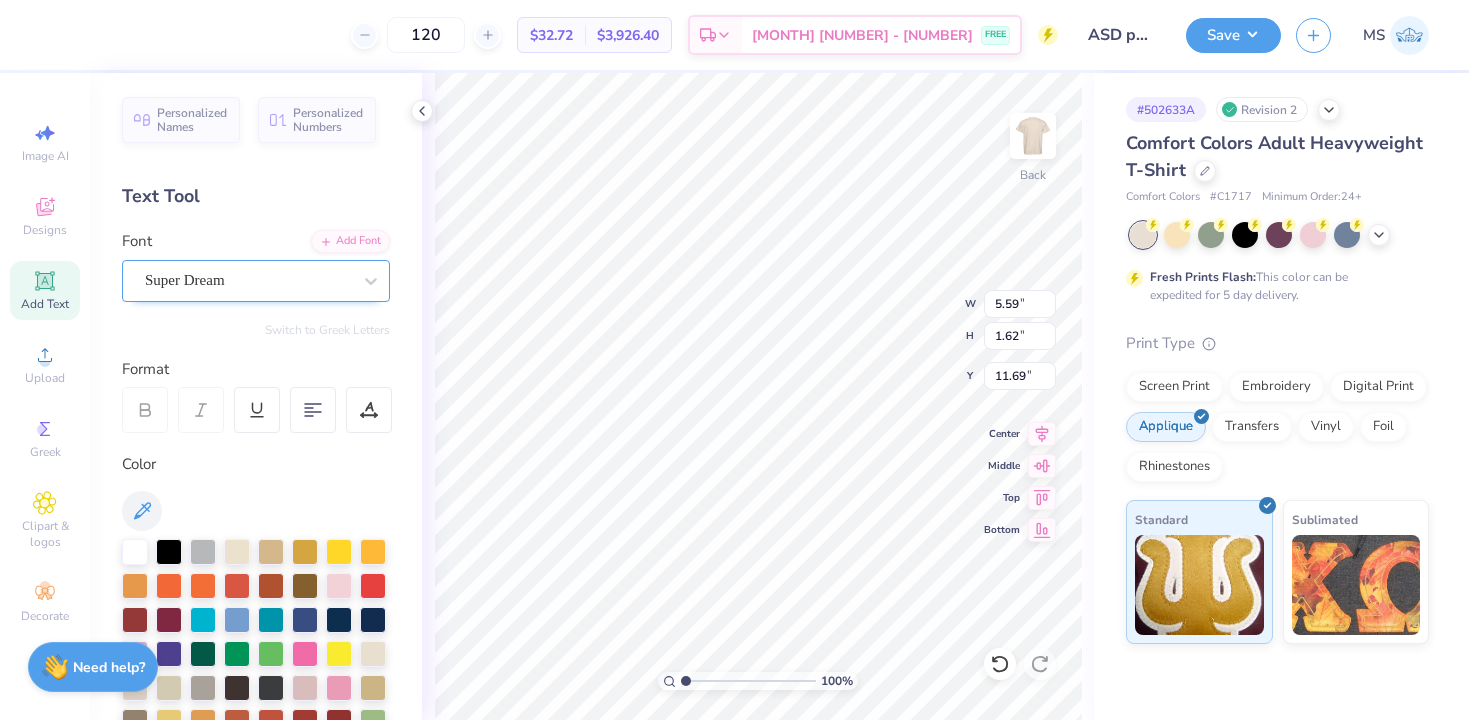 type on "EST. 2014" 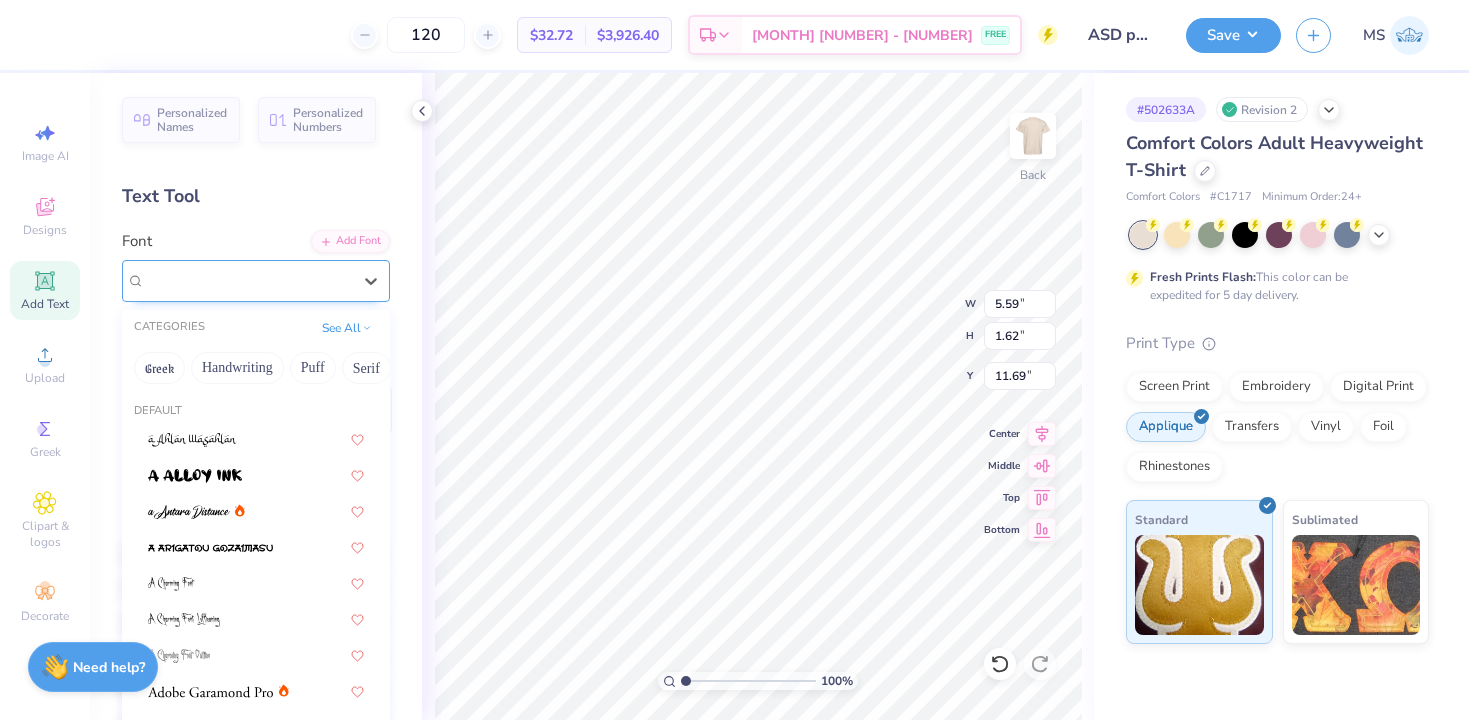 click on "Super Dream" at bounding box center (248, 280) 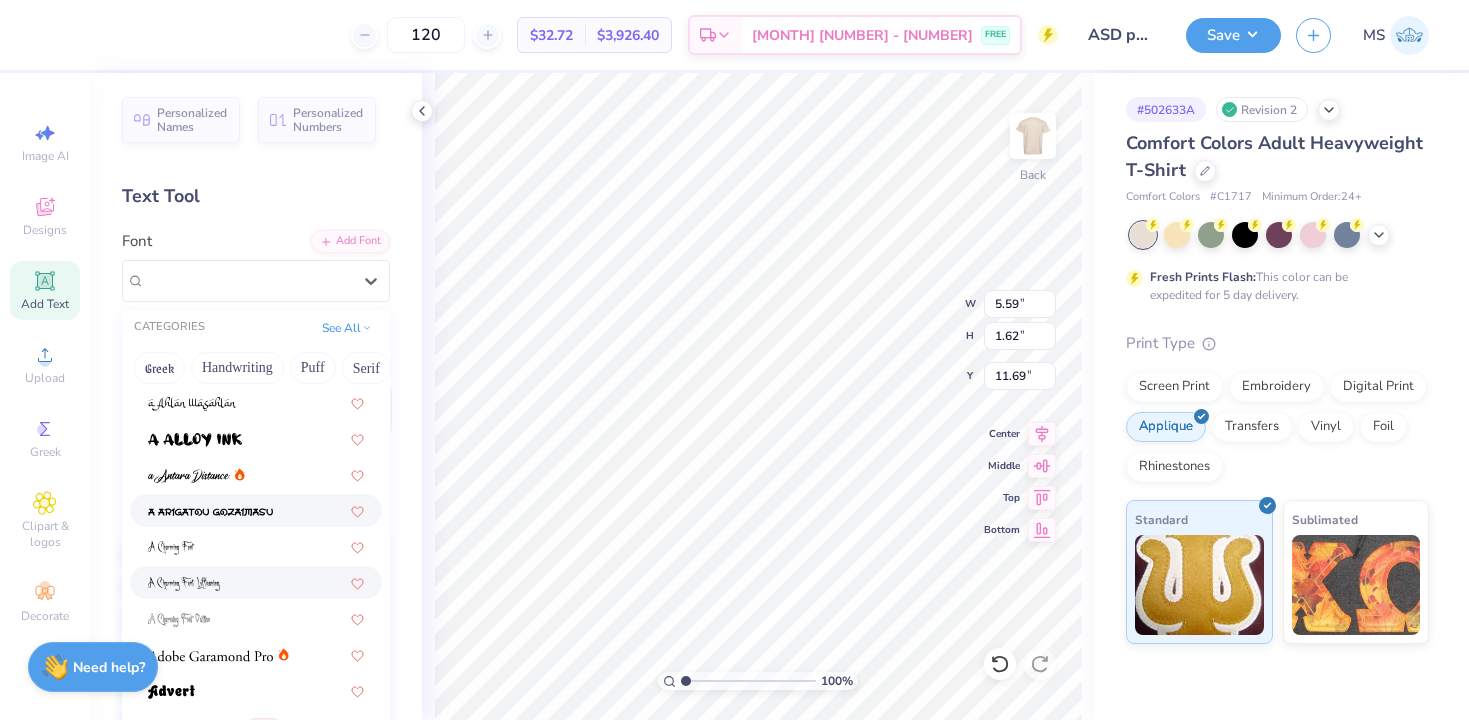 scroll, scrollTop: 90, scrollLeft: 0, axis: vertical 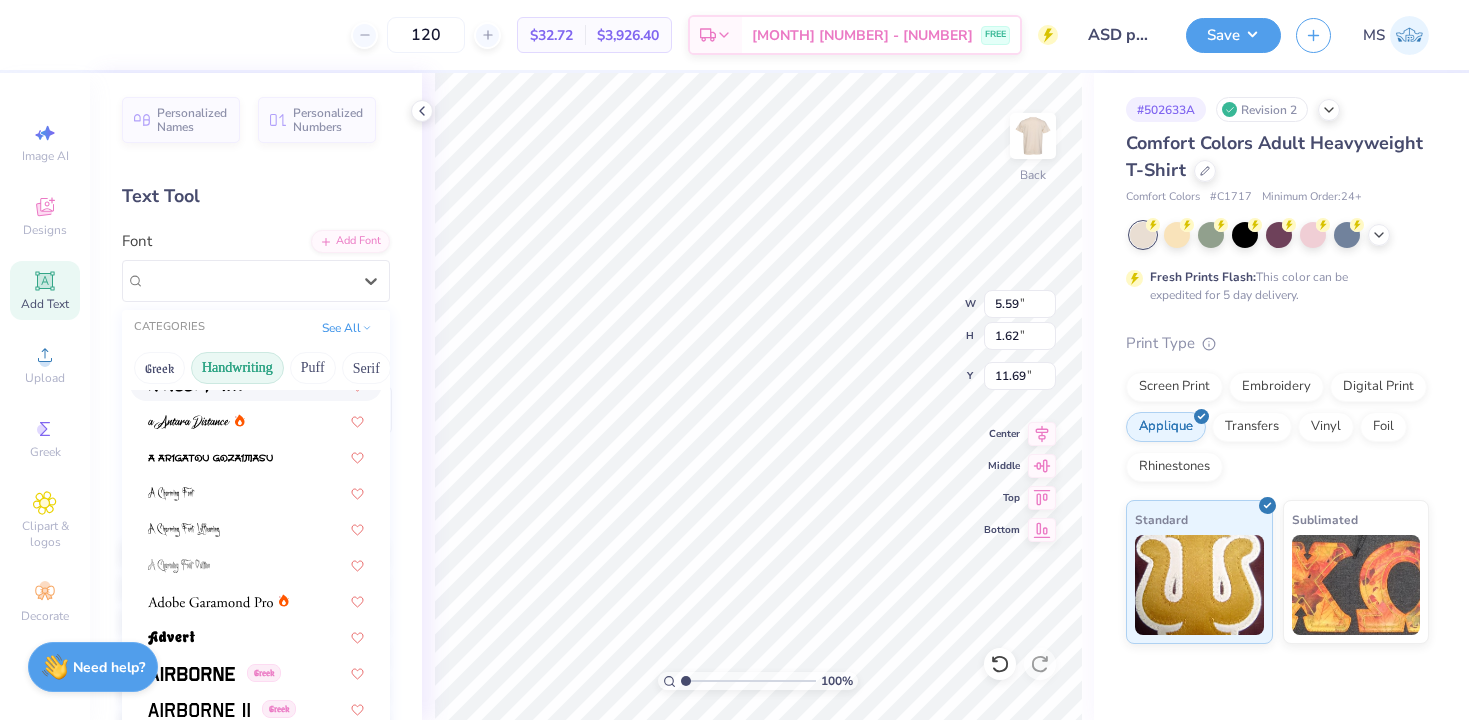 click on "Handwriting" at bounding box center (237, 368) 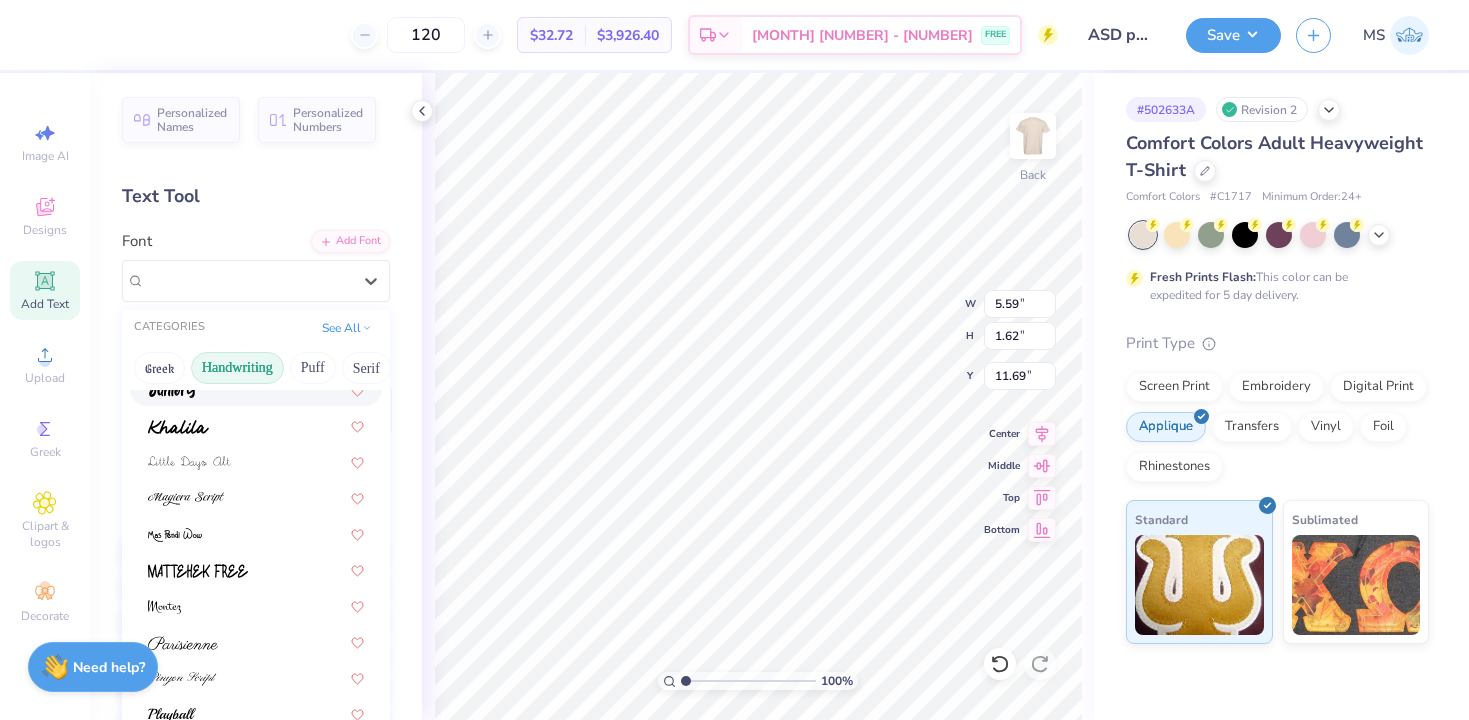 scroll, scrollTop: 454, scrollLeft: 0, axis: vertical 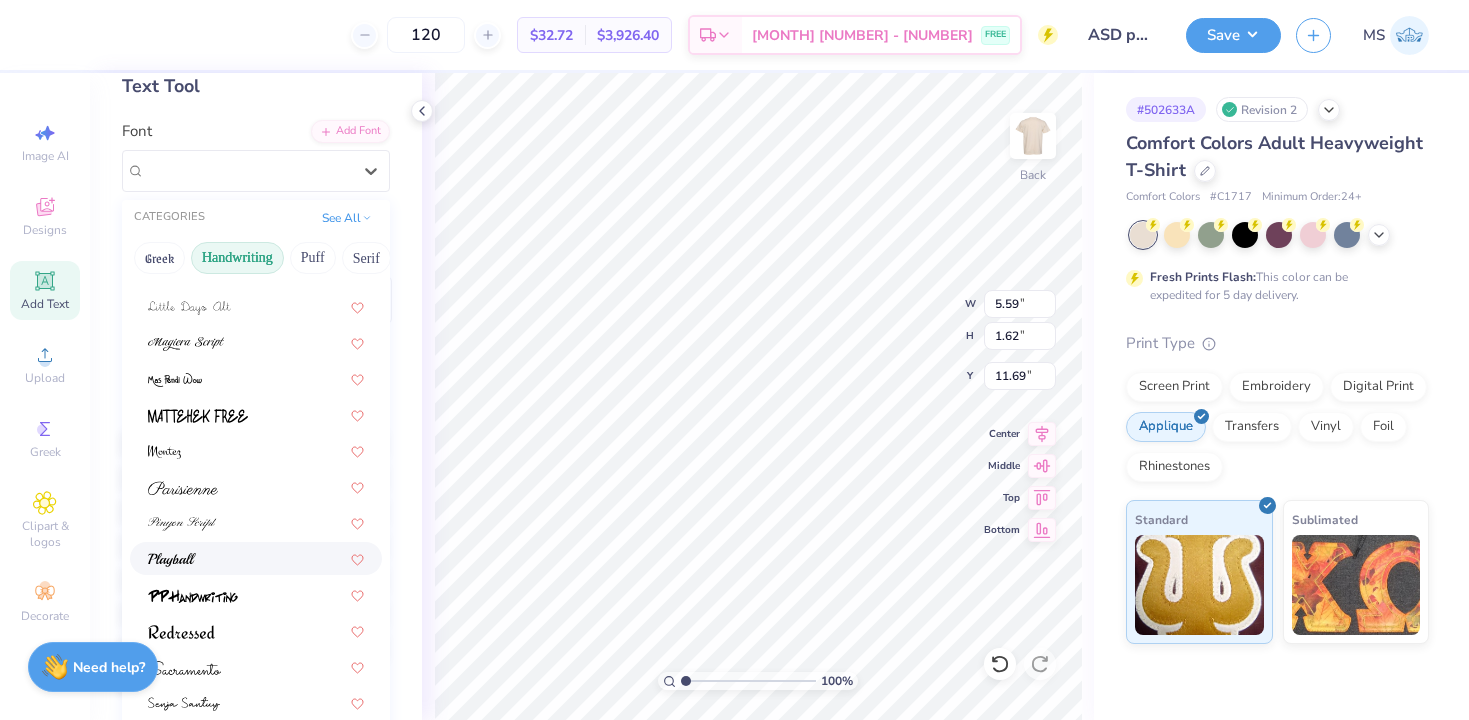 click at bounding box center (256, 558) 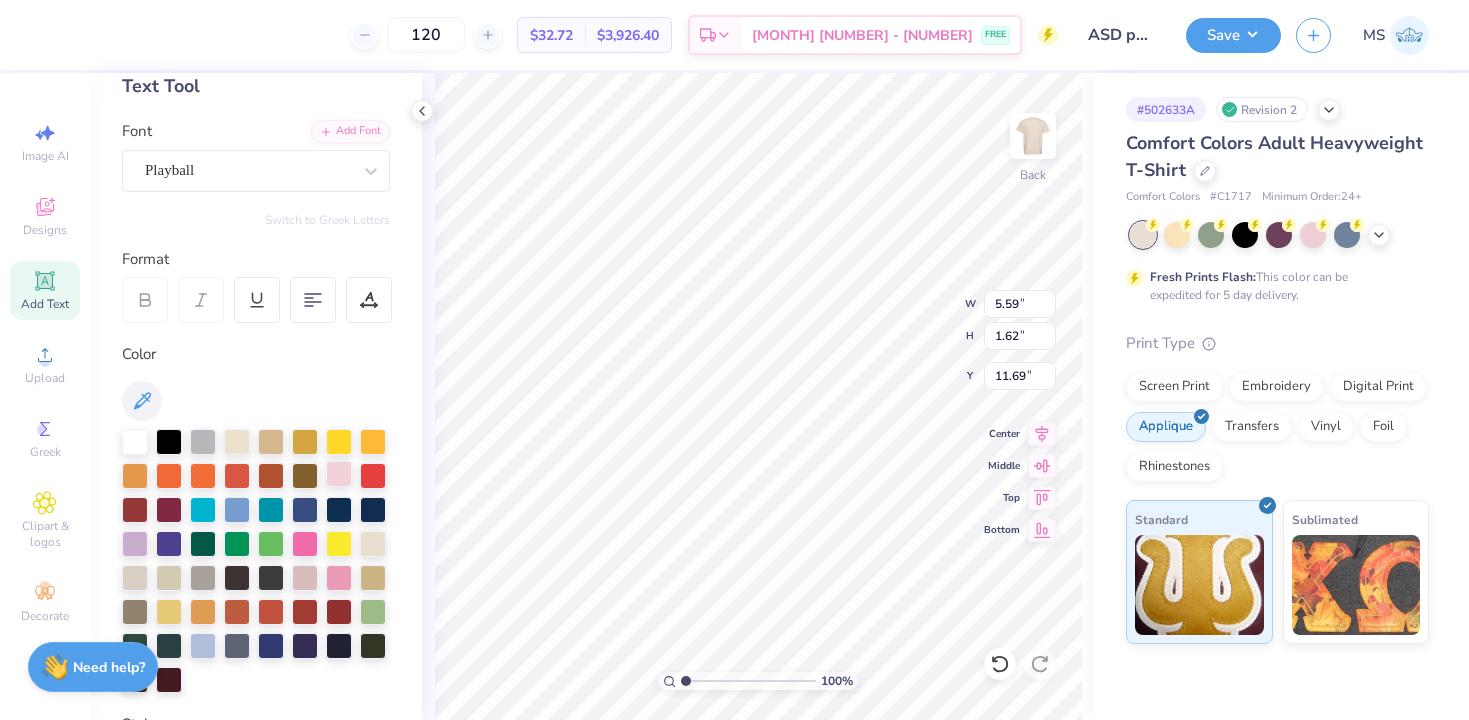 scroll, scrollTop: 0, scrollLeft: 0, axis: both 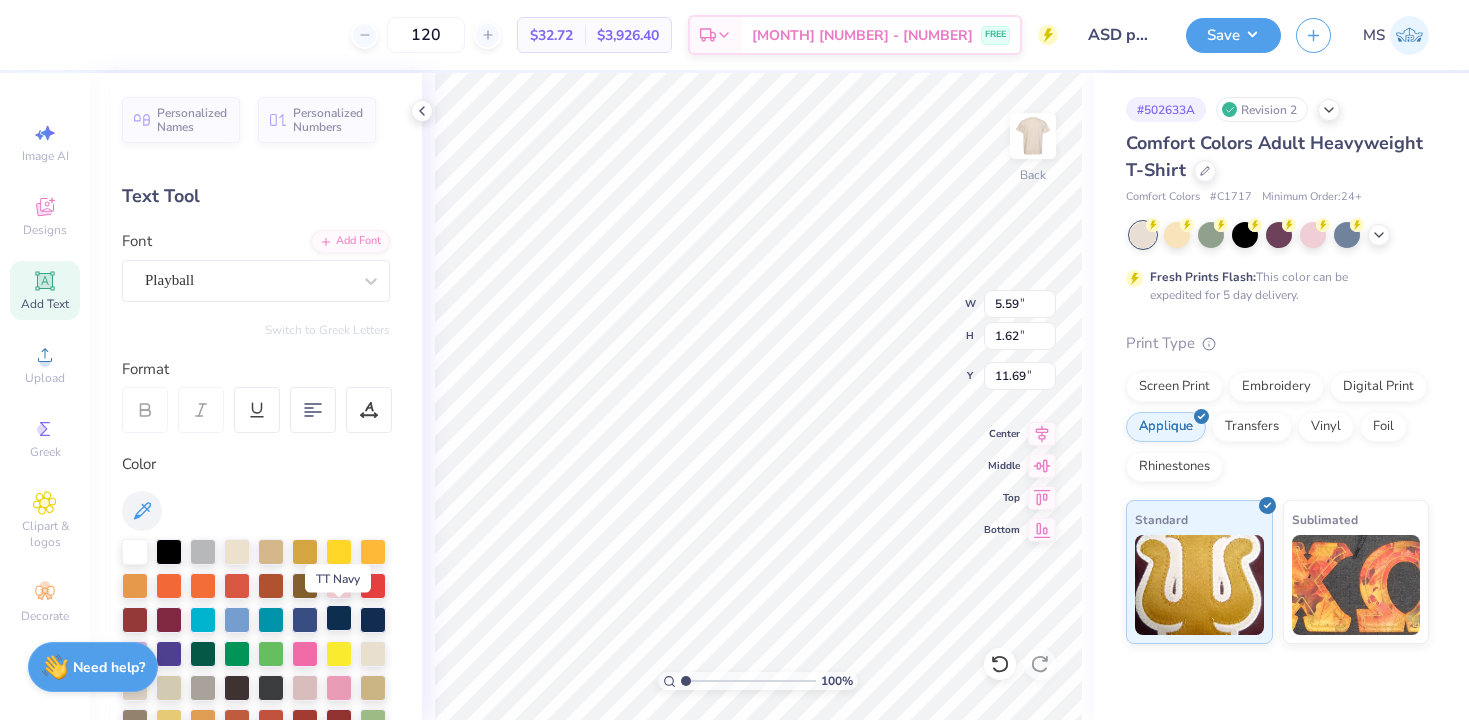 click at bounding box center [339, 618] 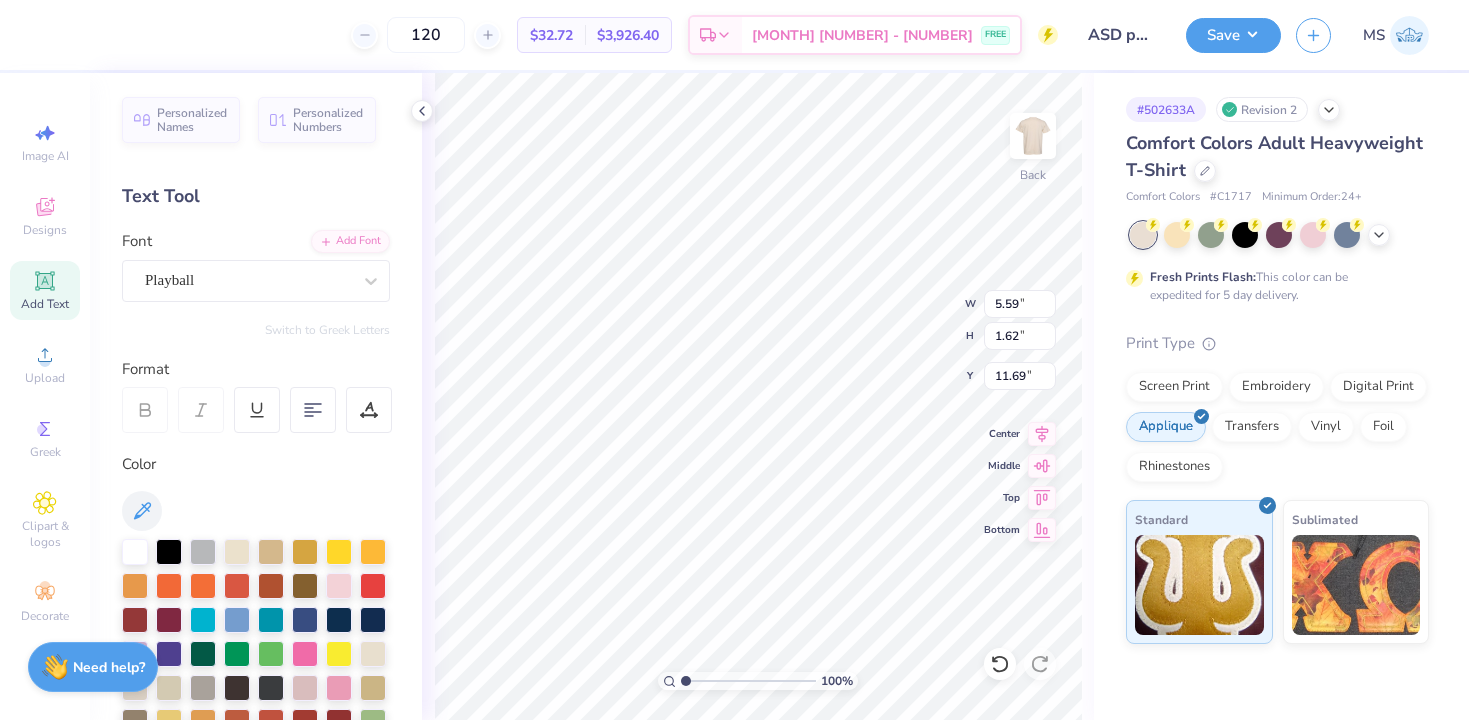 drag, startPoint x: 423, startPoint y: 117, endPoint x: 349, endPoint y: 403, distance: 295.41833 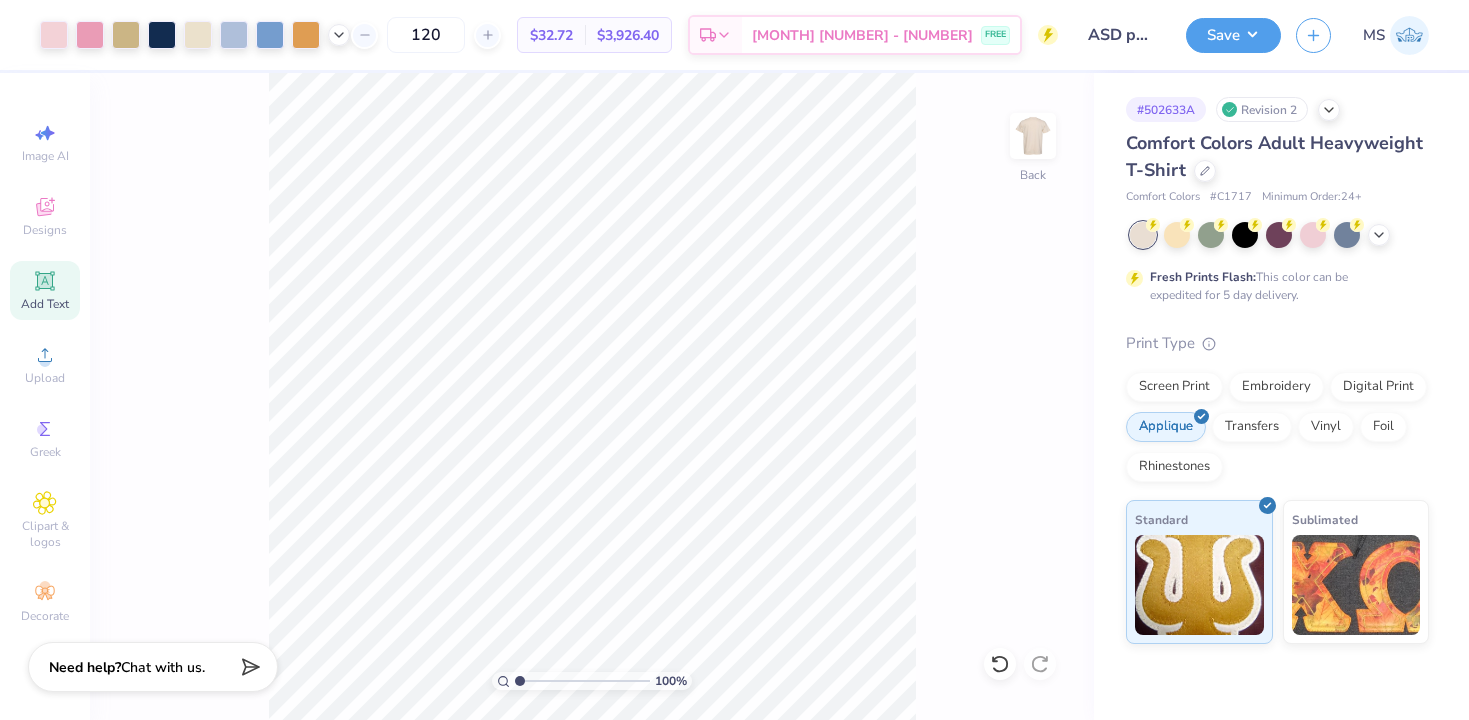 scroll, scrollTop: 176, scrollLeft: 0, axis: vertical 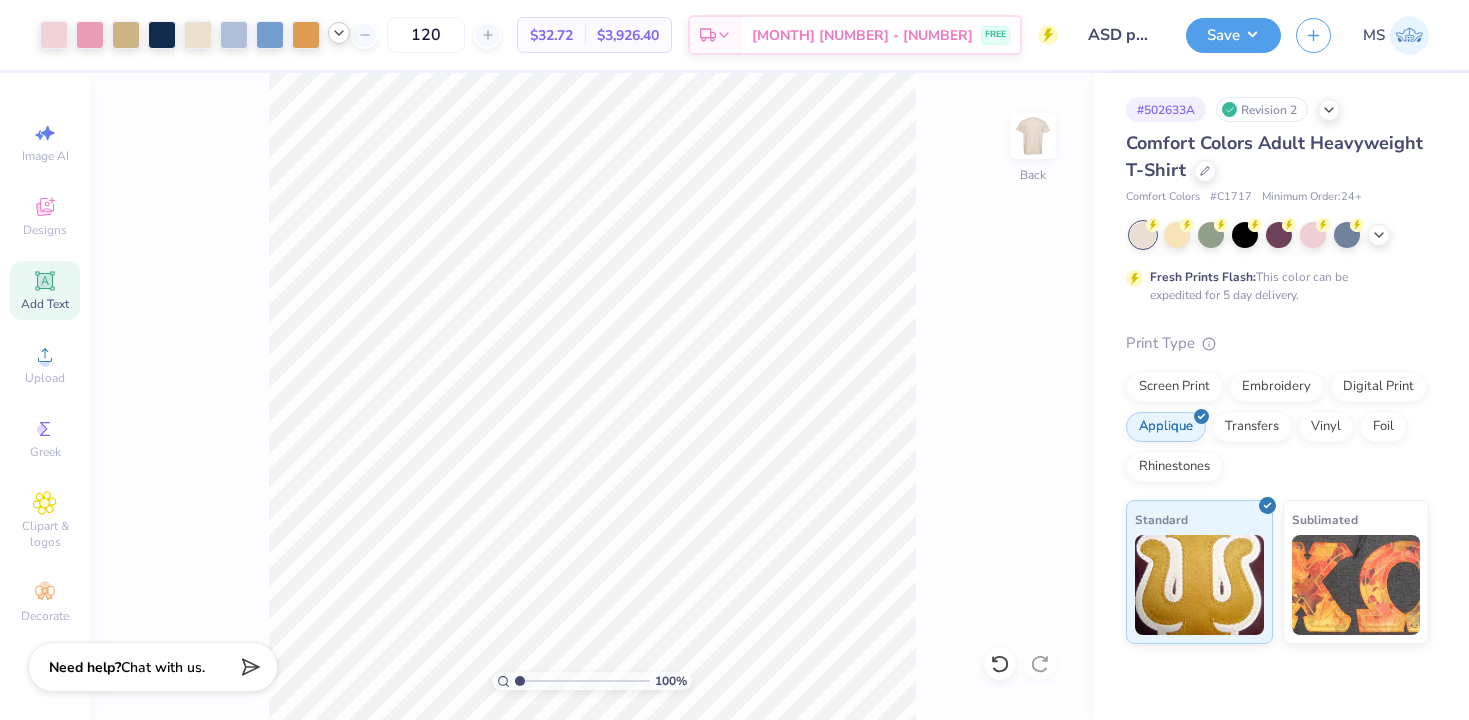 click 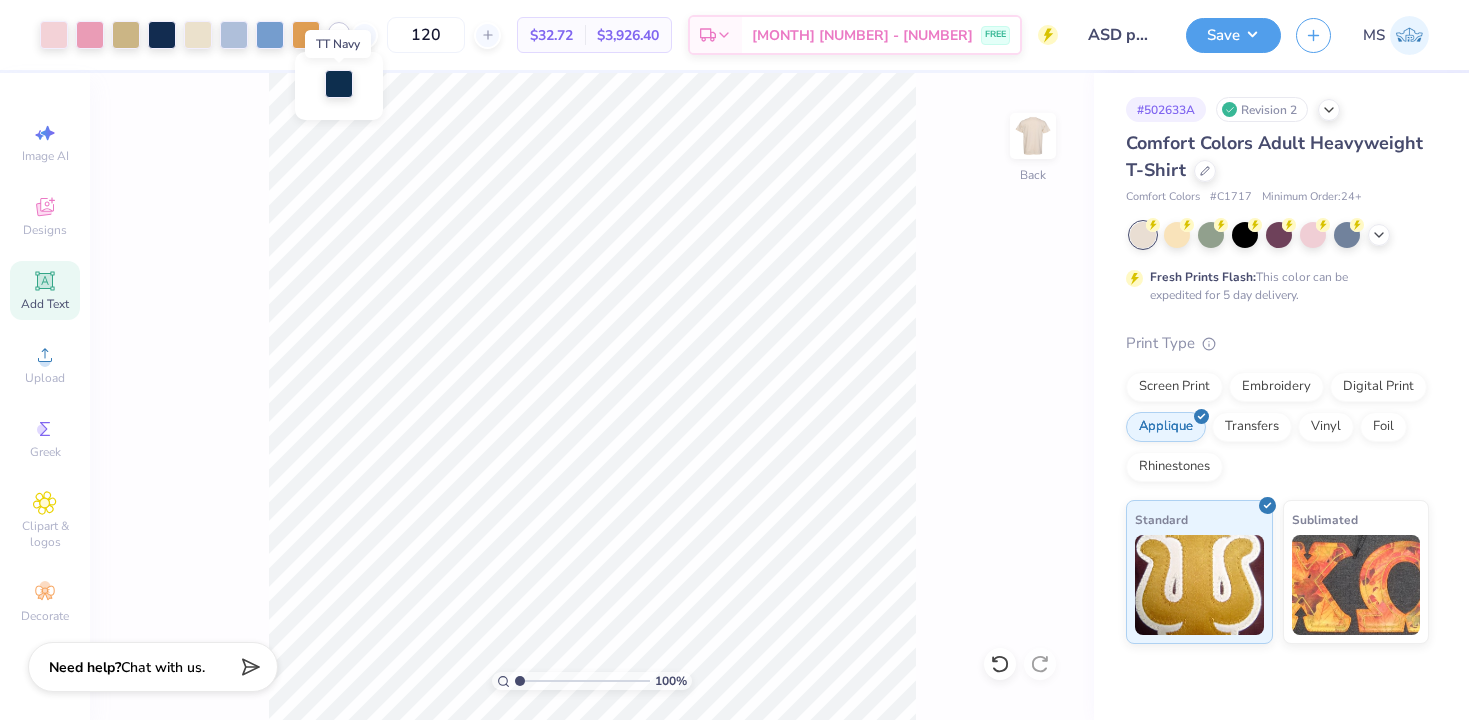 click at bounding box center (339, 84) 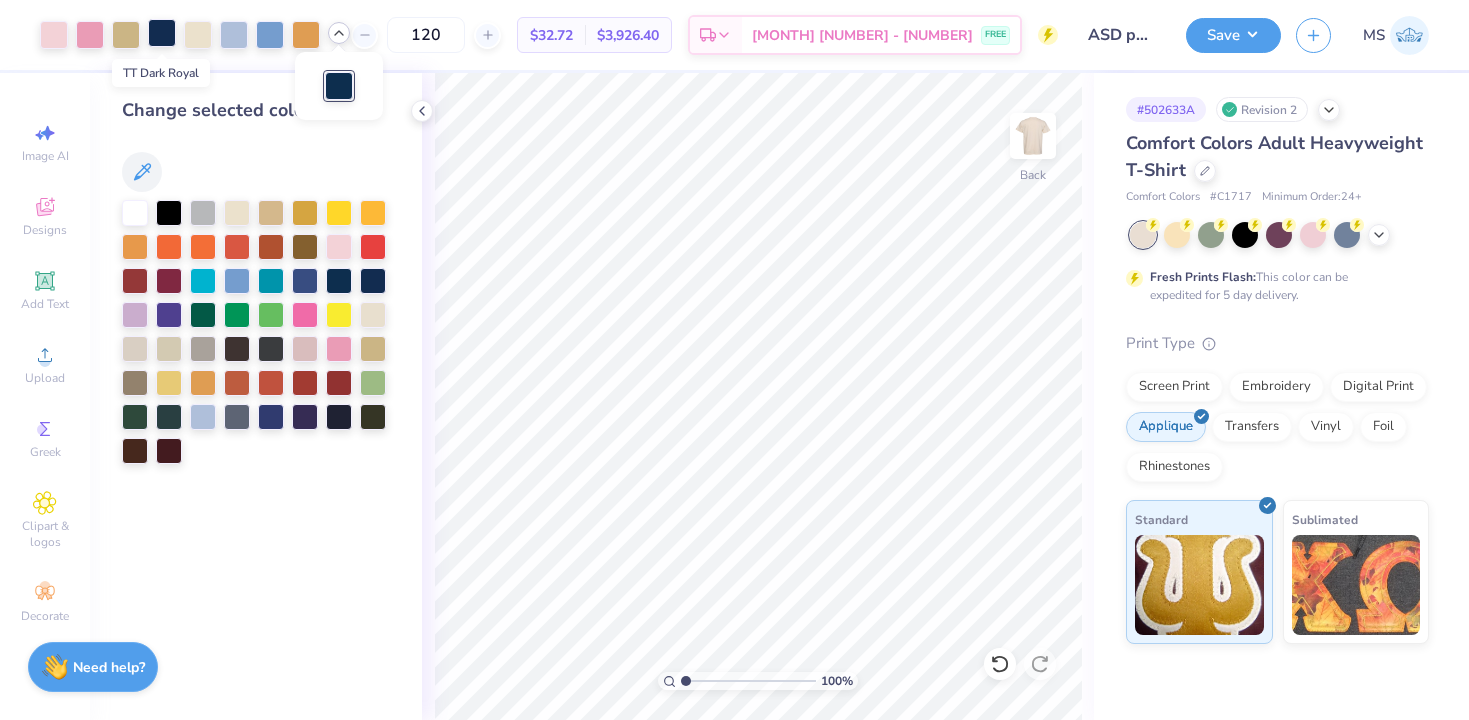 click at bounding box center [162, 33] 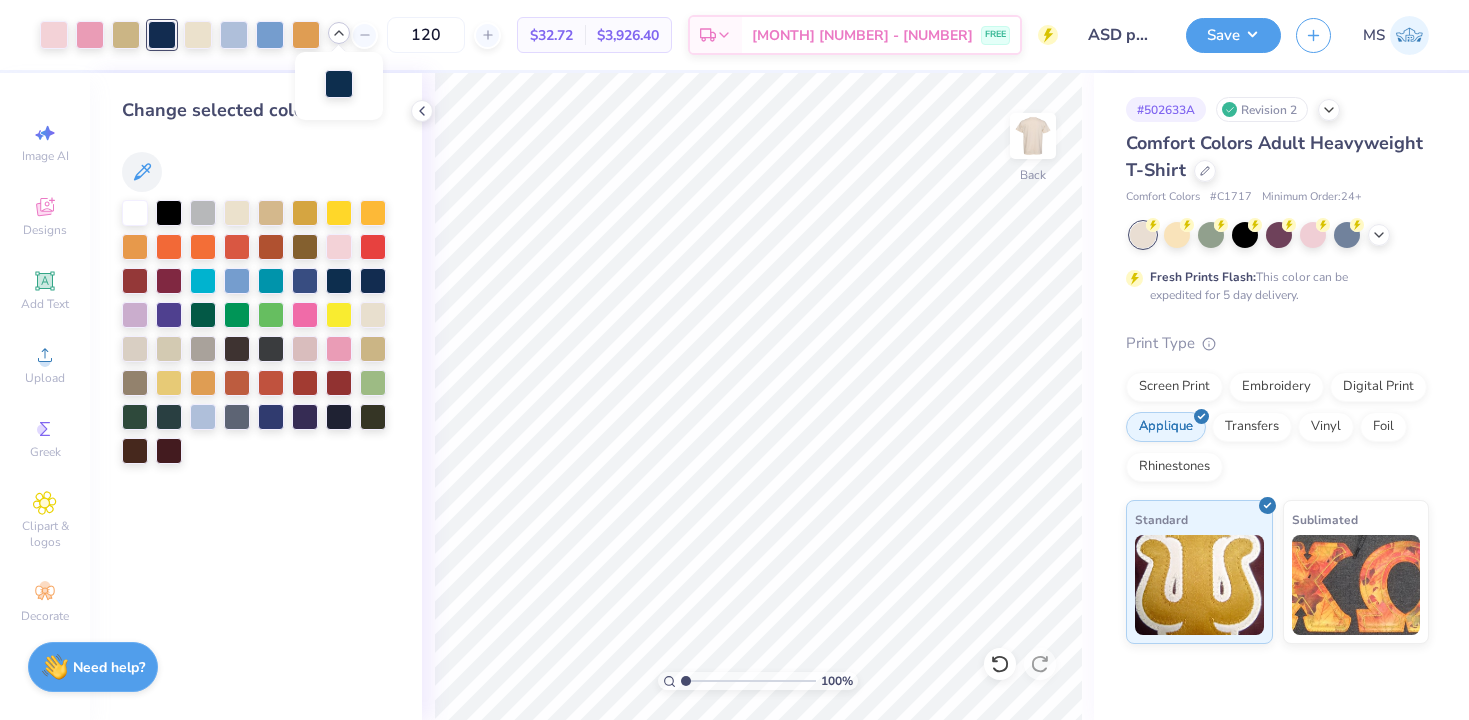 click at bounding box center [339, 84] 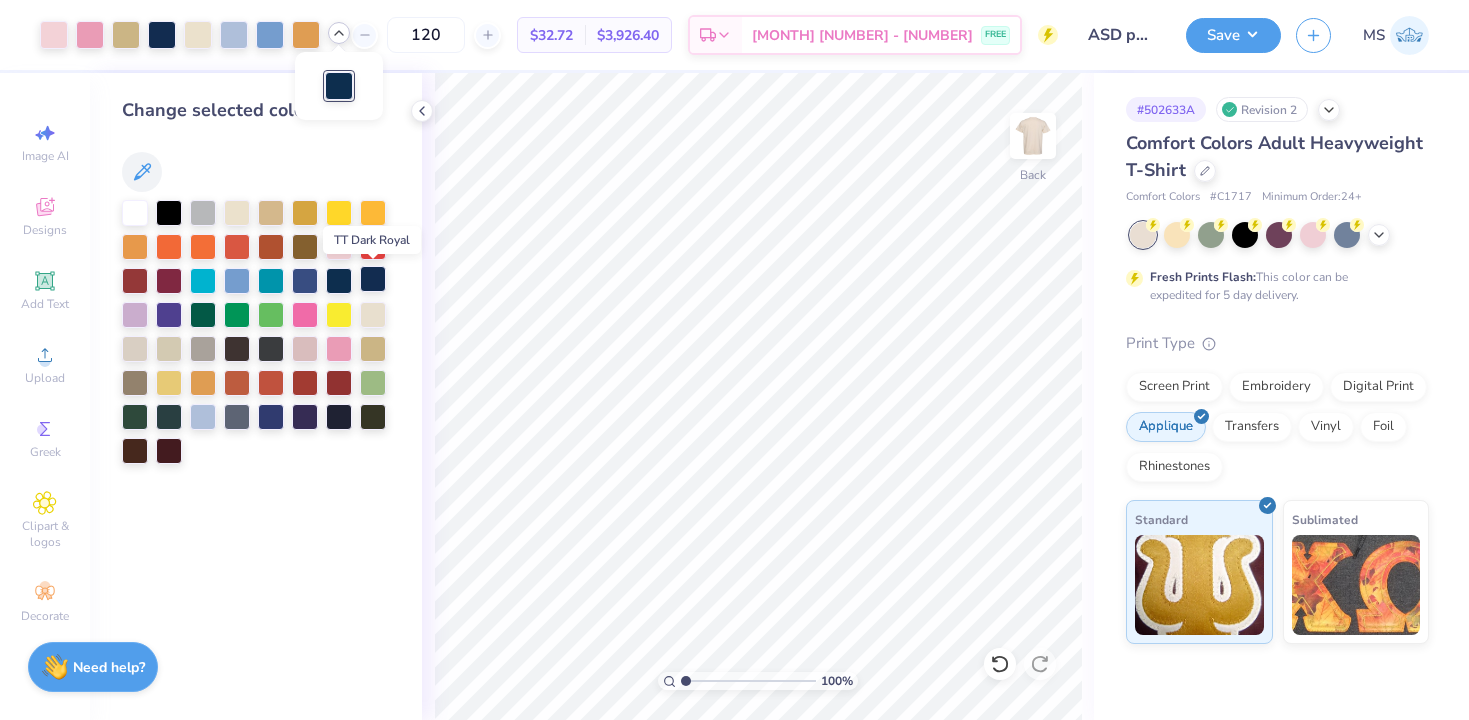 click at bounding box center [373, 279] 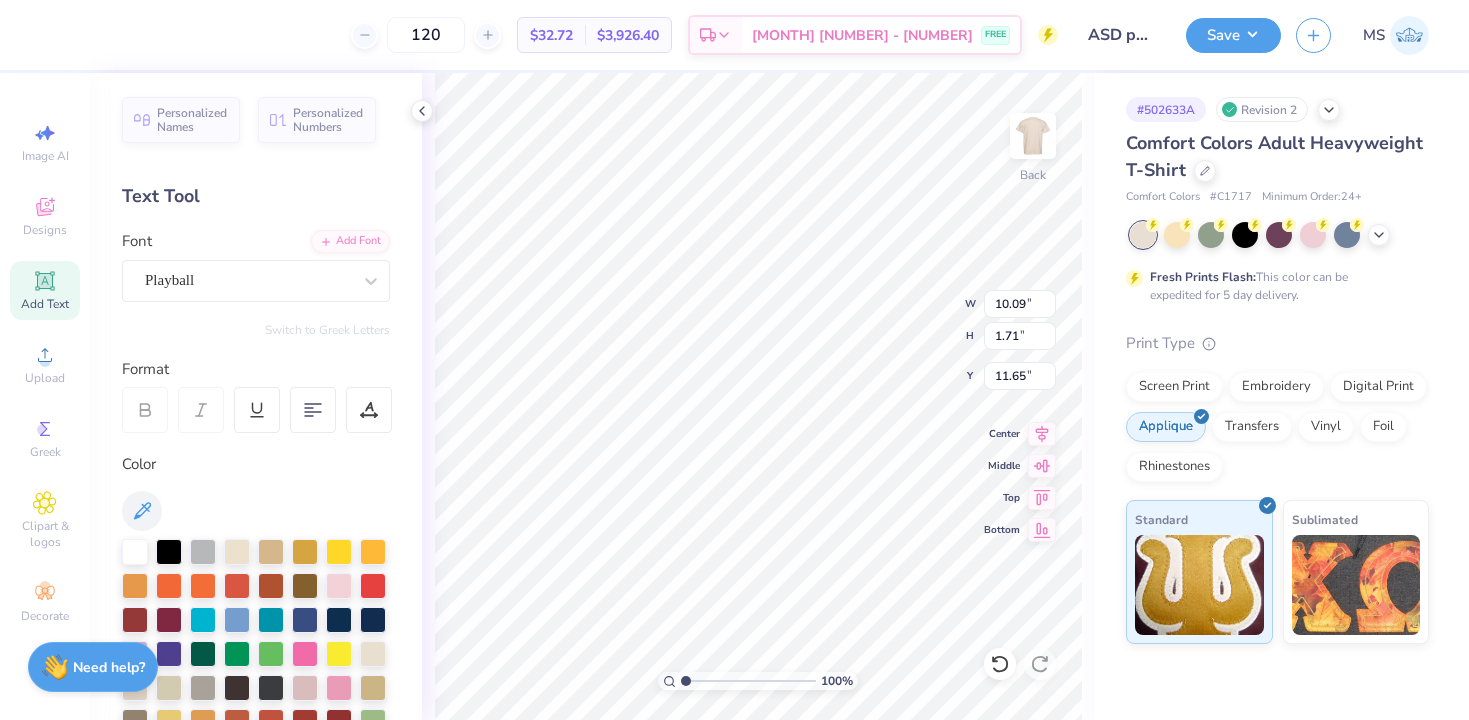 type on "5.79" 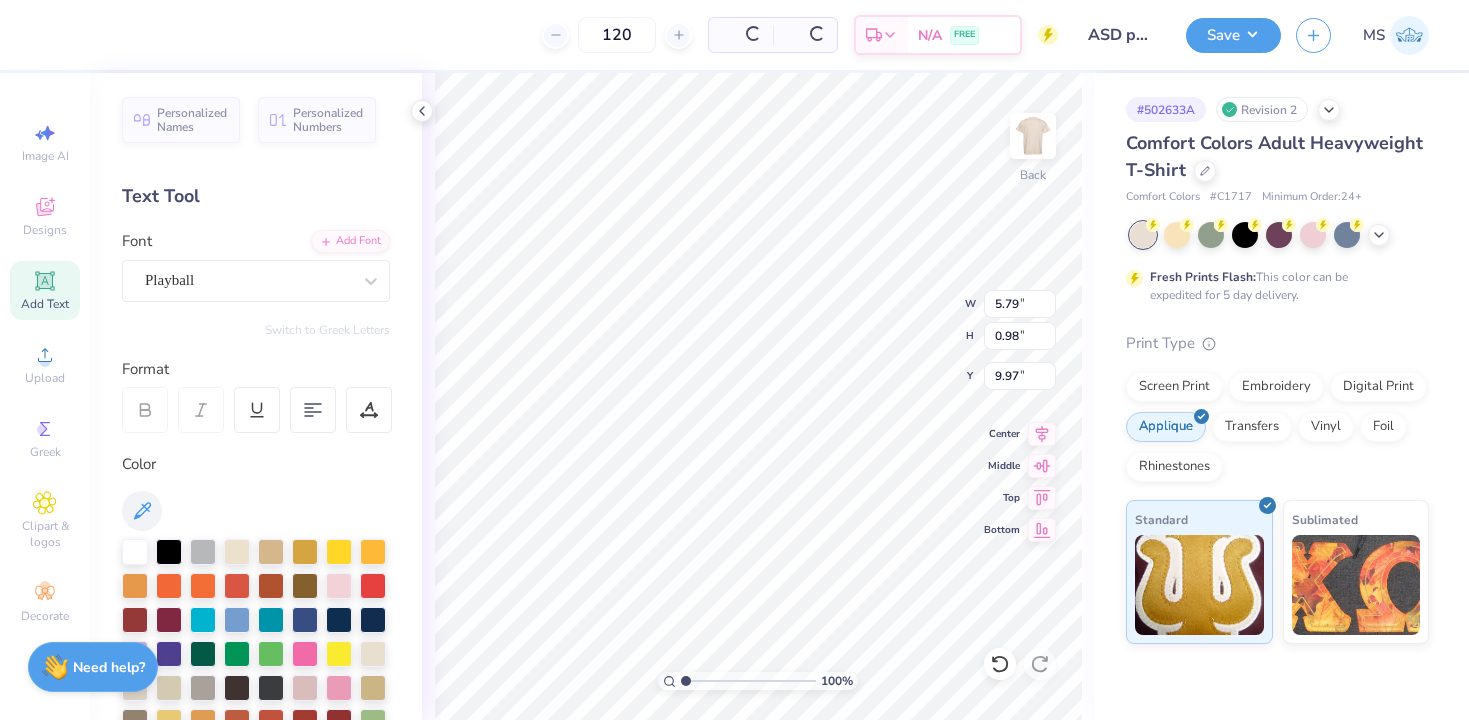 type on "9.71" 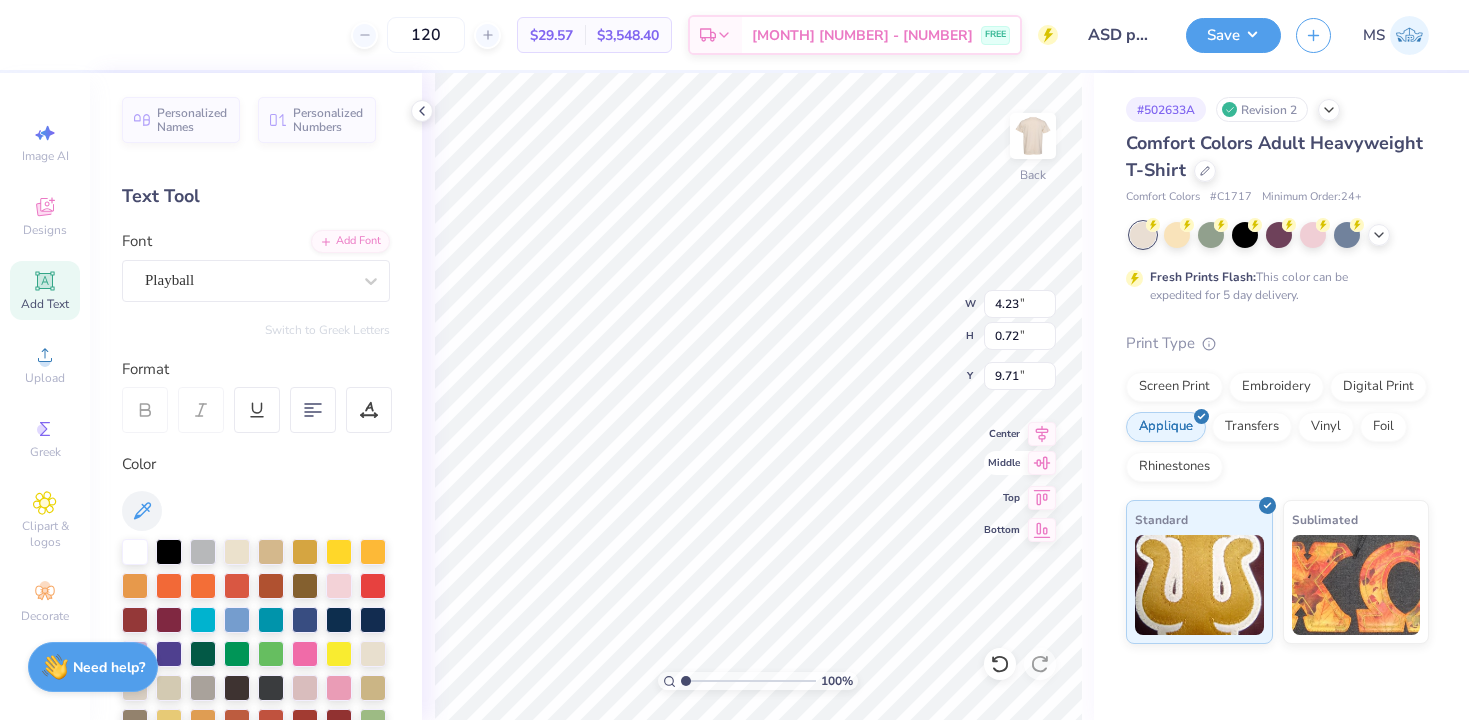 type on "4.23" 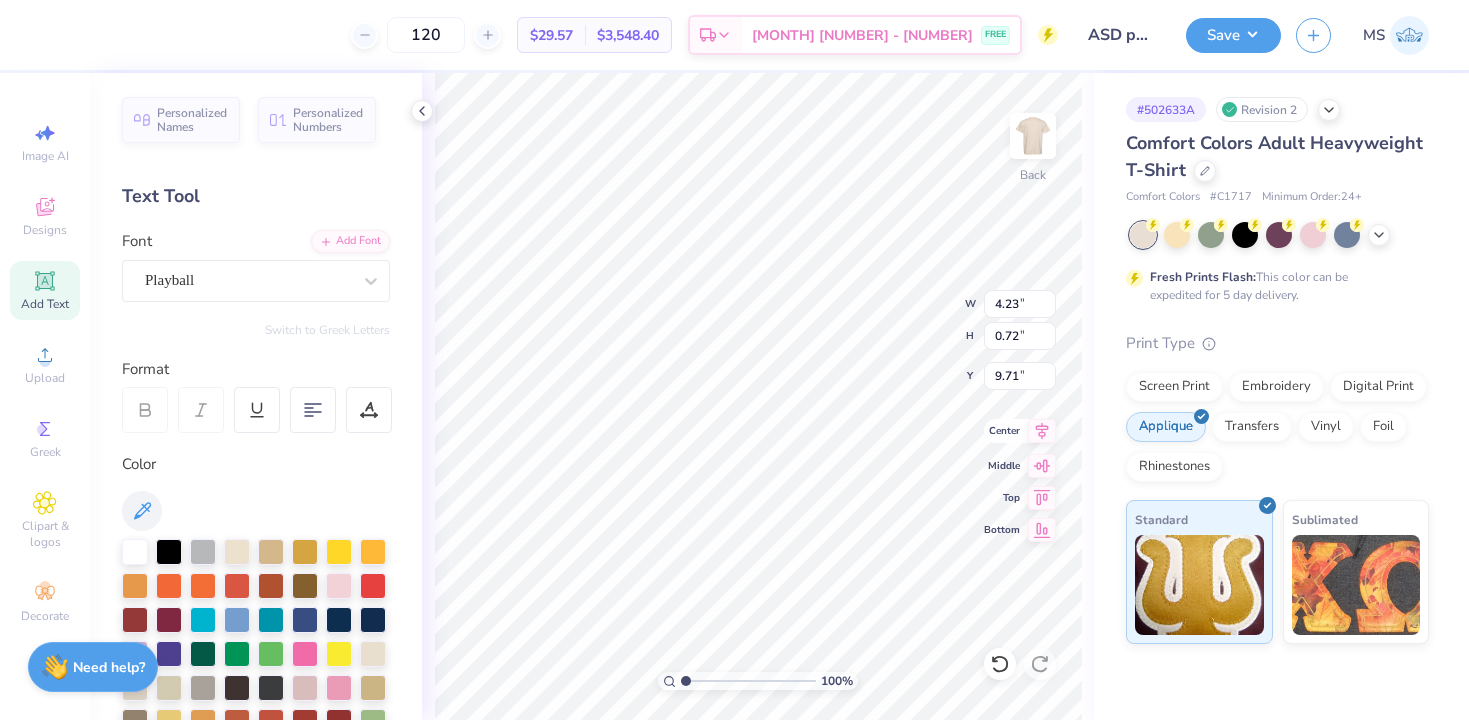 click 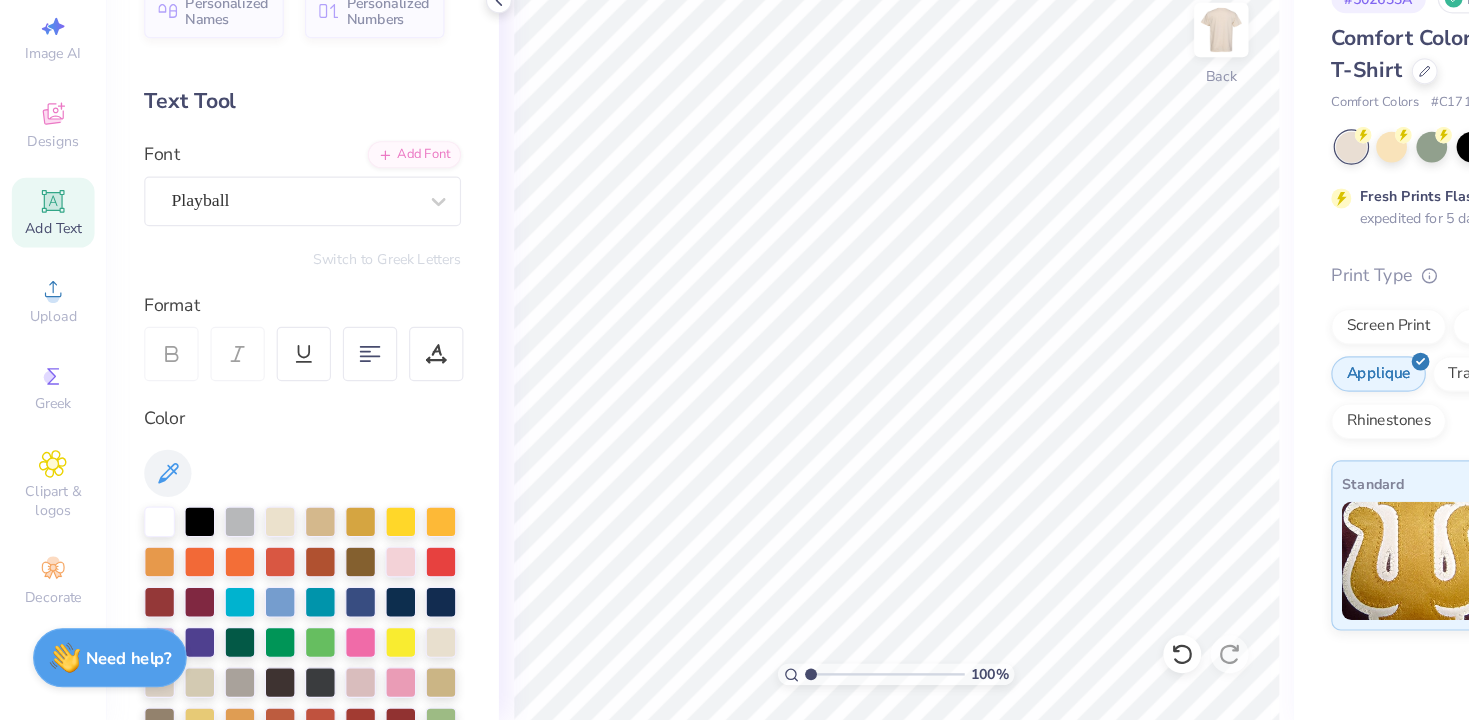 scroll, scrollTop: 0, scrollLeft: 0, axis: both 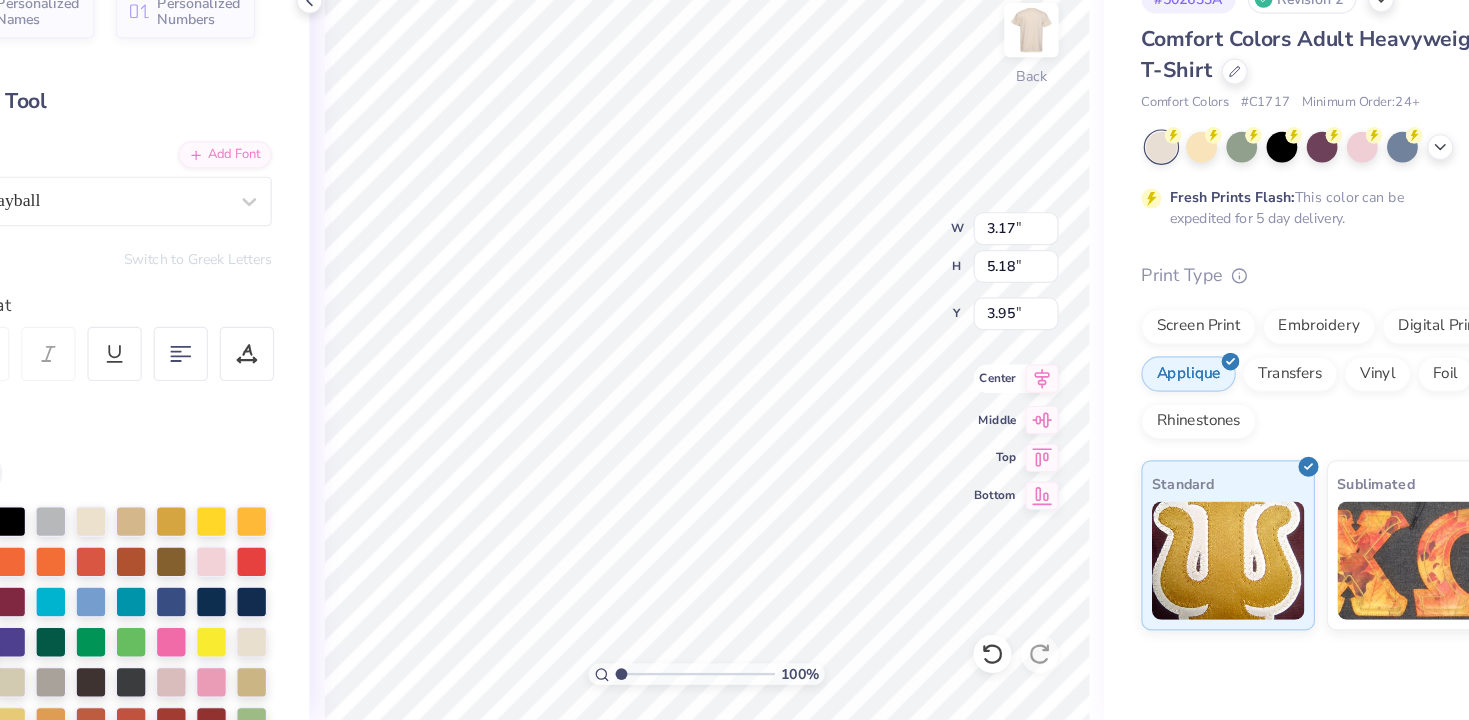 click 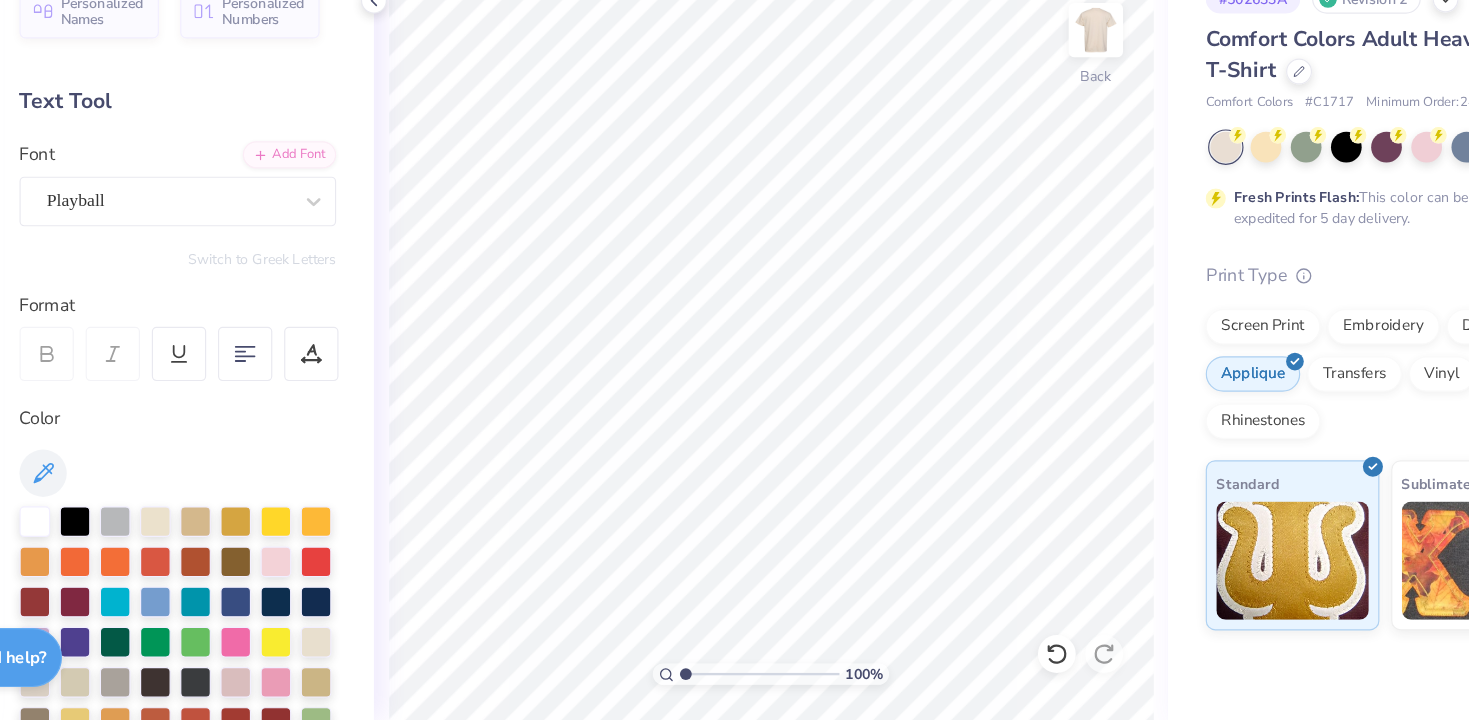 scroll, scrollTop: 0, scrollLeft: 0, axis: both 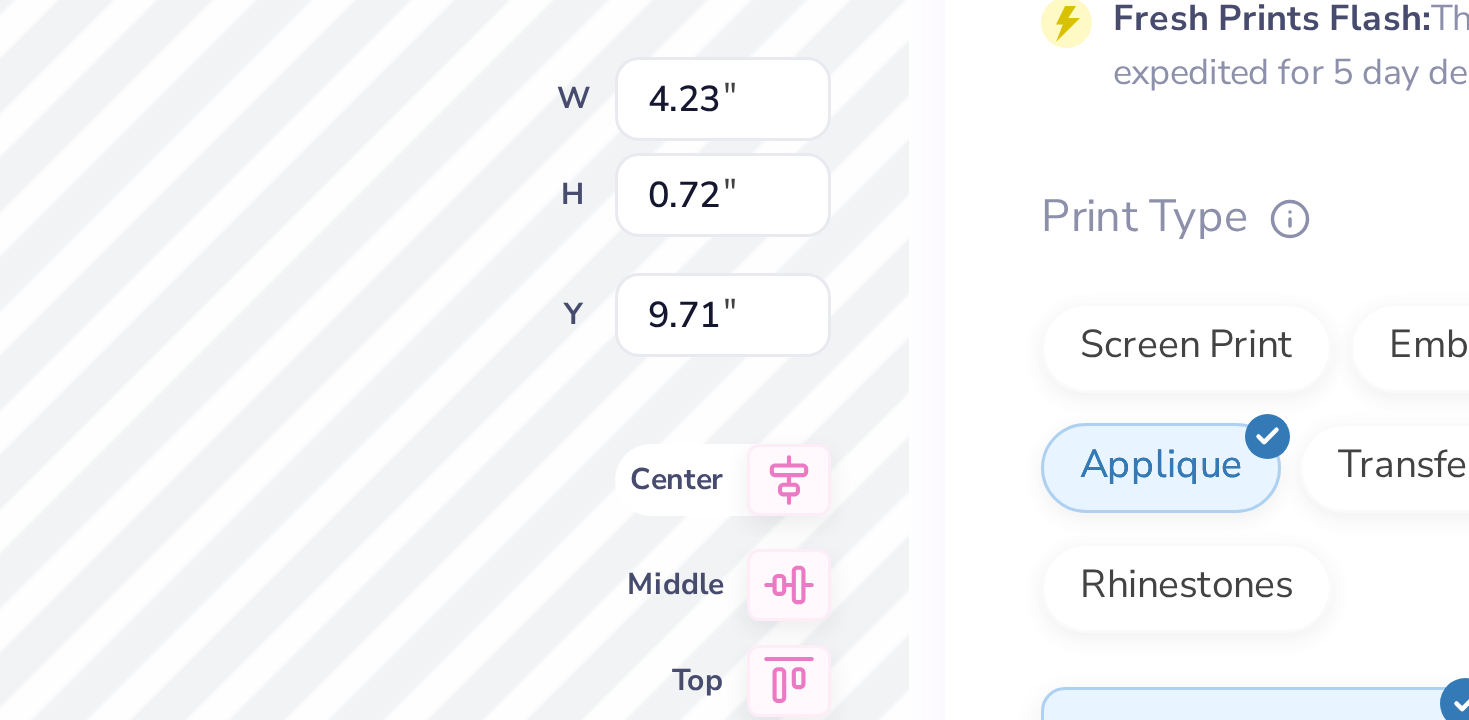 click 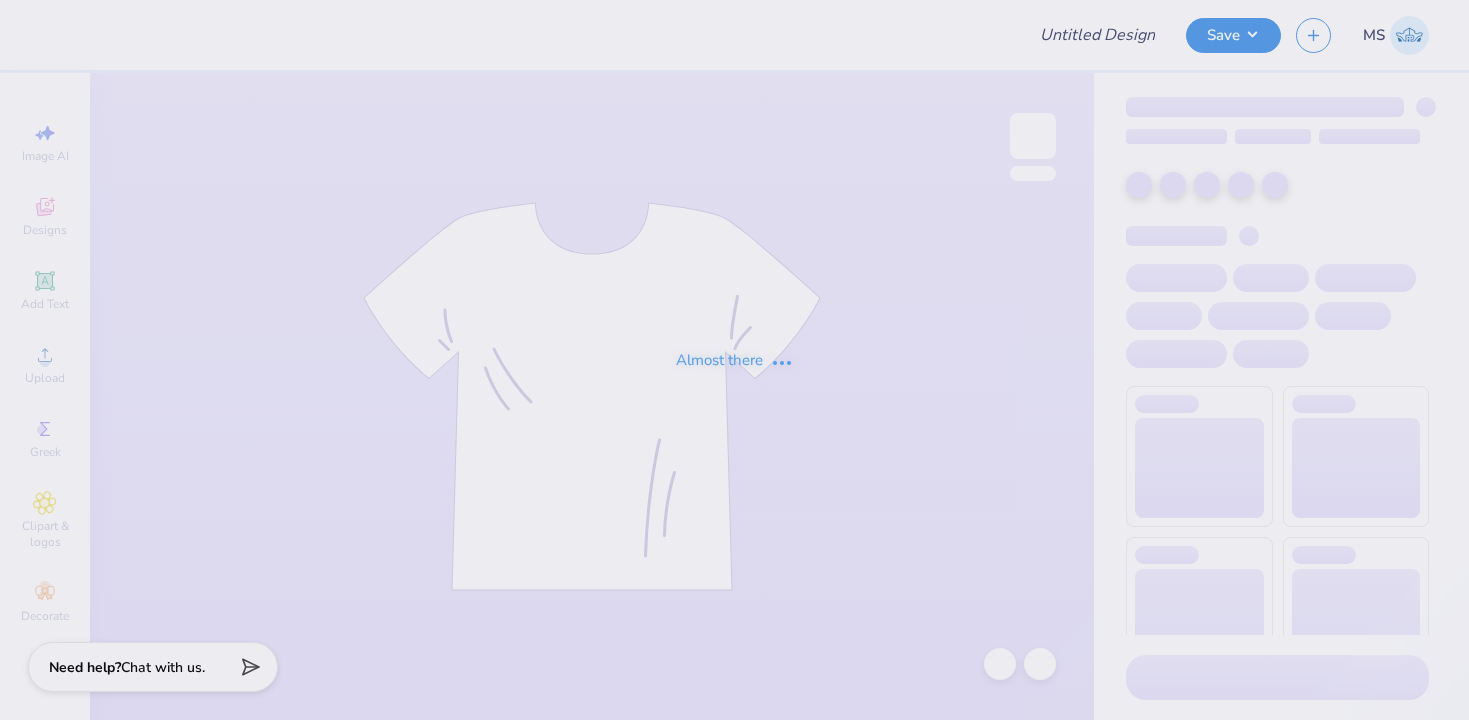 scroll, scrollTop: 0, scrollLeft: 0, axis: both 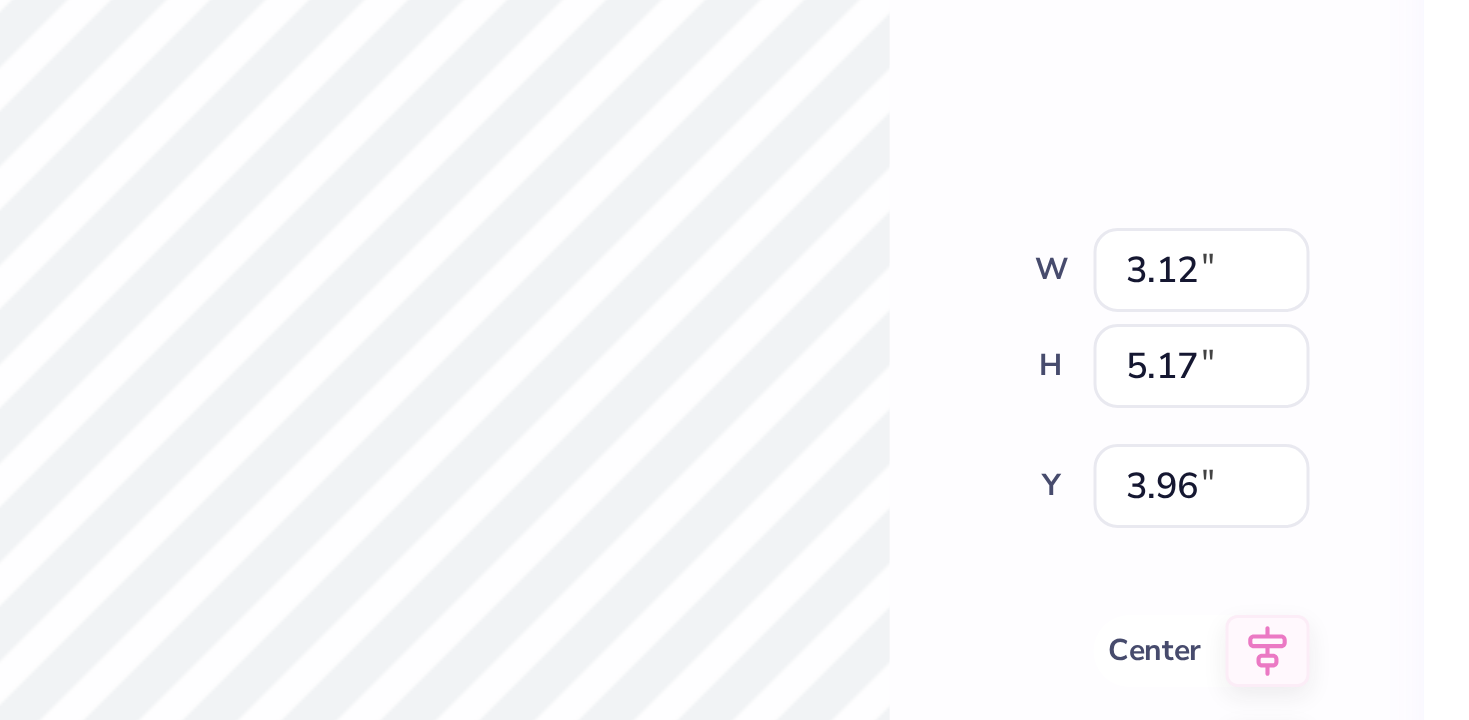click 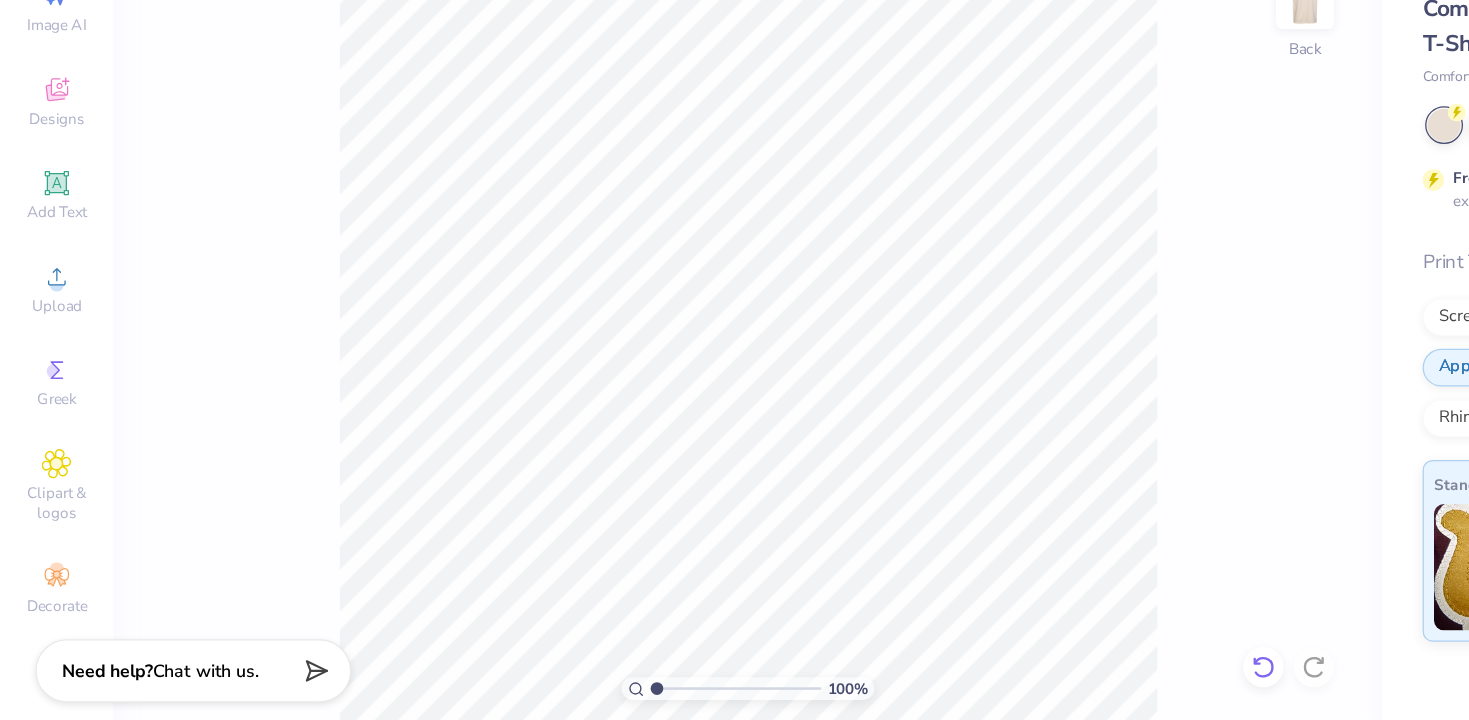 click 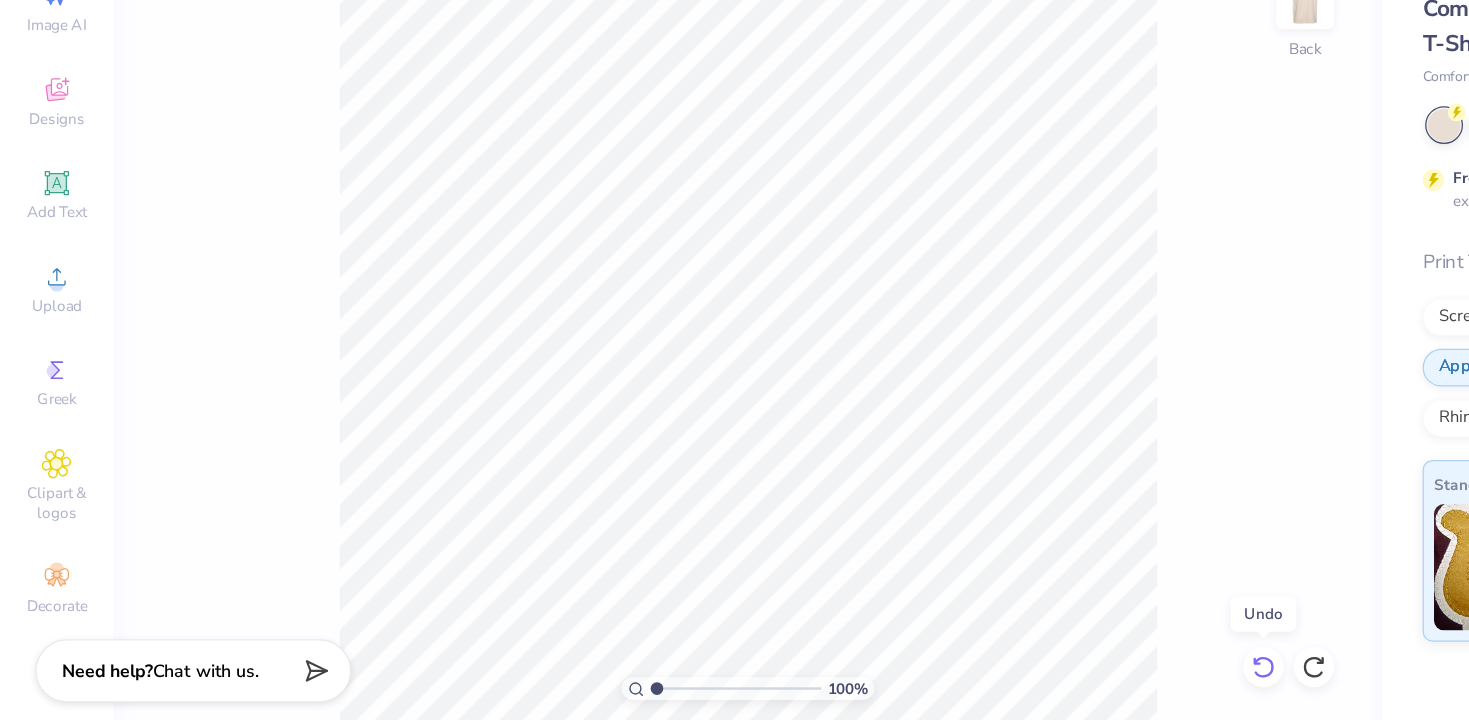 click 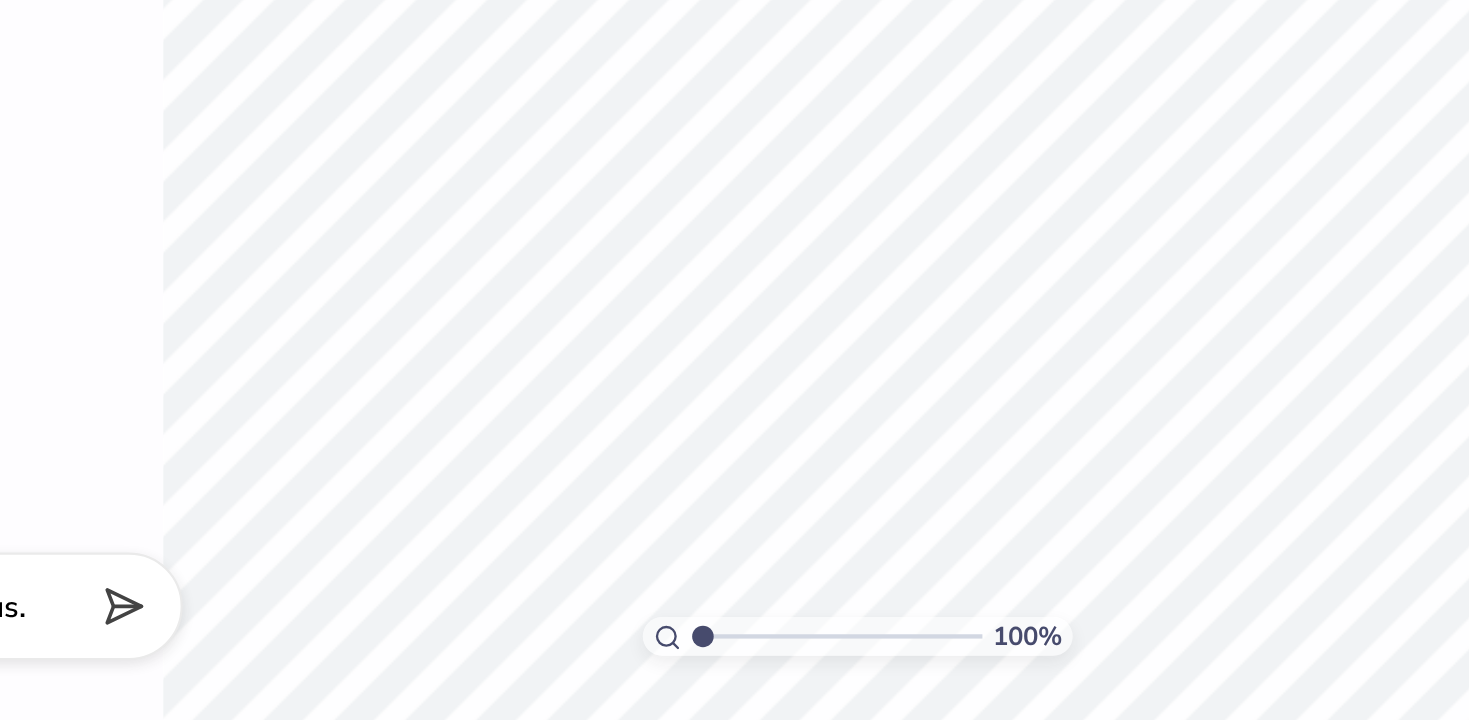 scroll, scrollTop: 0, scrollLeft: 0, axis: both 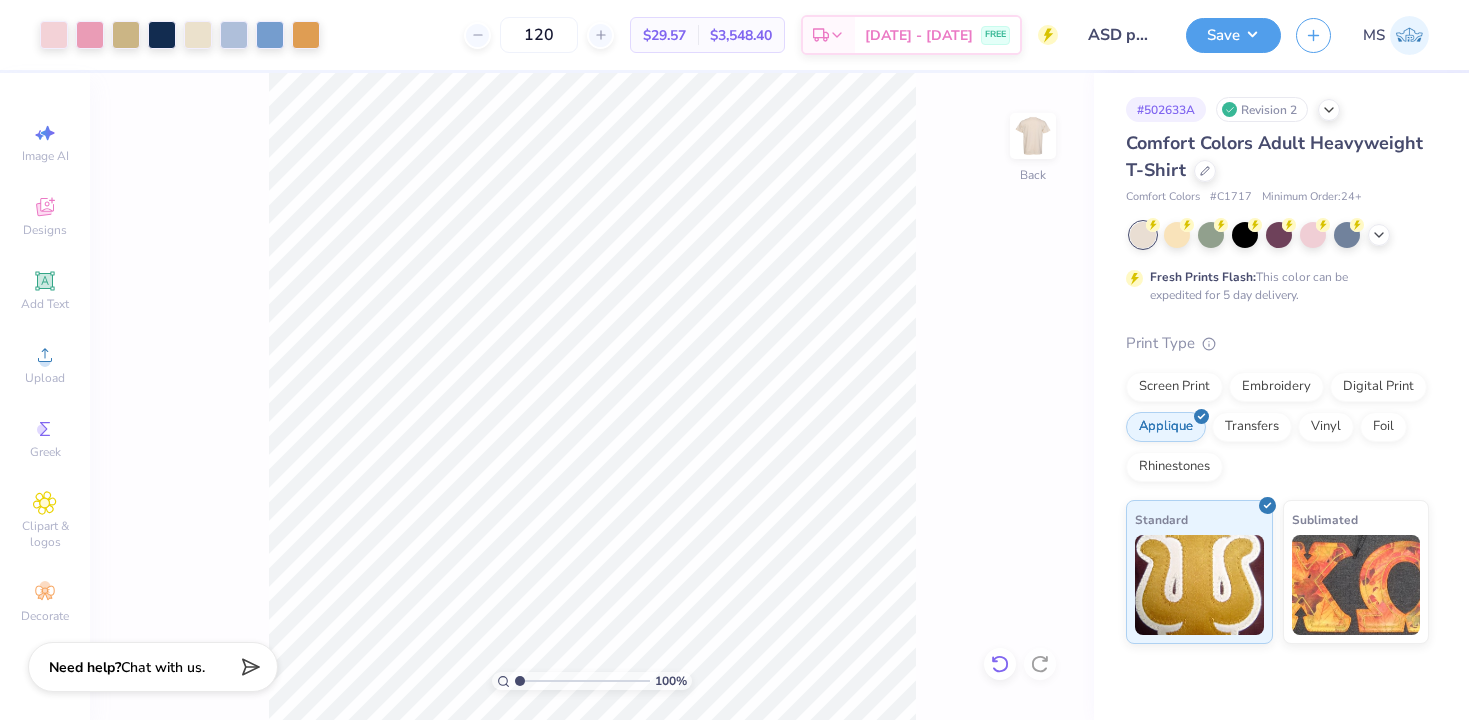click at bounding box center (1000, 664) 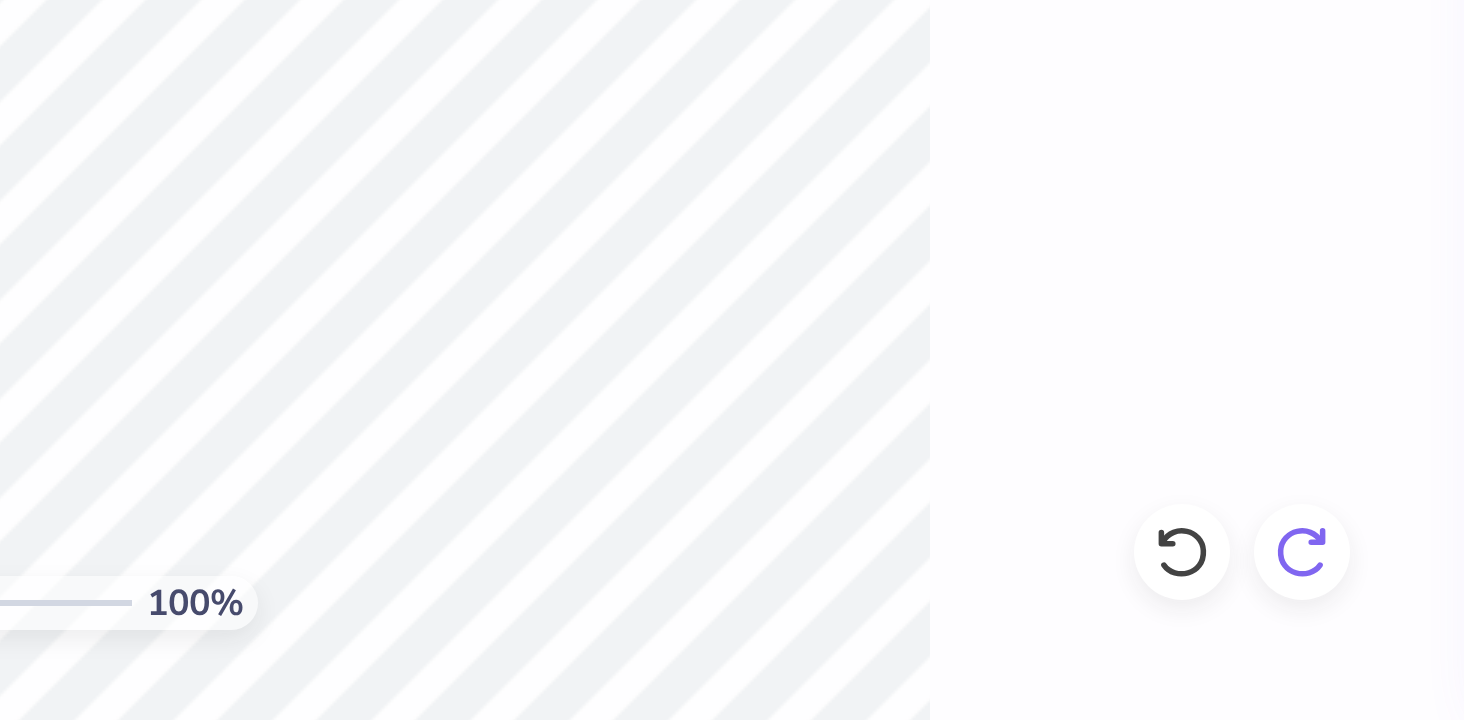 click 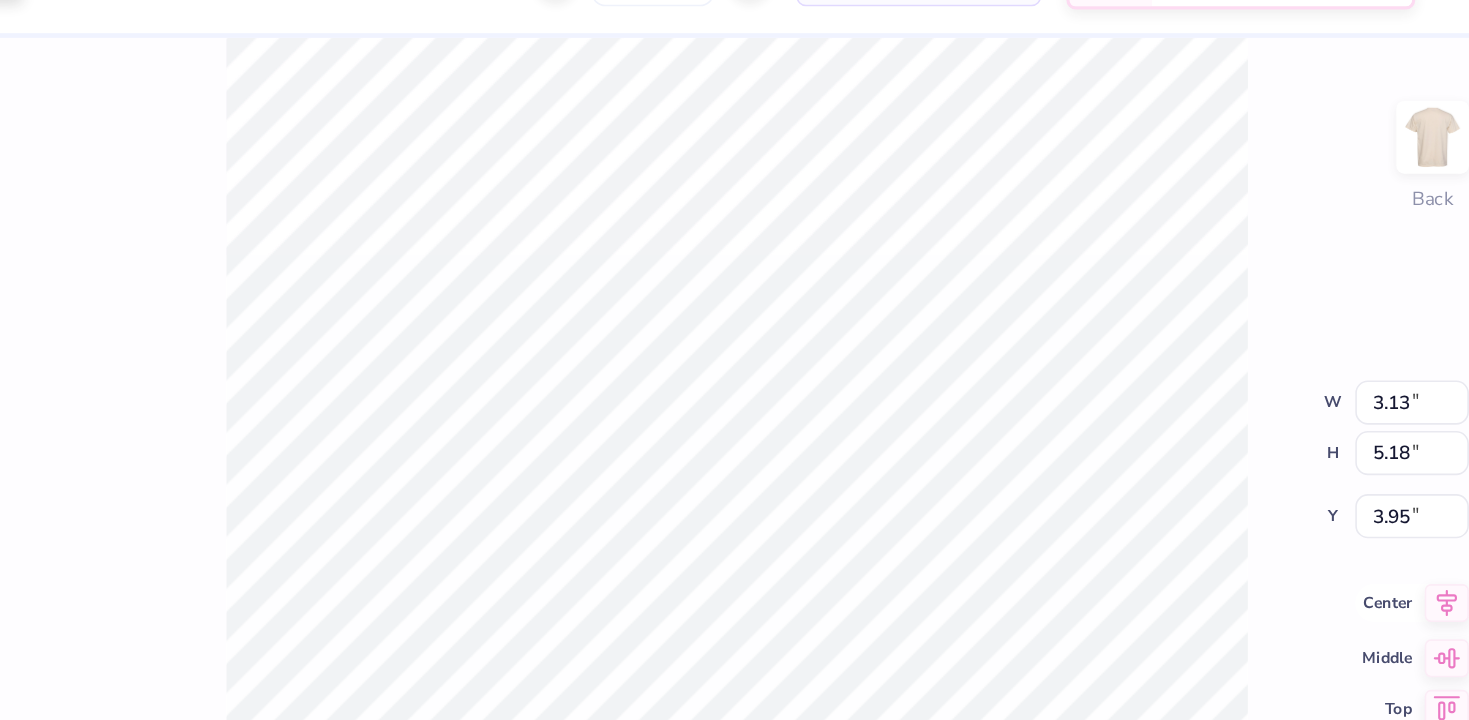 click 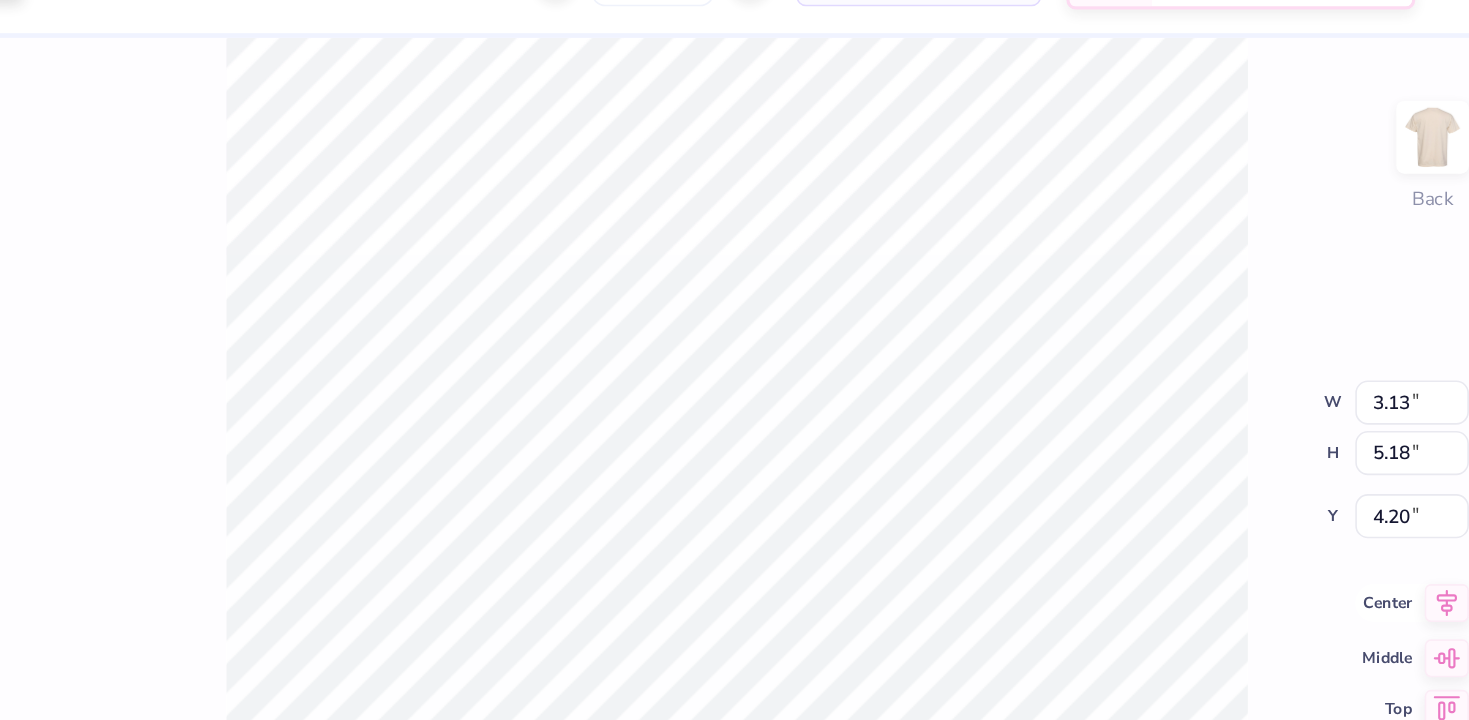 type on "4.20" 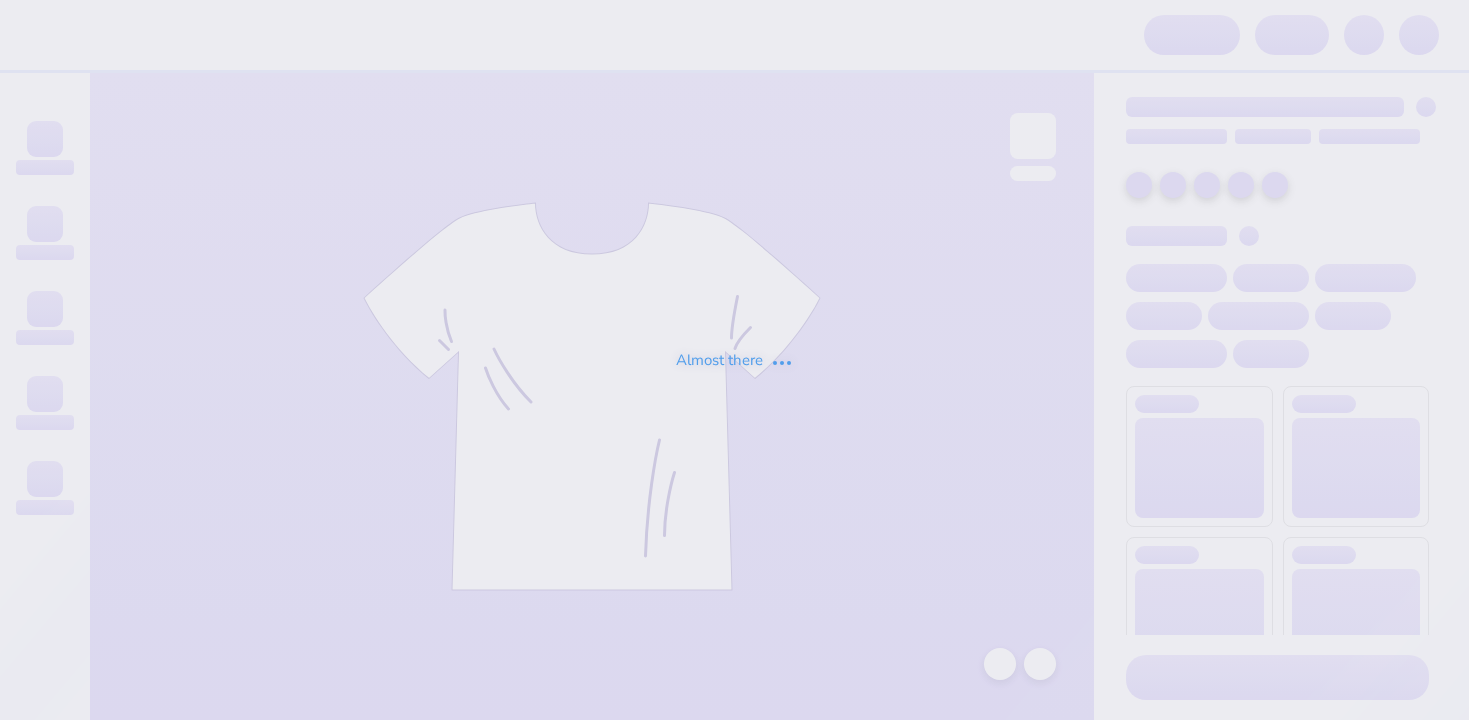 scroll, scrollTop: 0, scrollLeft: 0, axis: both 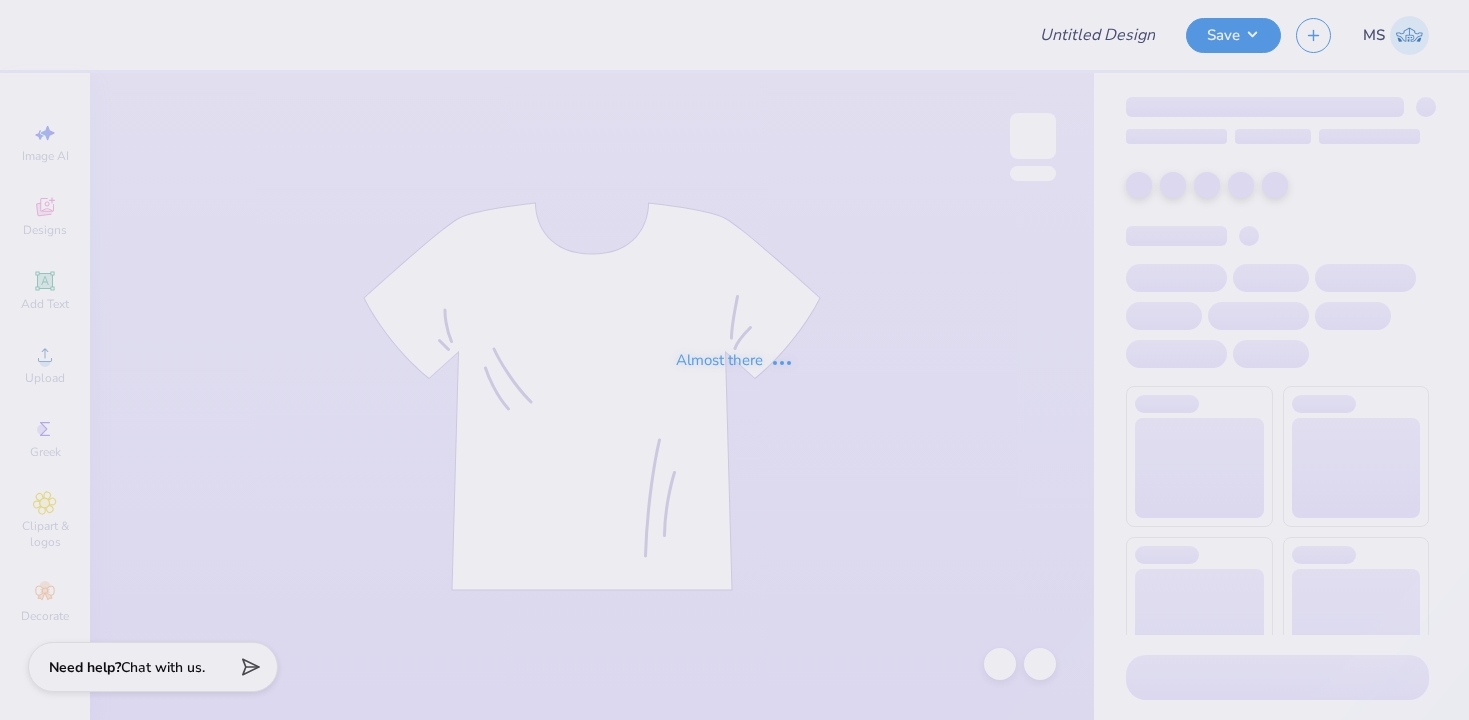 type on "ASD patch shirt" 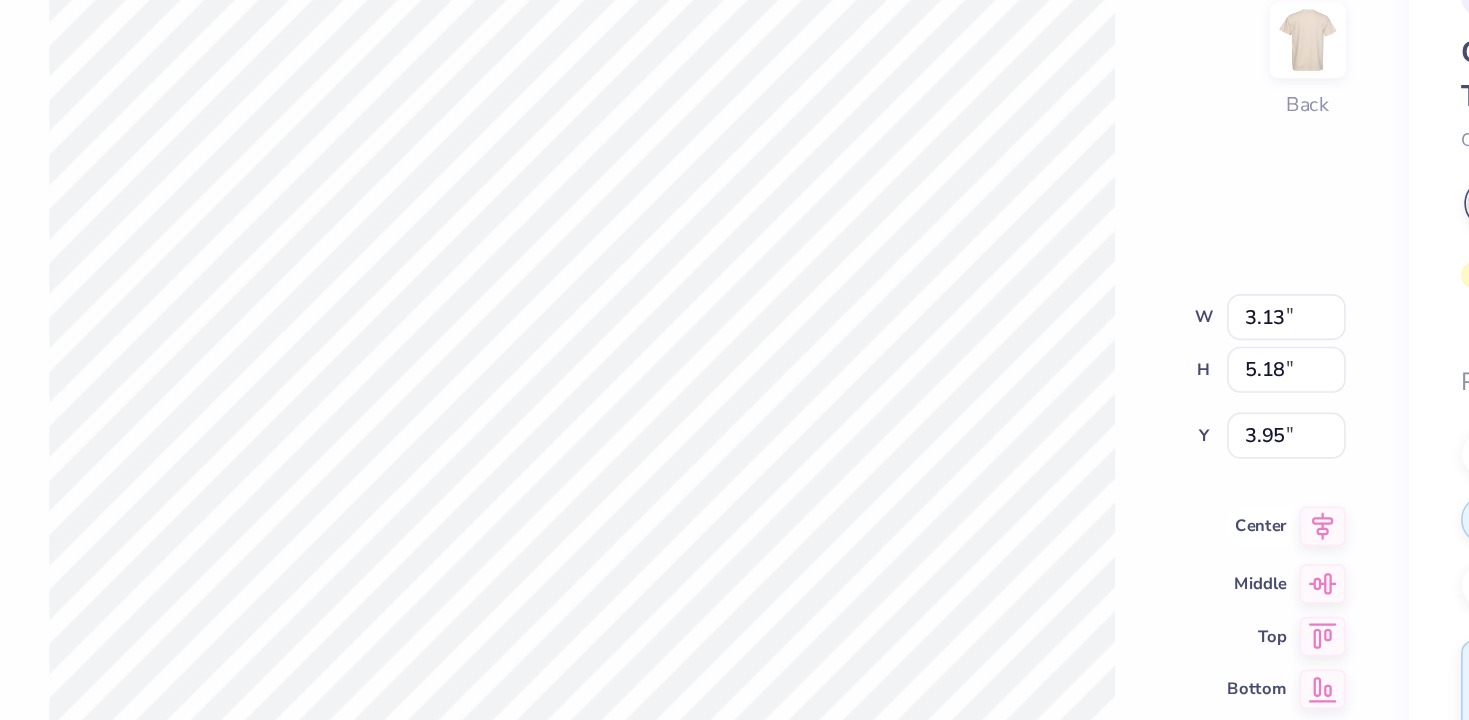 click 